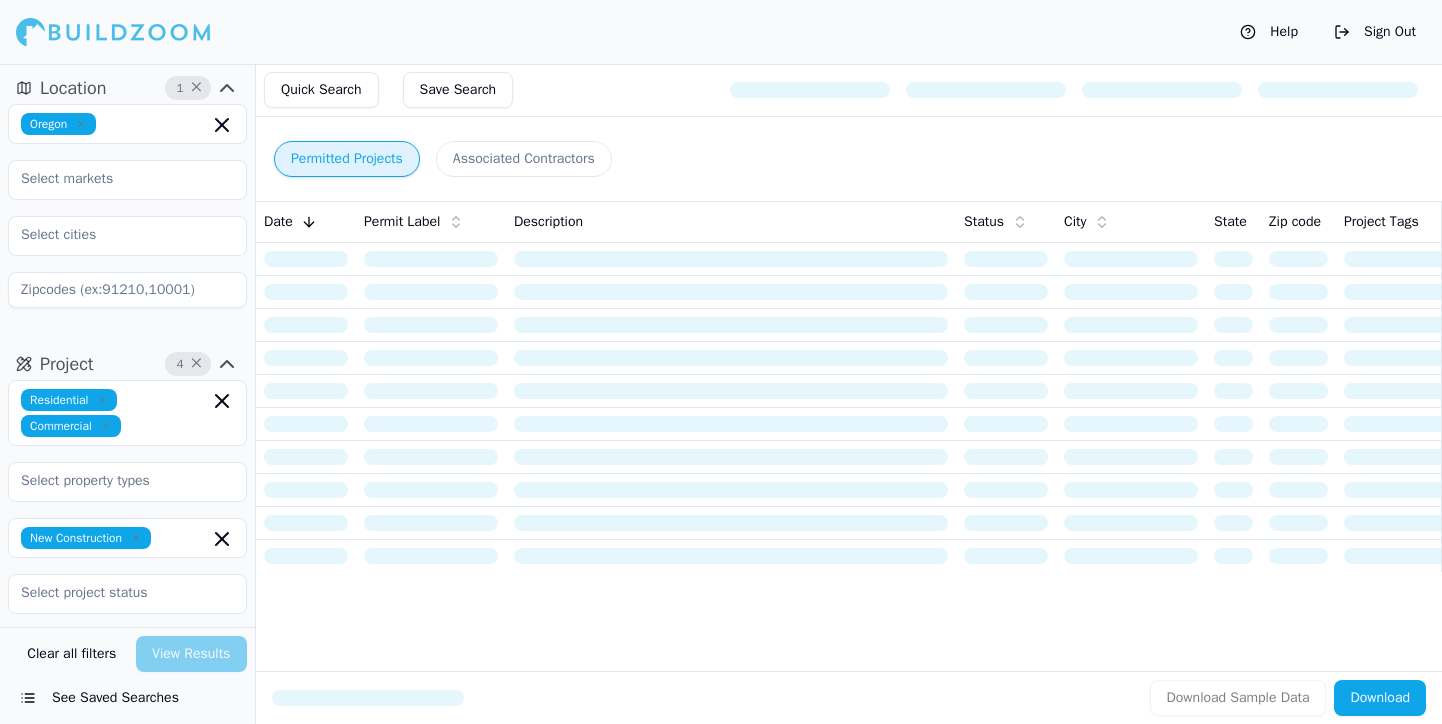 scroll, scrollTop: 0, scrollLeft: 0, axis: both 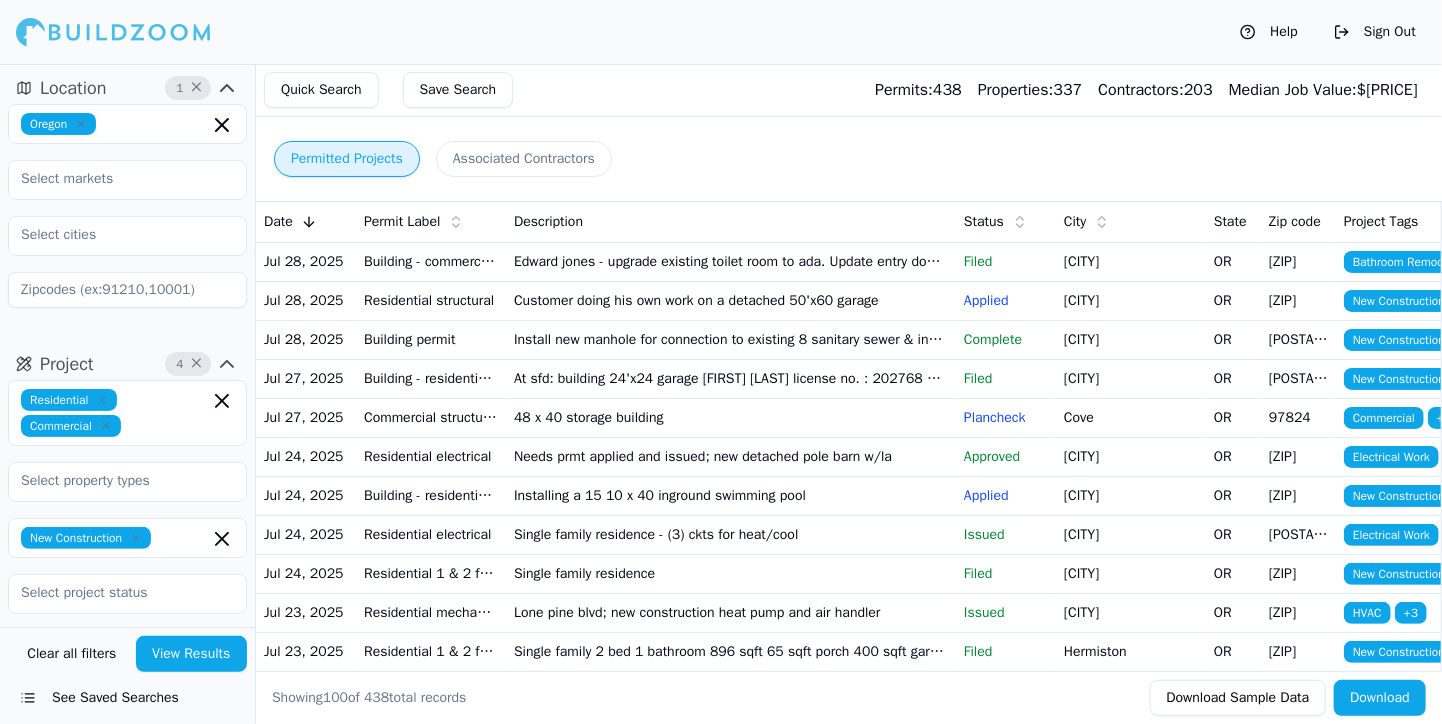 click on "Status" at bounding box center (984, 222) 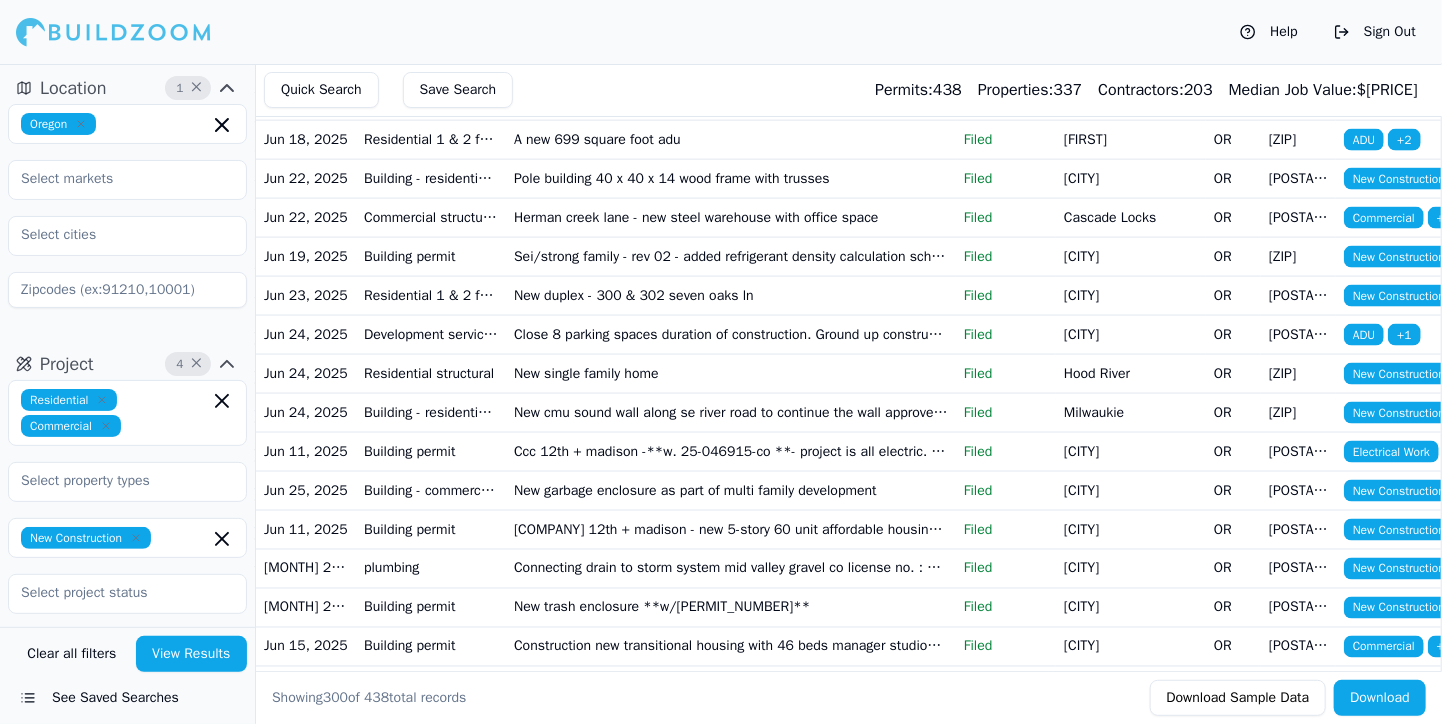 scroll, scrollTop: 8553, scrollLeft: 0, axis: vertical 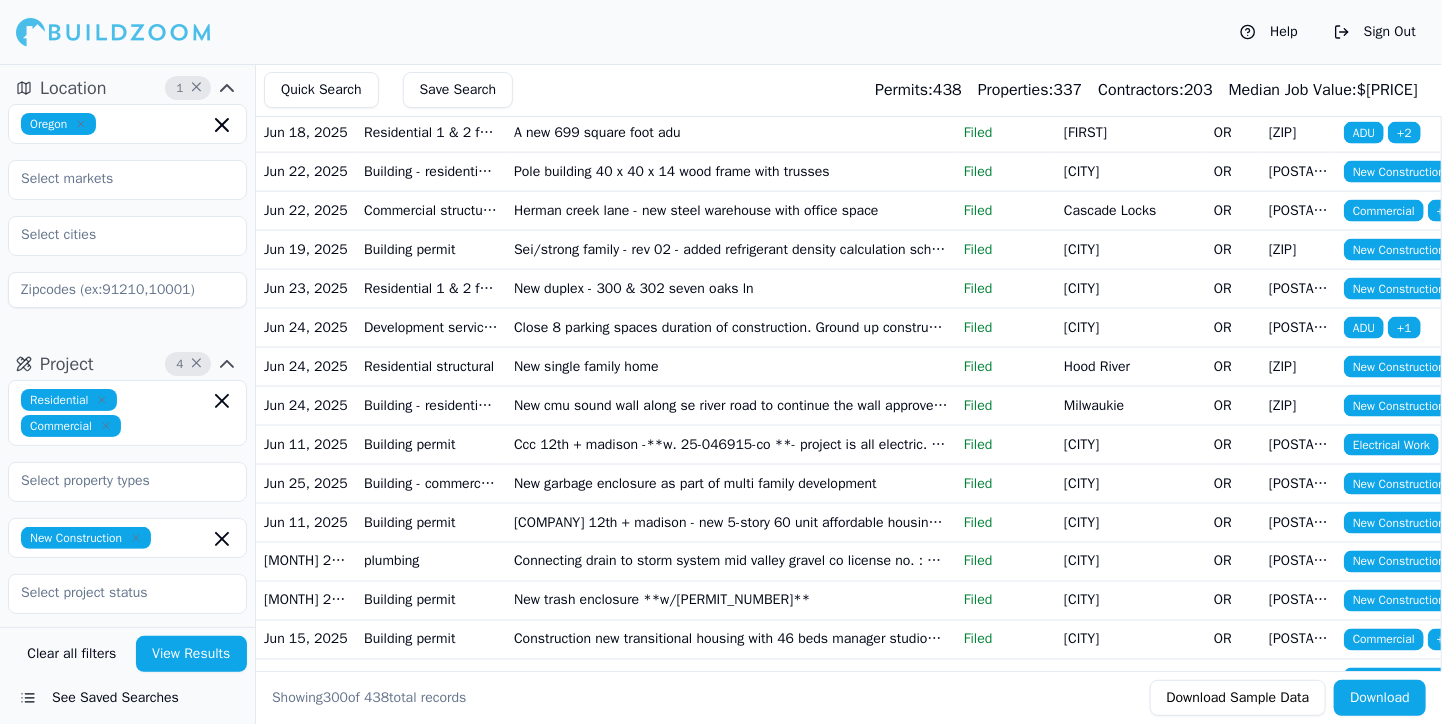 click 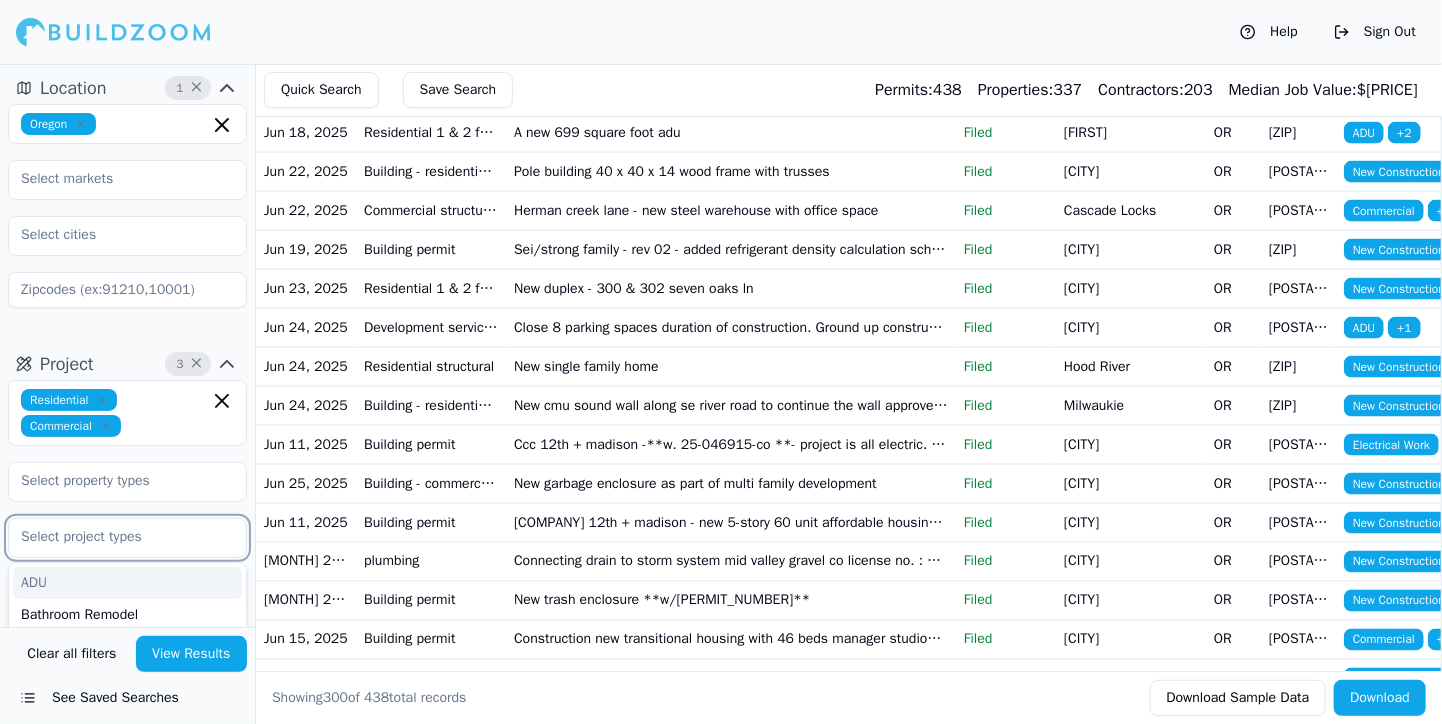 click at bounding box center (115, 537) 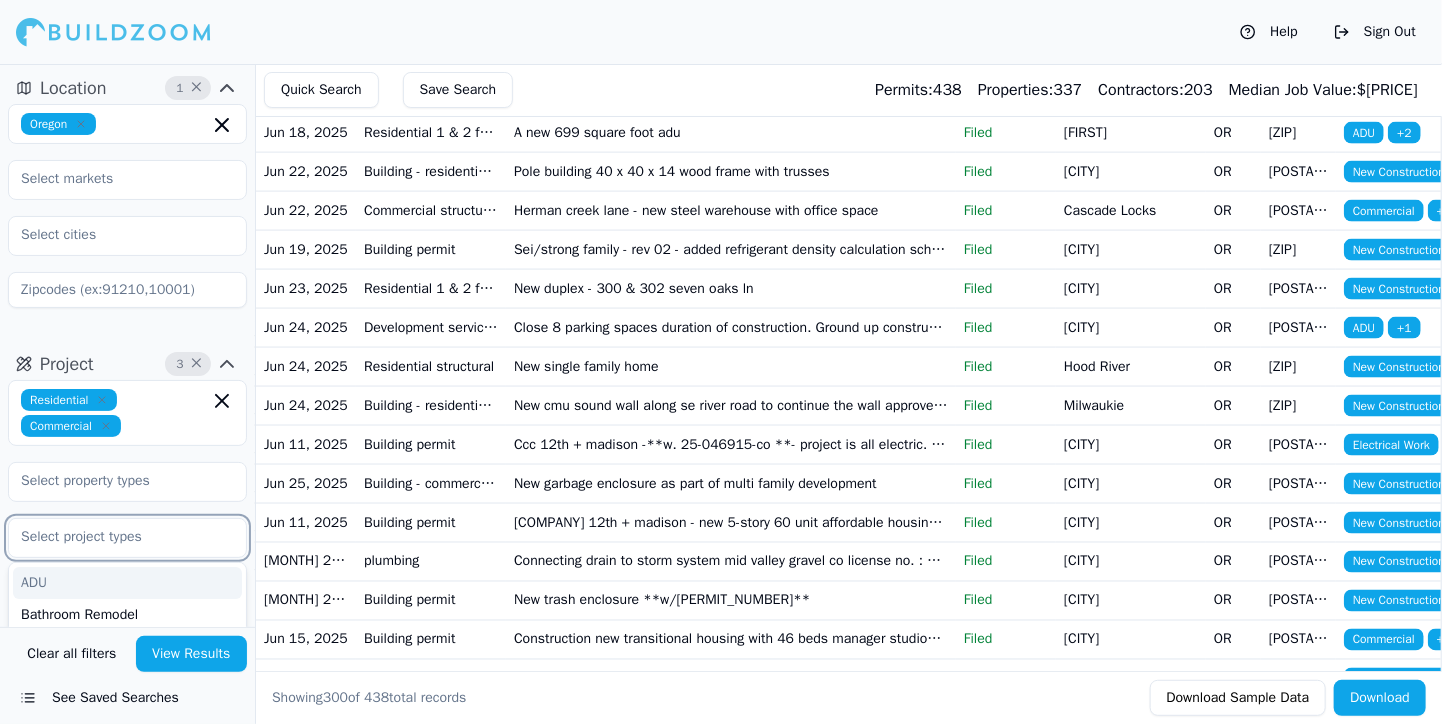 type on "s" 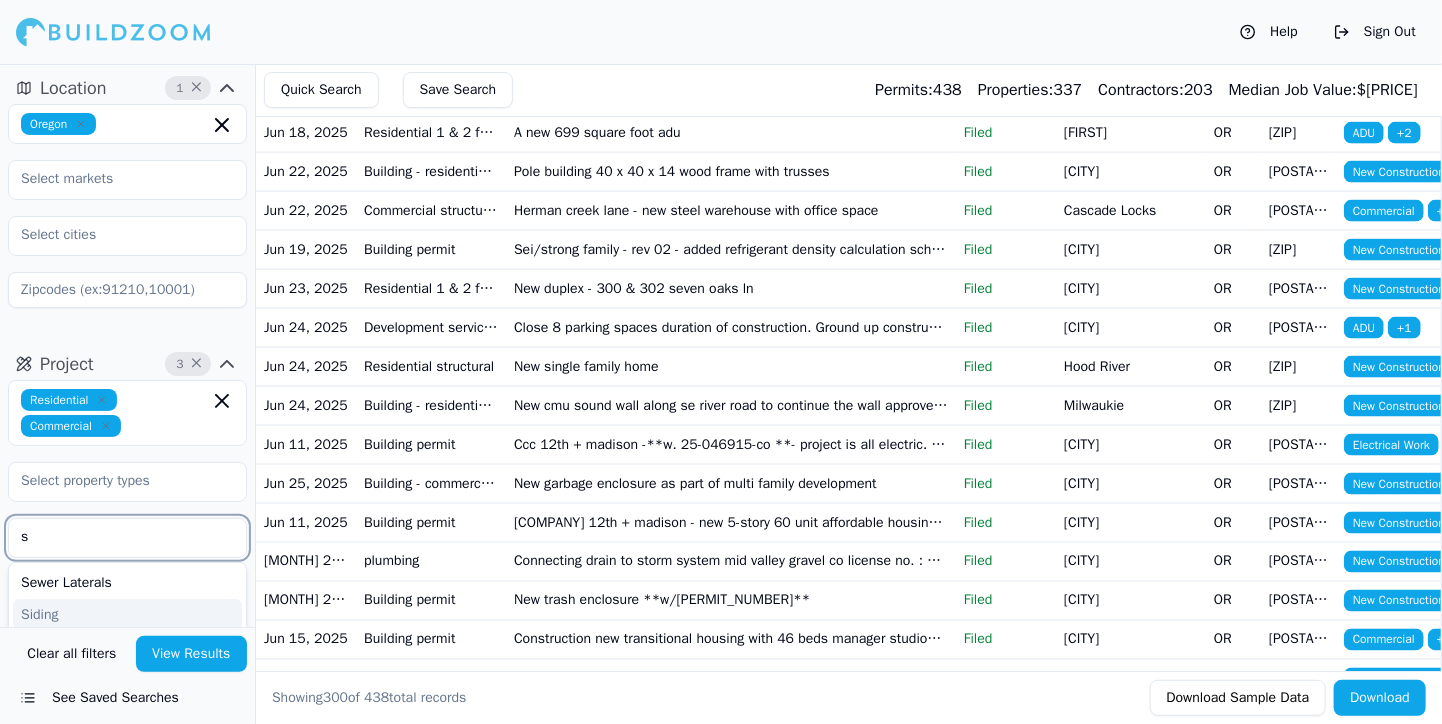 click on "Siding" at bounding box center (127, 615) 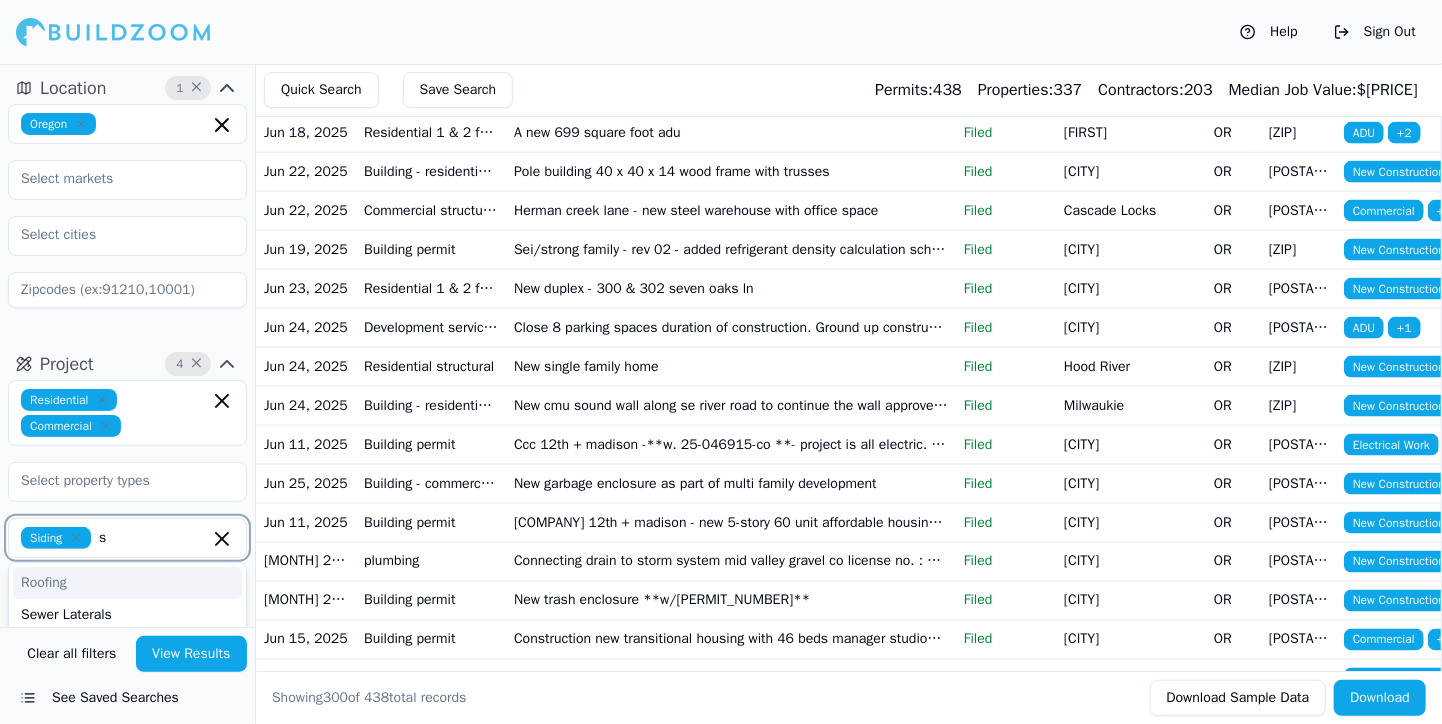 type 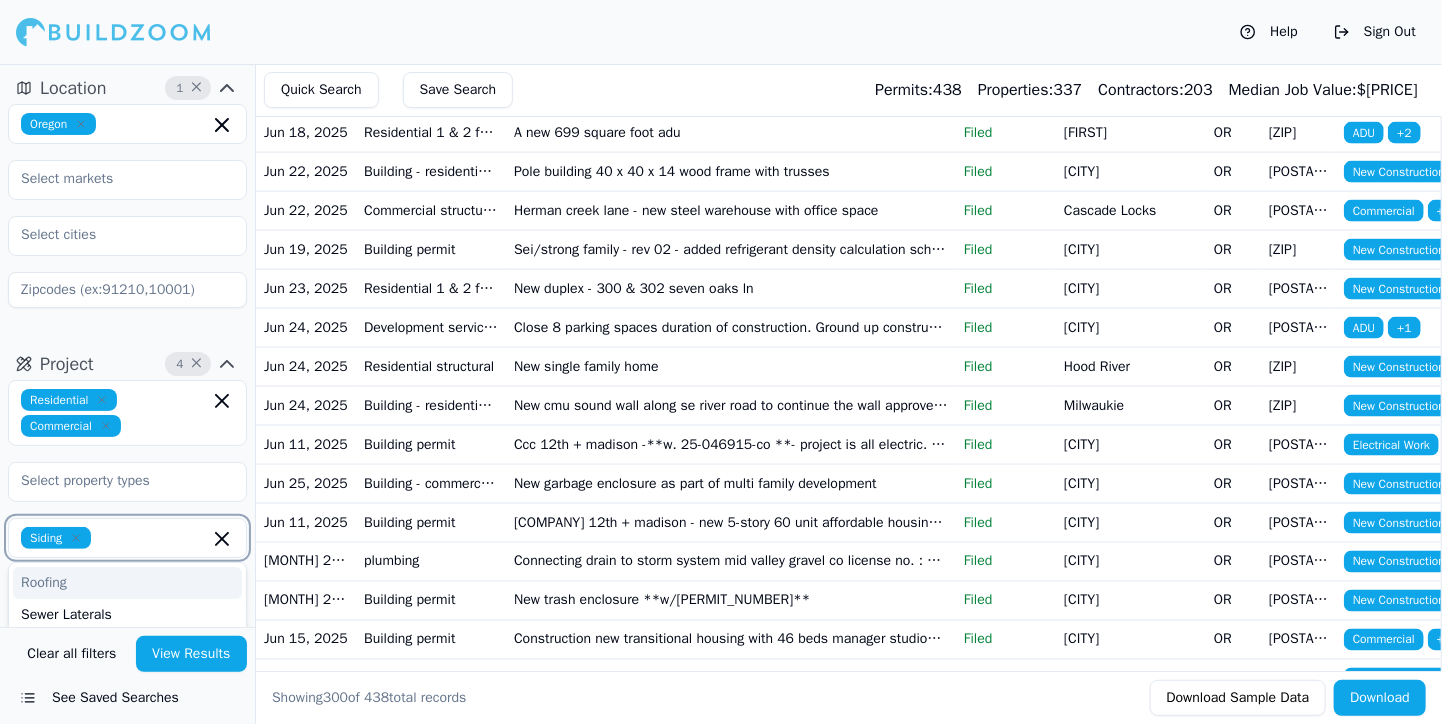 click on "Roofing" at bounding box center [127, 583] 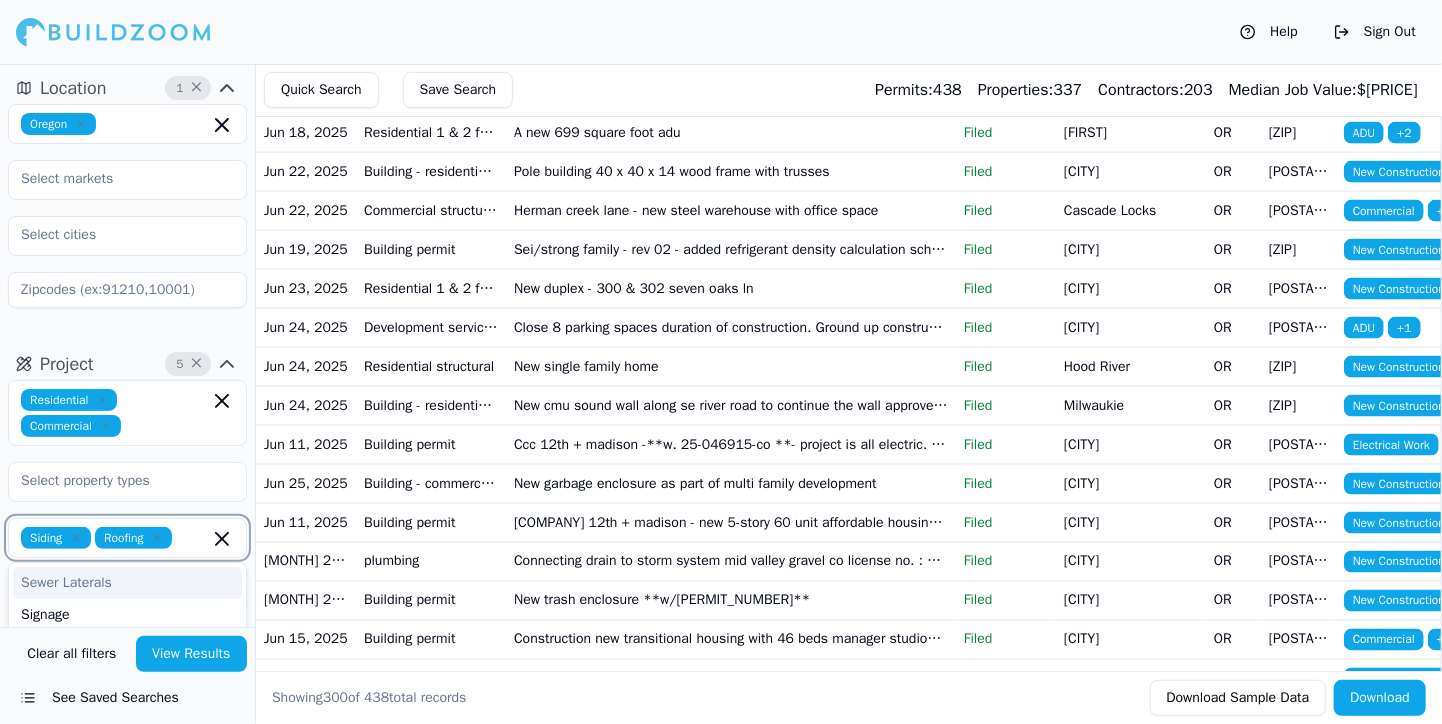 click 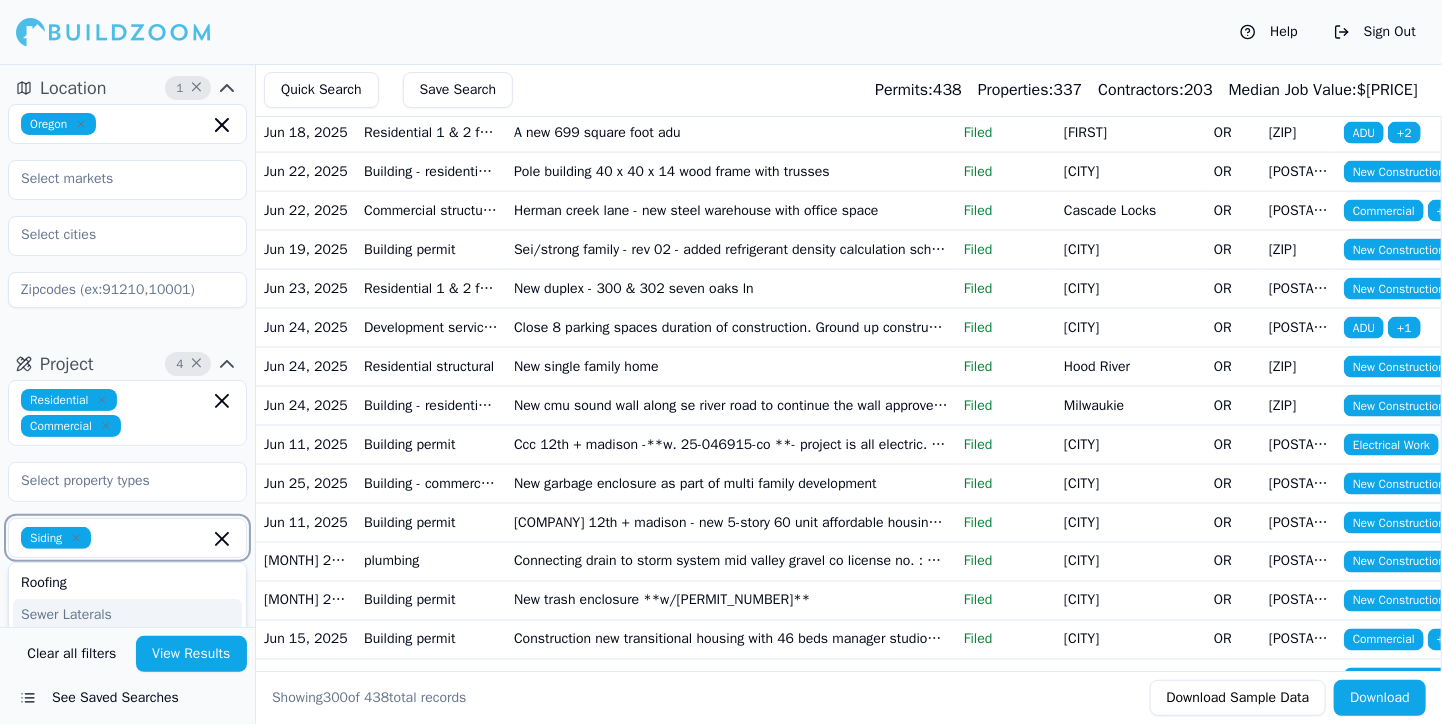 click 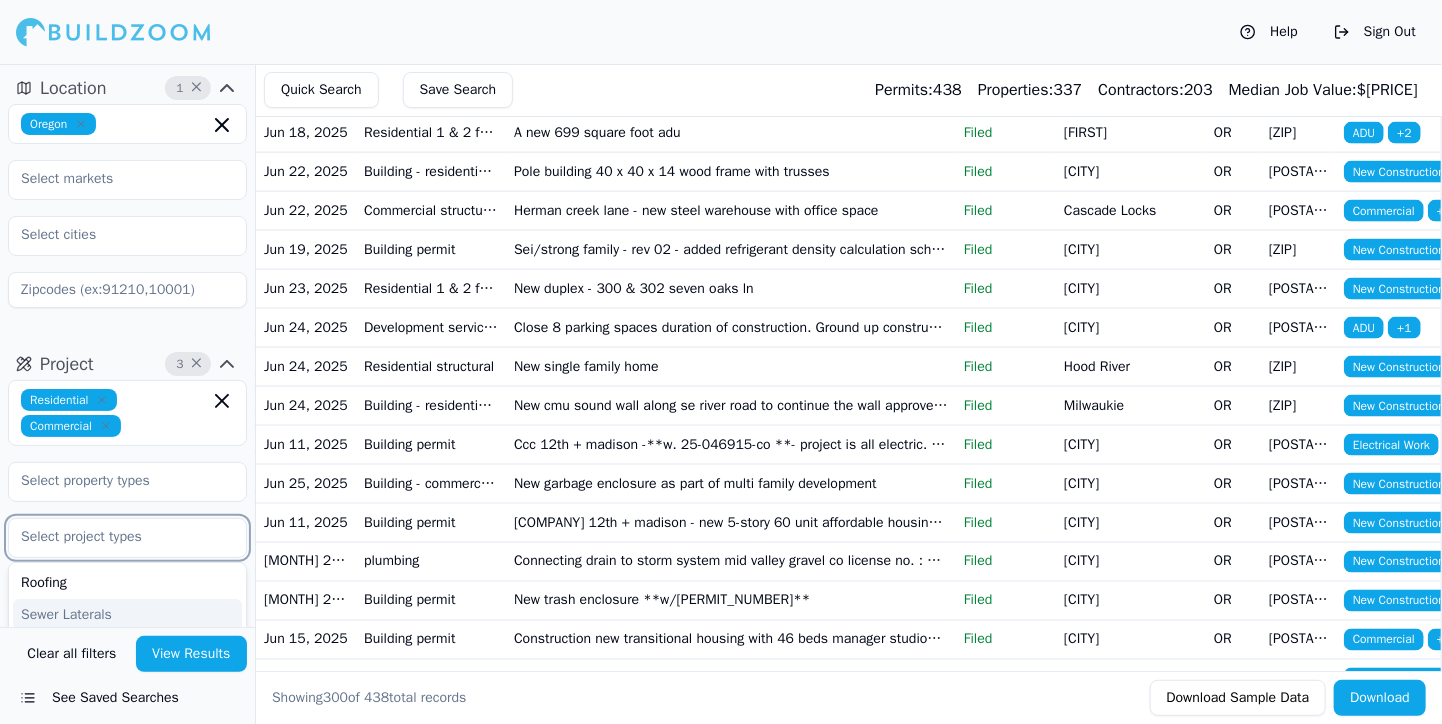 click on "Sewer Laterals" at bounding box center (127, 615) 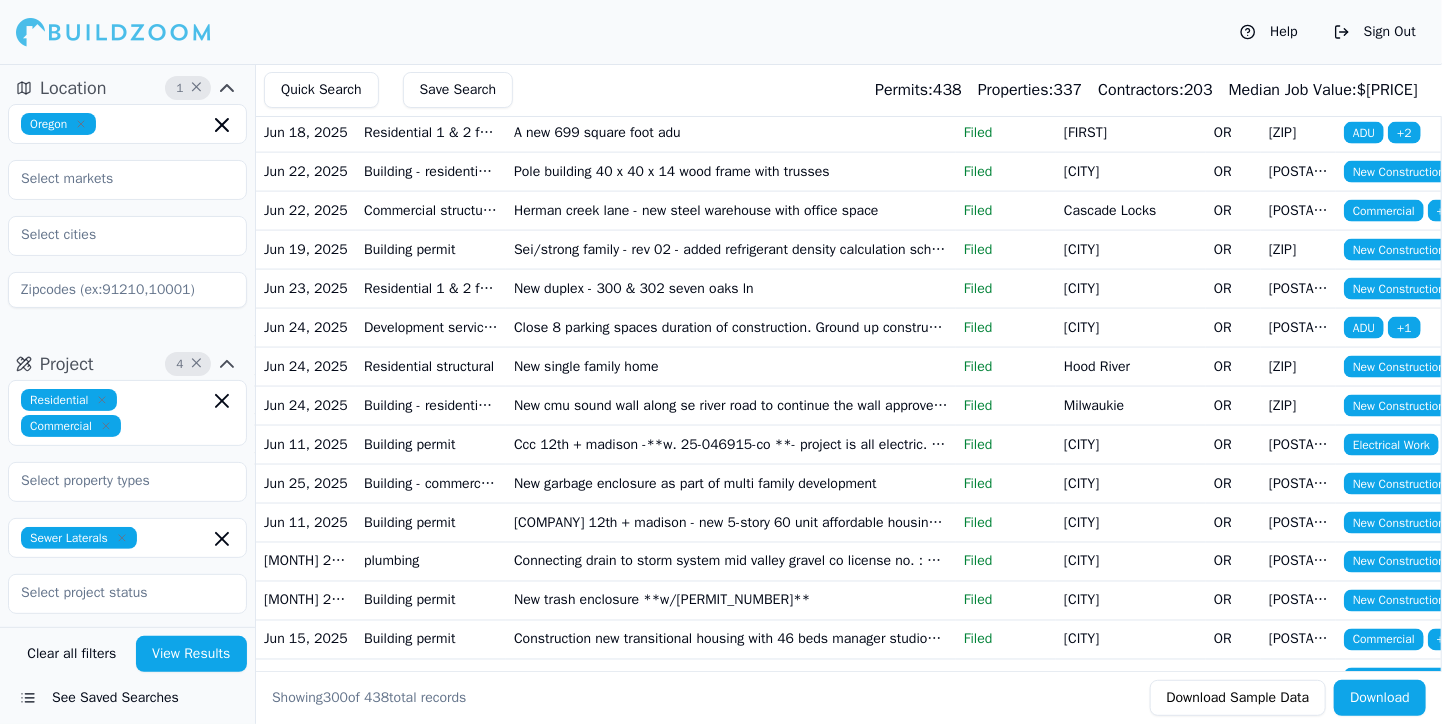 click on "View Results" at bounding box center [192, 654] 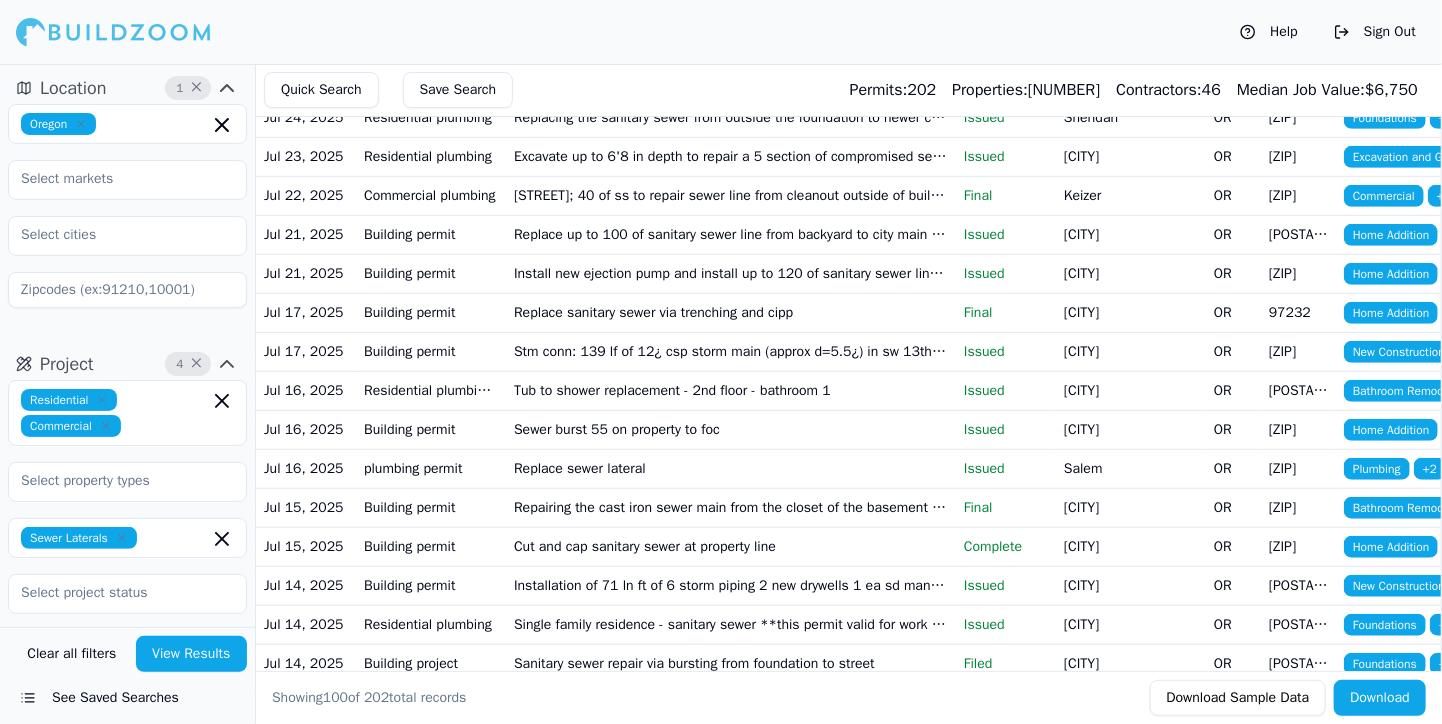 scroll, scrollTop: 648, scrollLeft: 0, axis: vertical 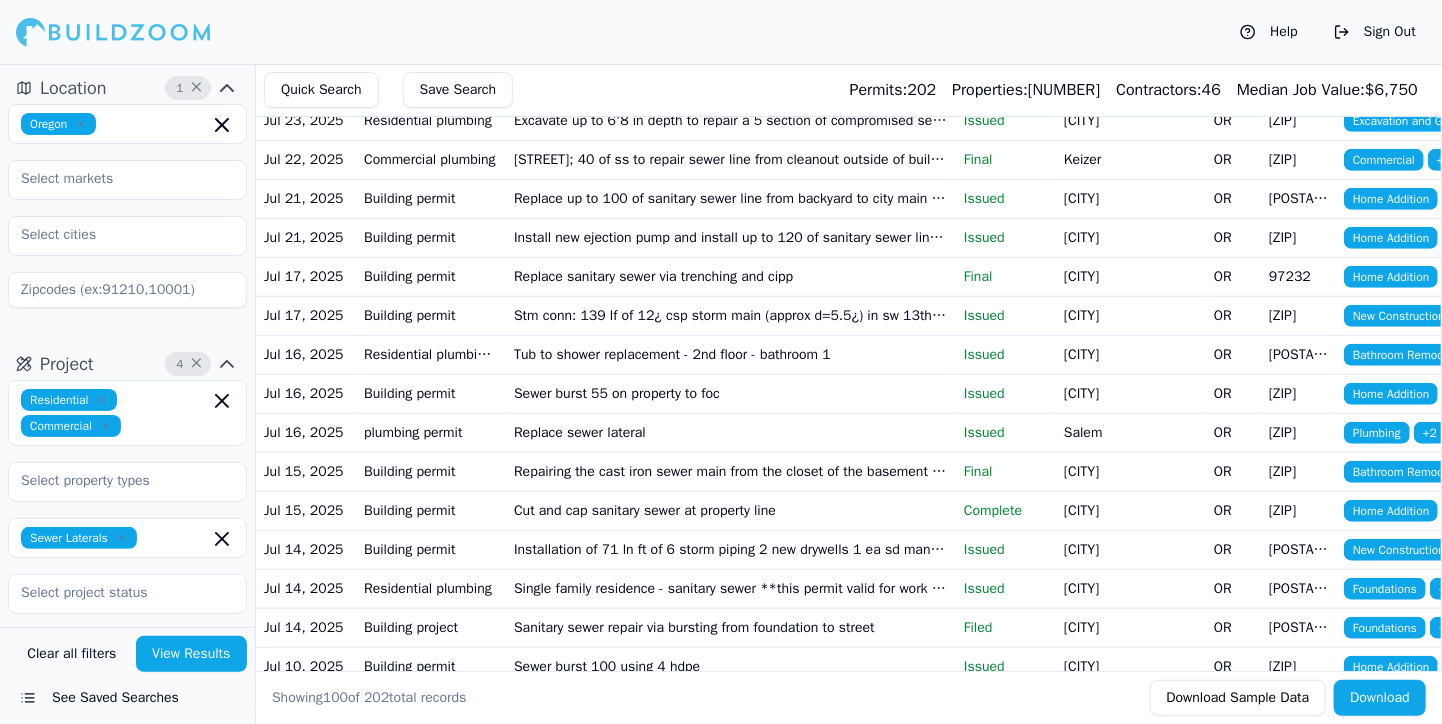 click on "Replace sewer lateral" at bounding box center [731, 432] 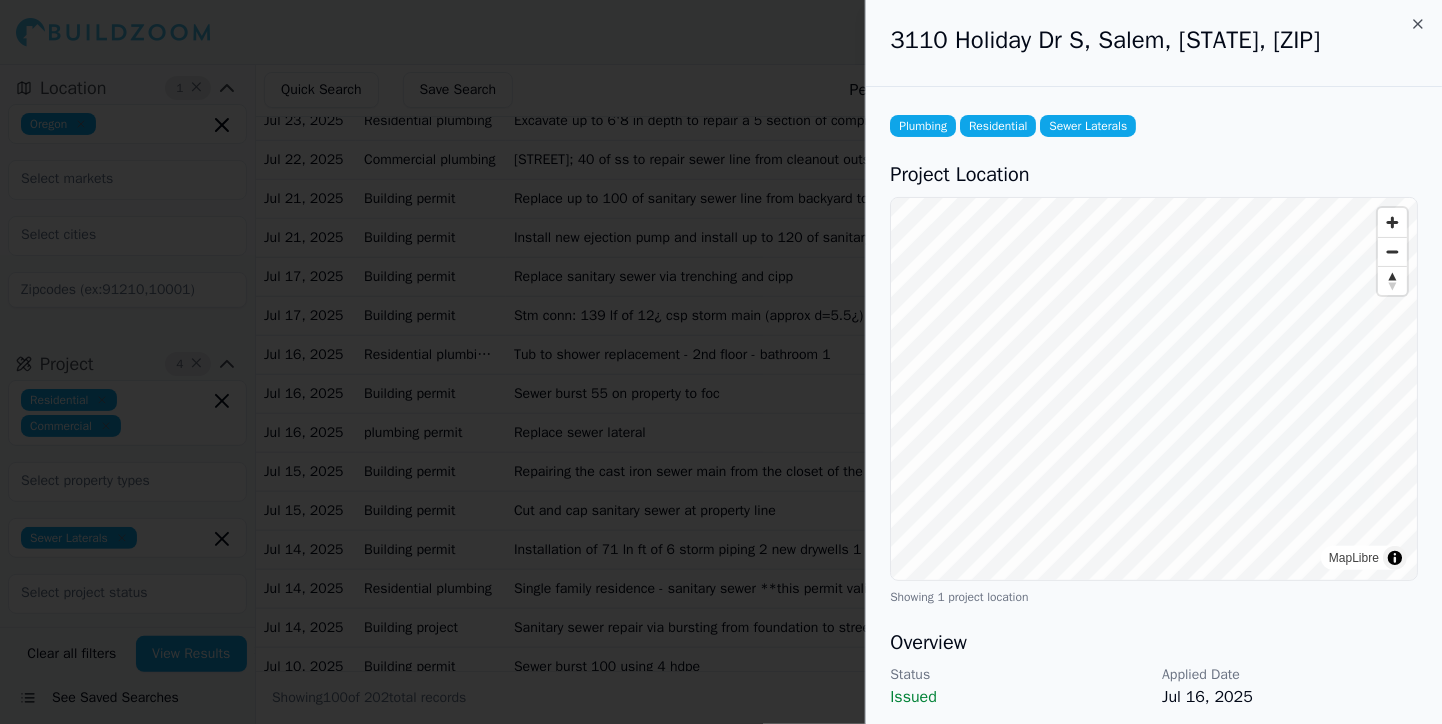 scroll, scrollTop: 648, scrollLeft: 0, axis: vertical 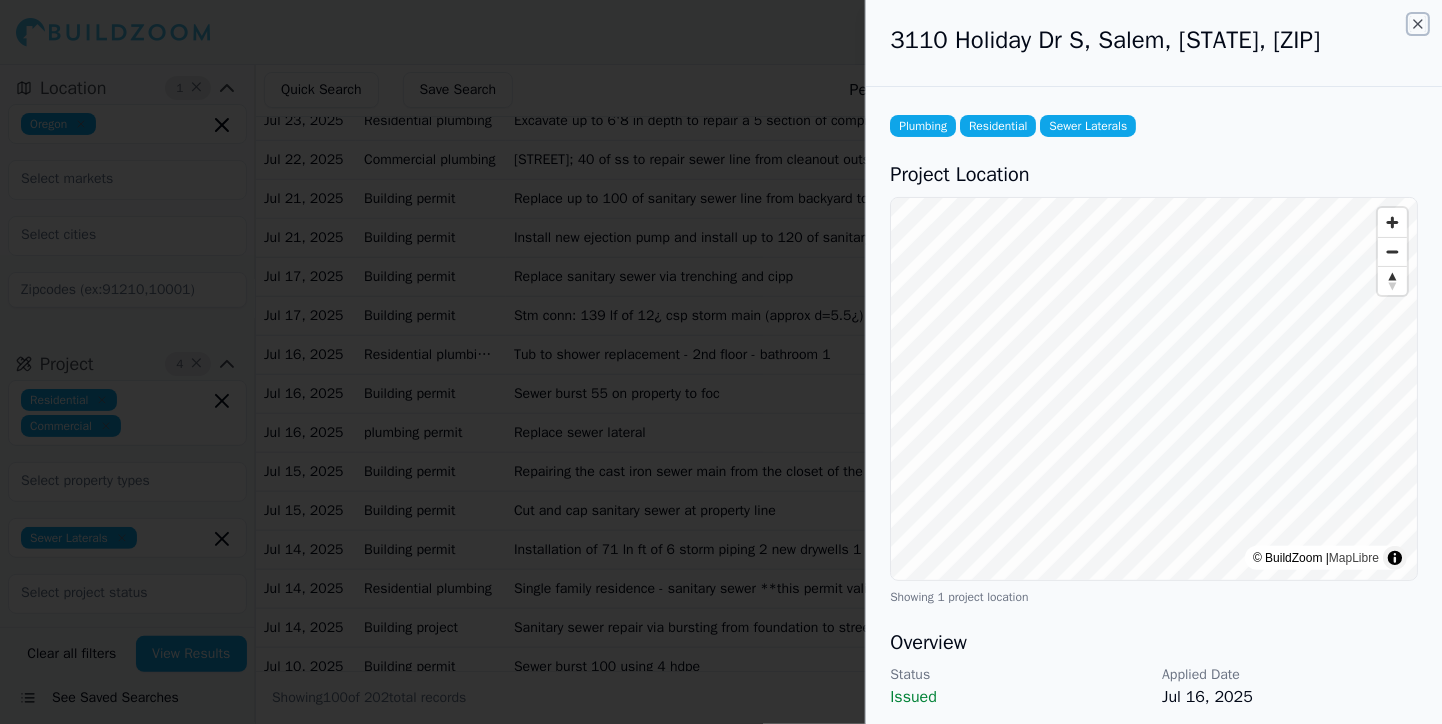 click 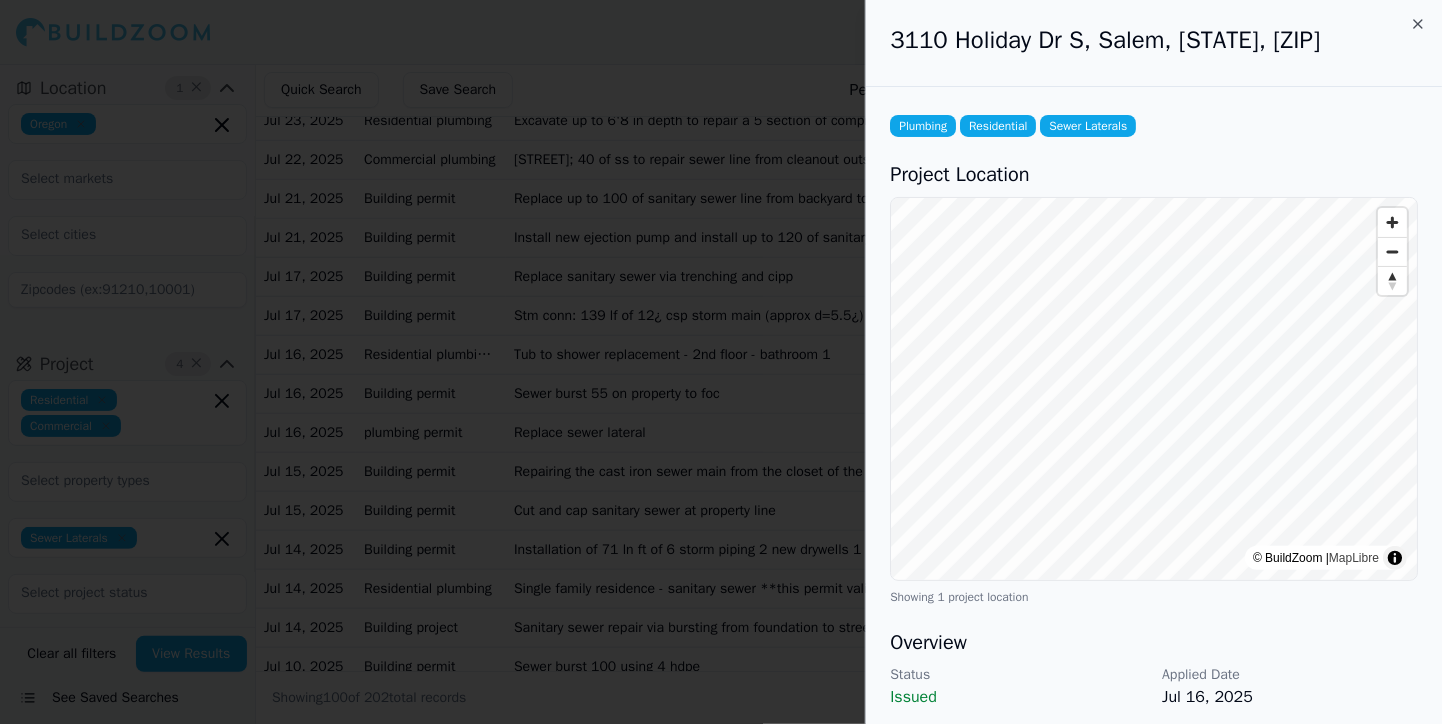click on "3110 Holiday Dr S, Salem, OR, 97302" at bounding box center (1154, 40) 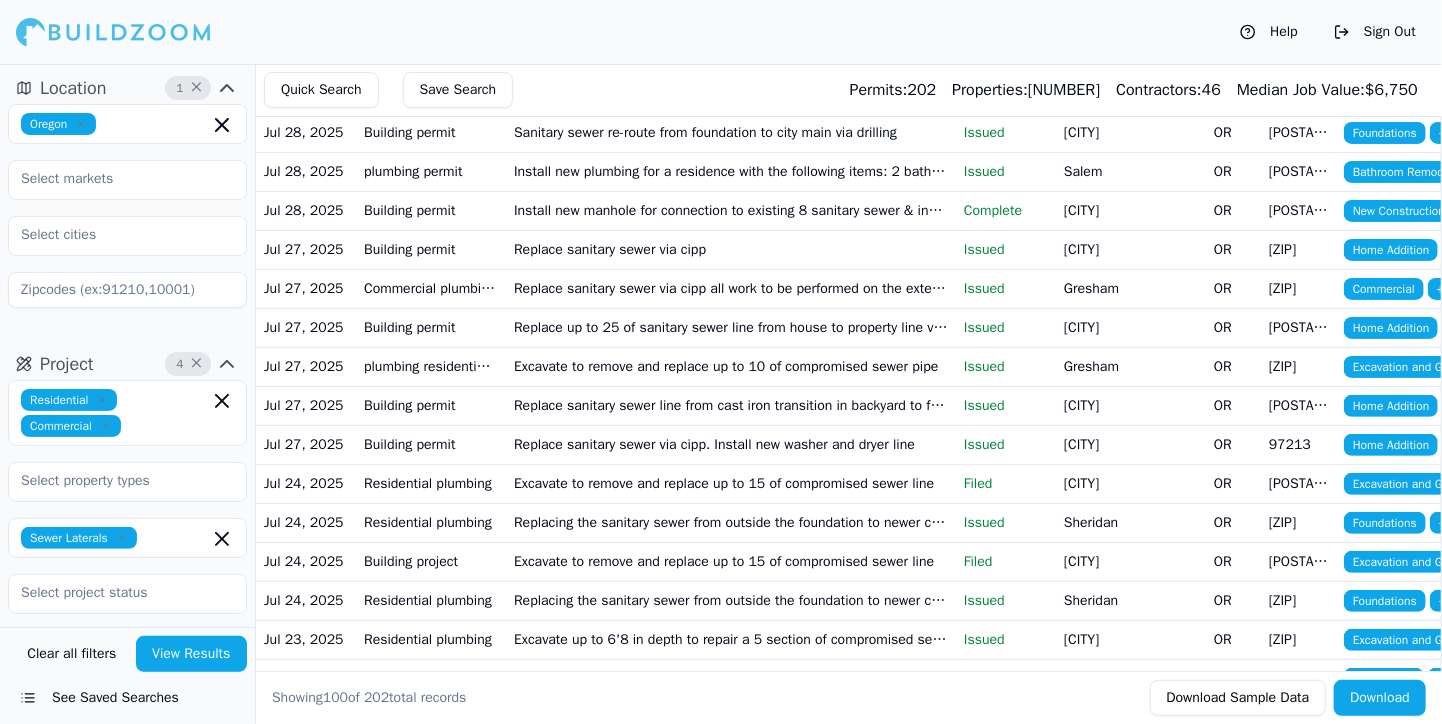 scroll, scrollTop: 0, scrollLeft: 0, axis: both 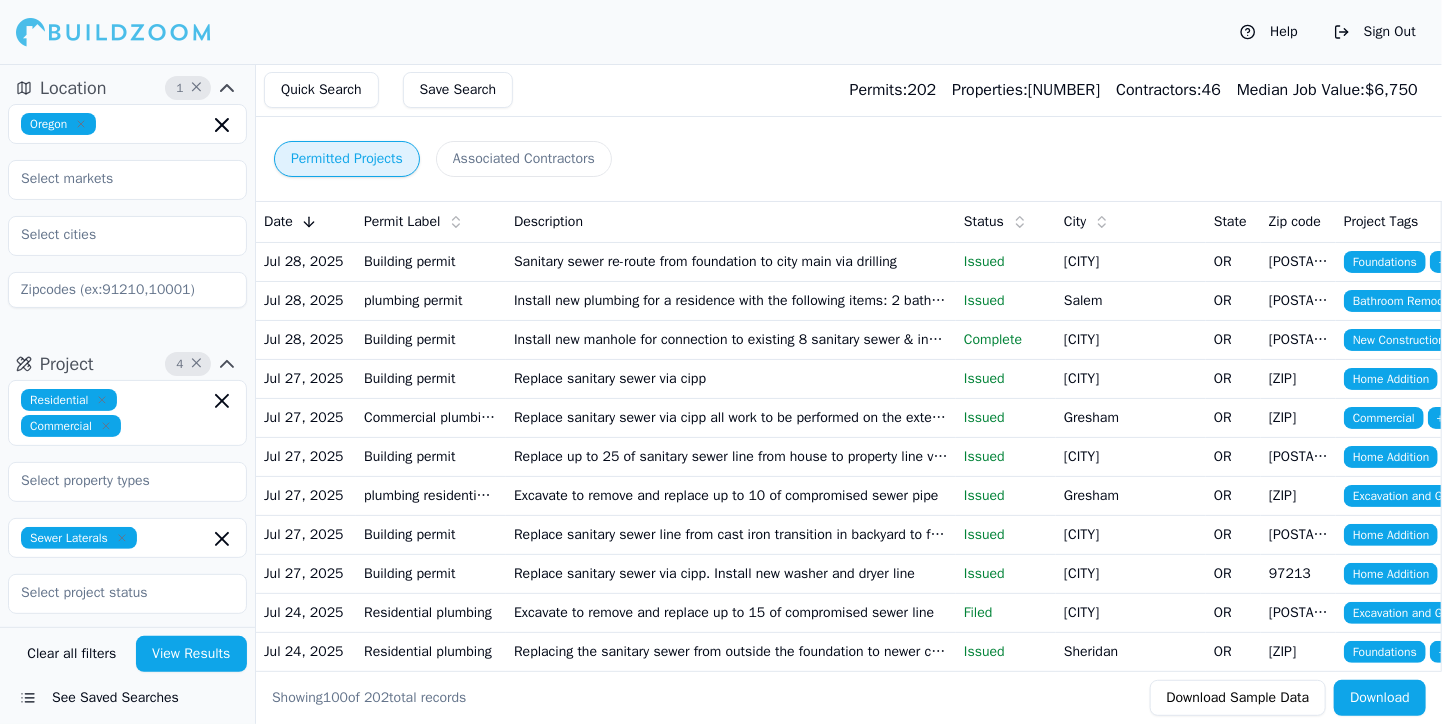 click on "Sanitary sewer re-route from foundation to city main via drilling" at bounding box center (731, 261) 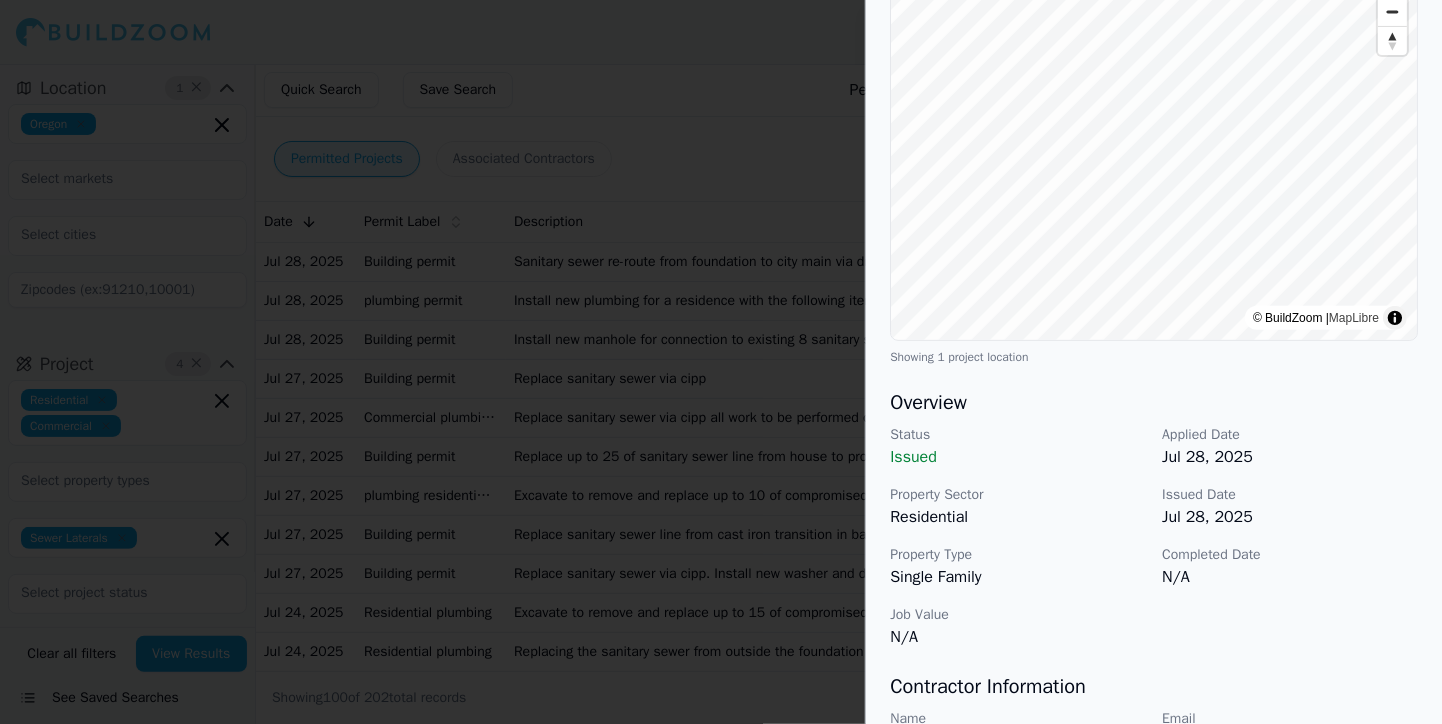 scroll, scrollTop: 0, scrollLeft: 0, axis: both 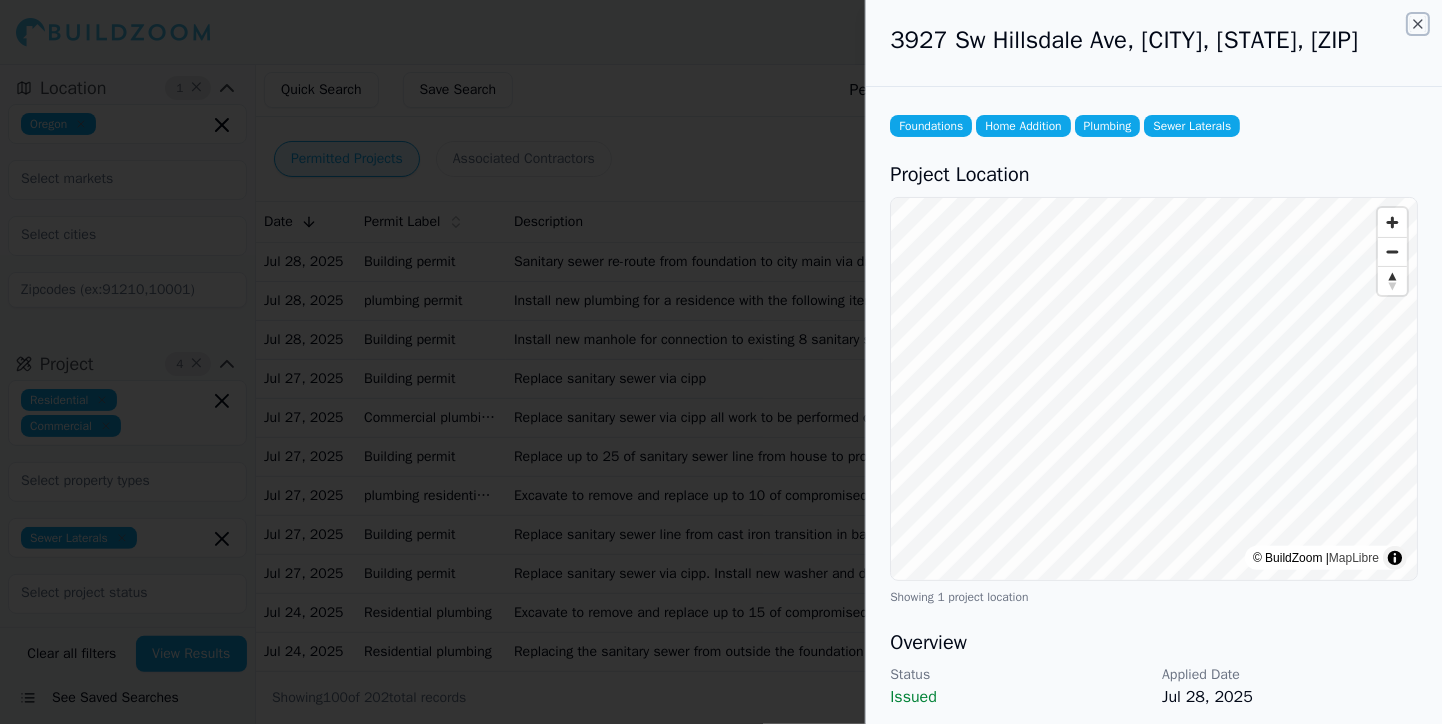 click 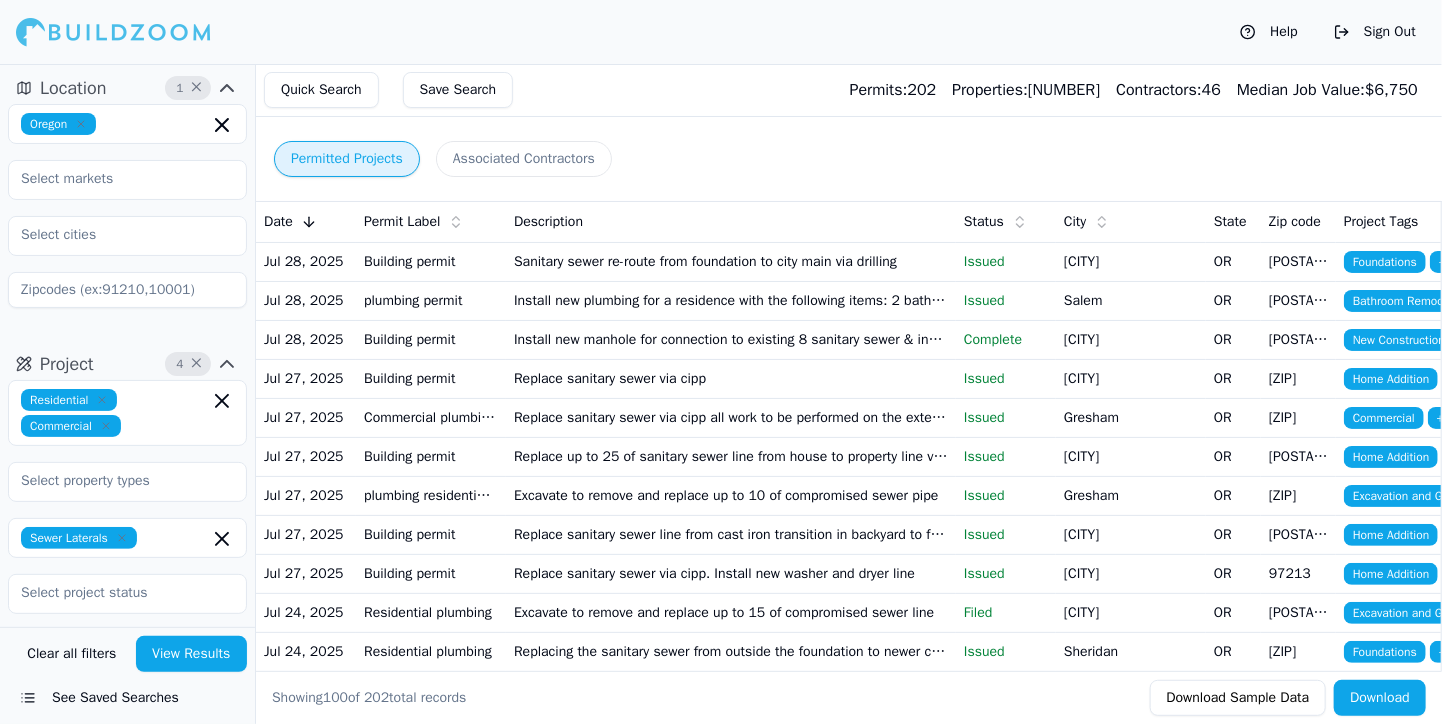 click on "Replace up to 25 of sanitary sewer line from house to property line via trench" at bounding box center [731, 456] 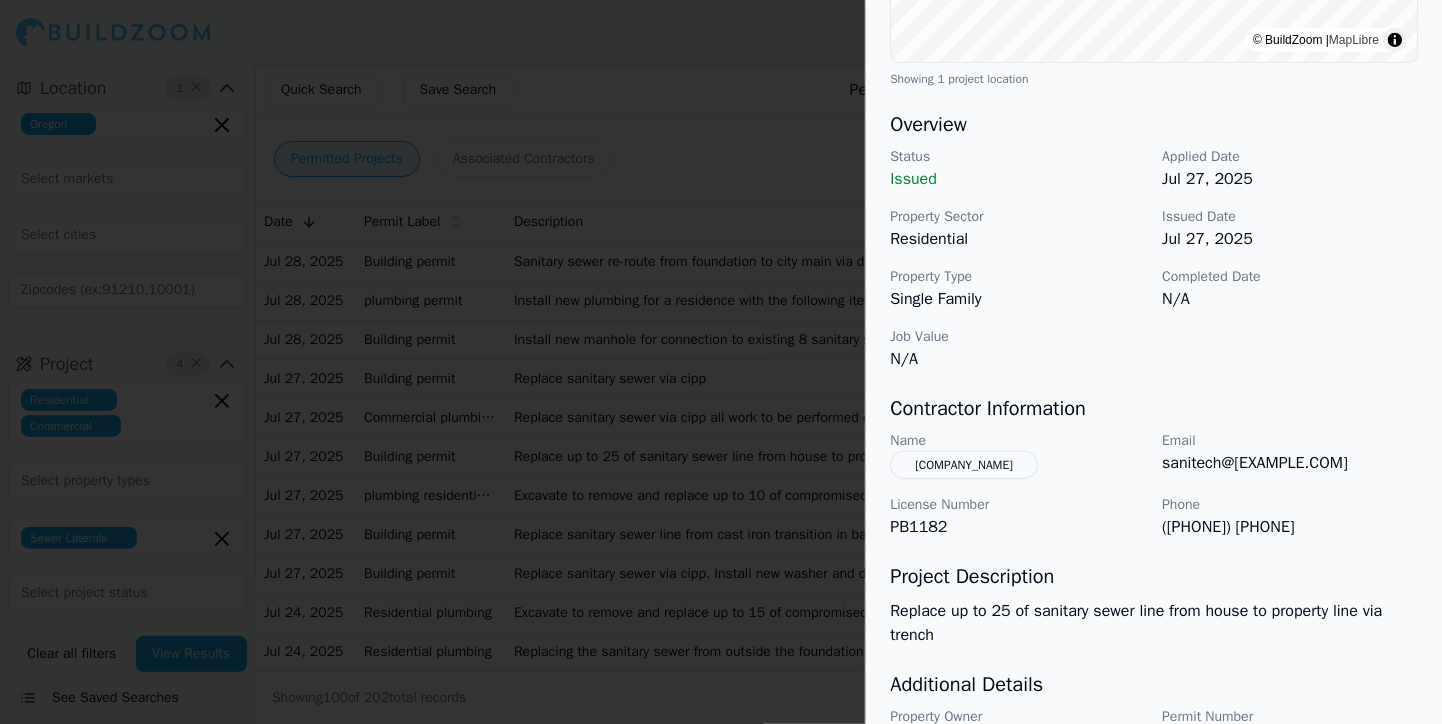 scroll, scrollTop: 628, scrollLeft: 0, axis: vertical 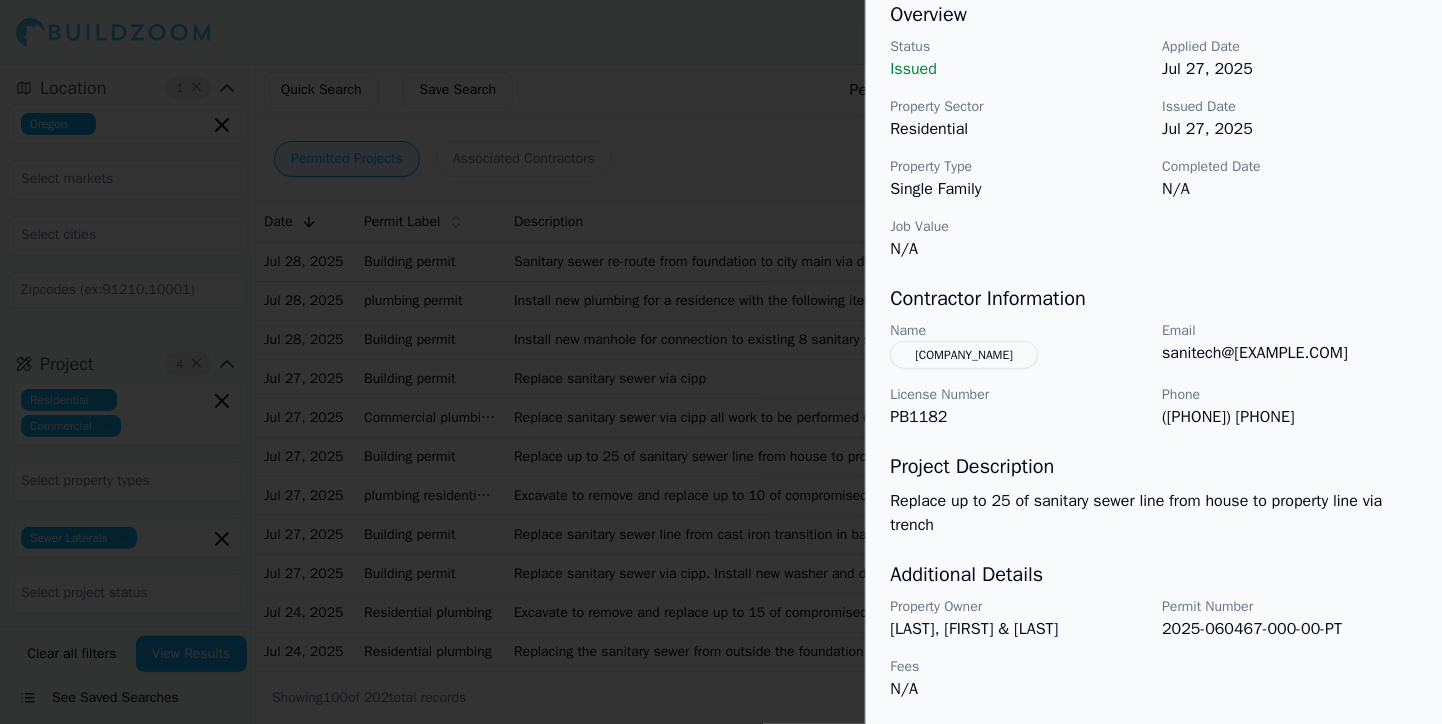 click on "[COMPANY_NAME]" at bounding box center (964, 355) 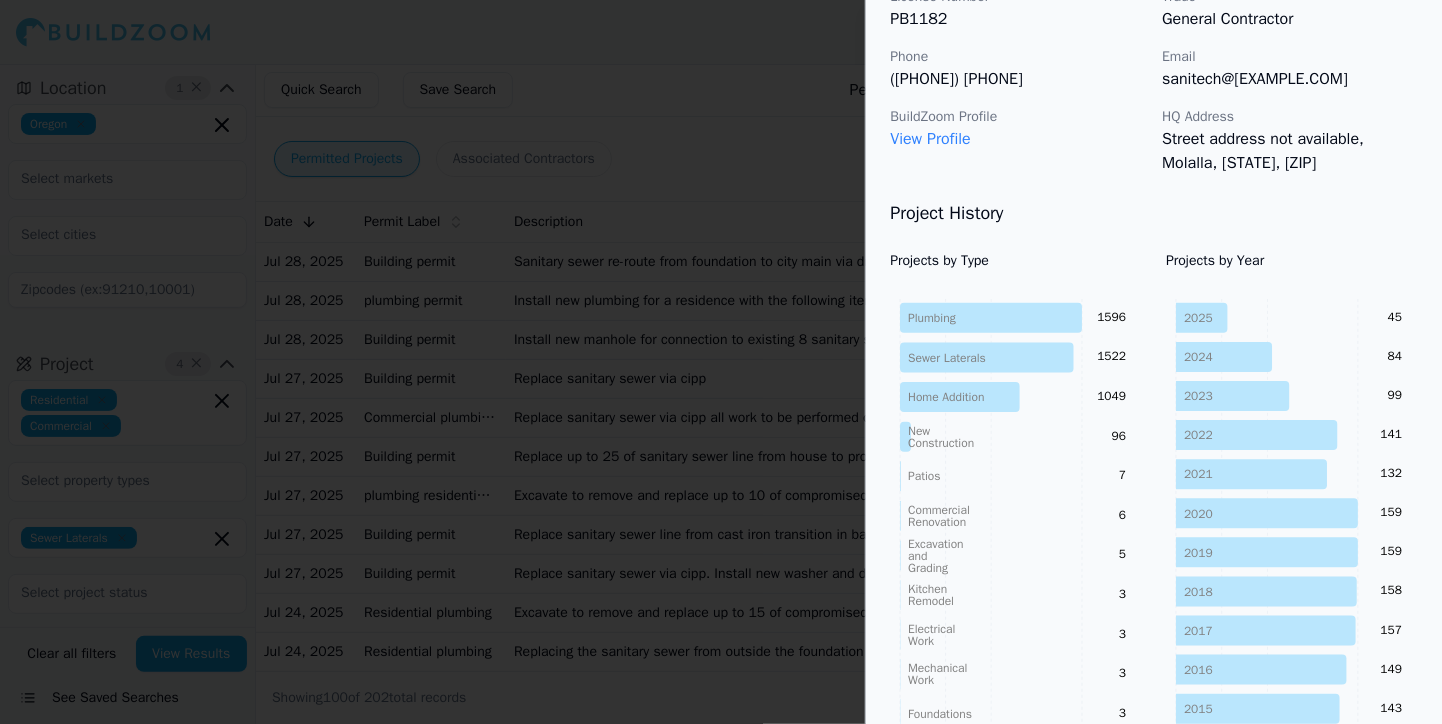 scroll, scrollTop: 0, scrollLeft: 0, axis: both 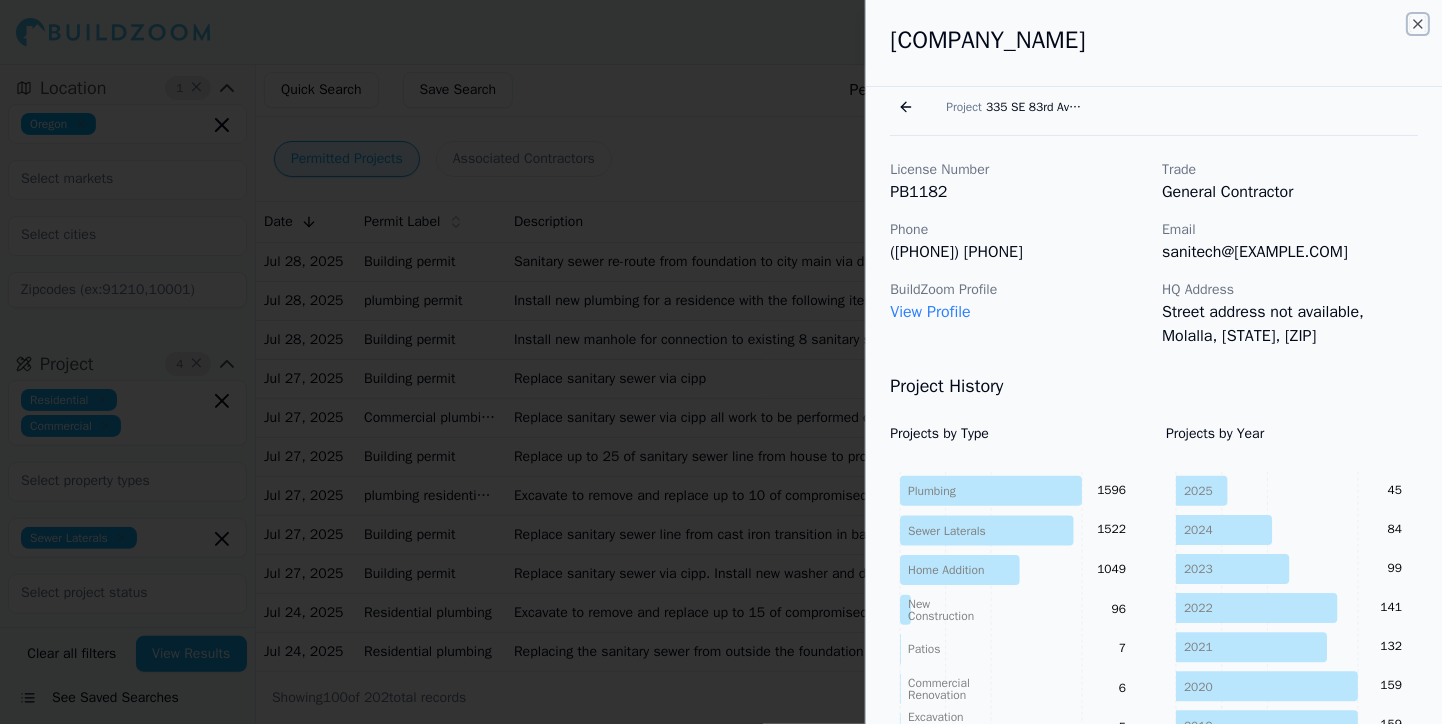 click 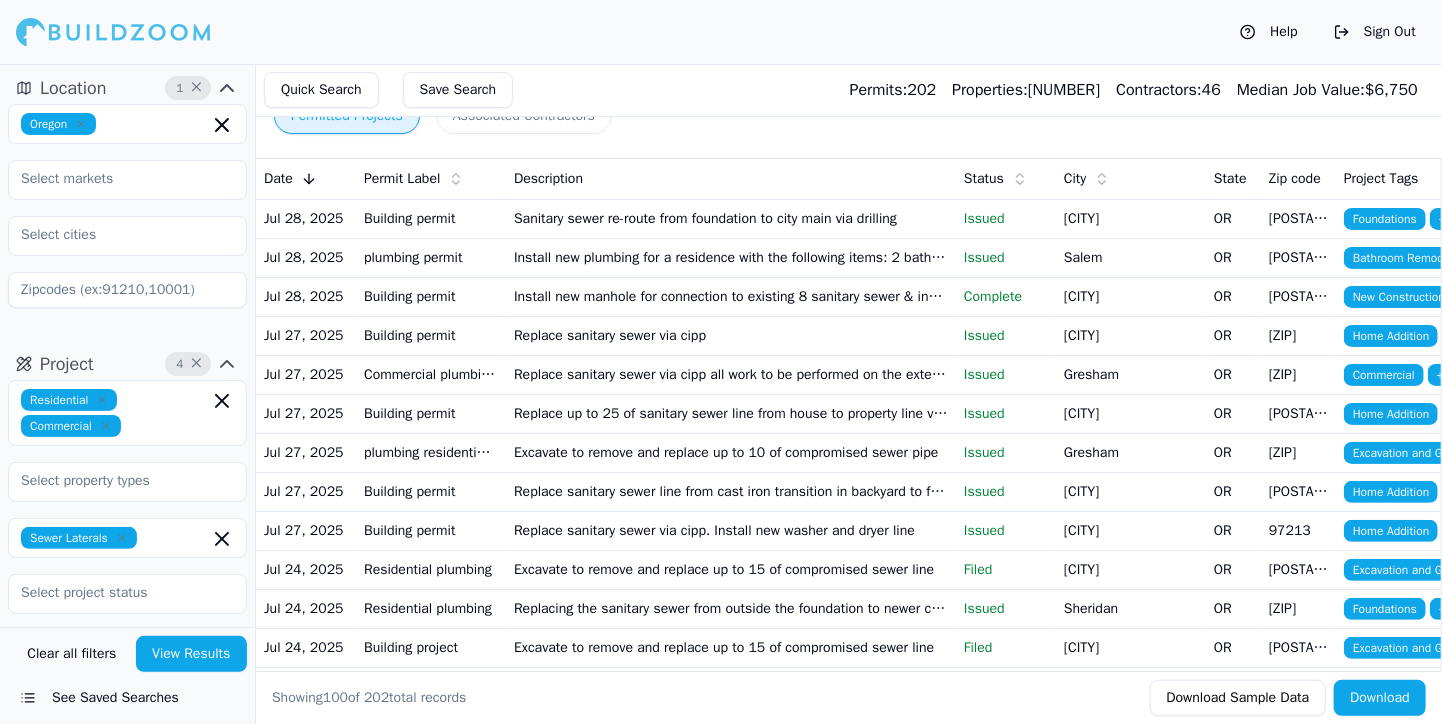 scroll, scrollTop: 0, scrollLeft: 0, axis: both 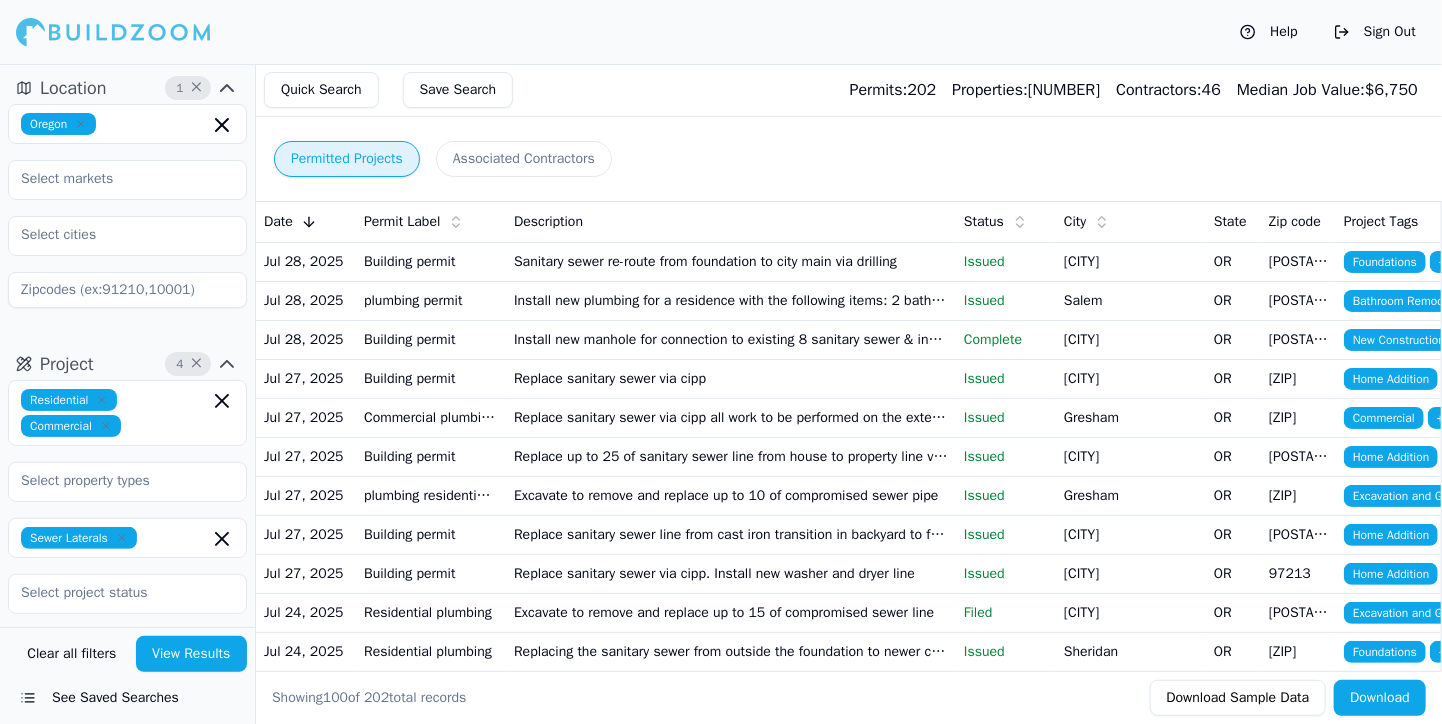 click 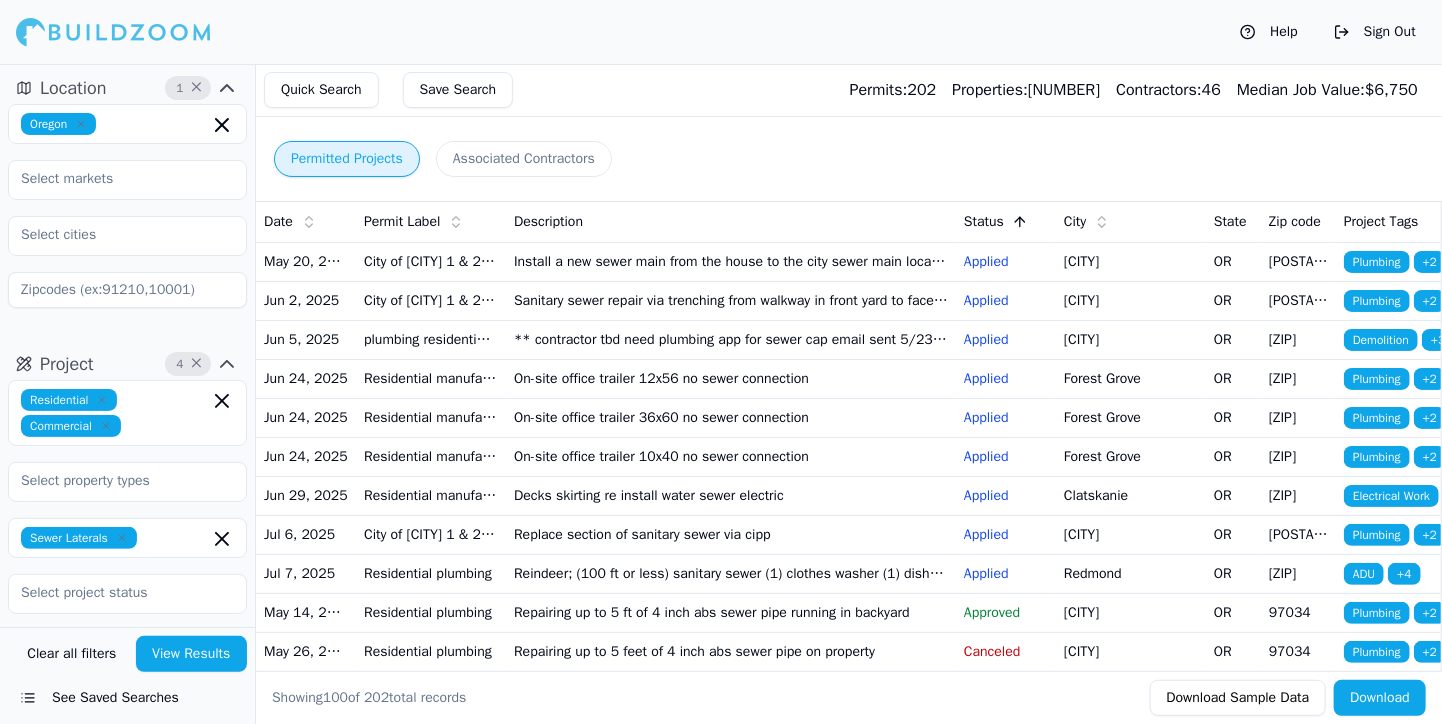 click on "Install a new sewer main from the house to the city sewer main located at the edge of the driveway via drilling. Installing up to 800 of ejection and gravity sewer line with clean outs along the way. Installing sewer ejection pump" at bounding box center [731, 261] 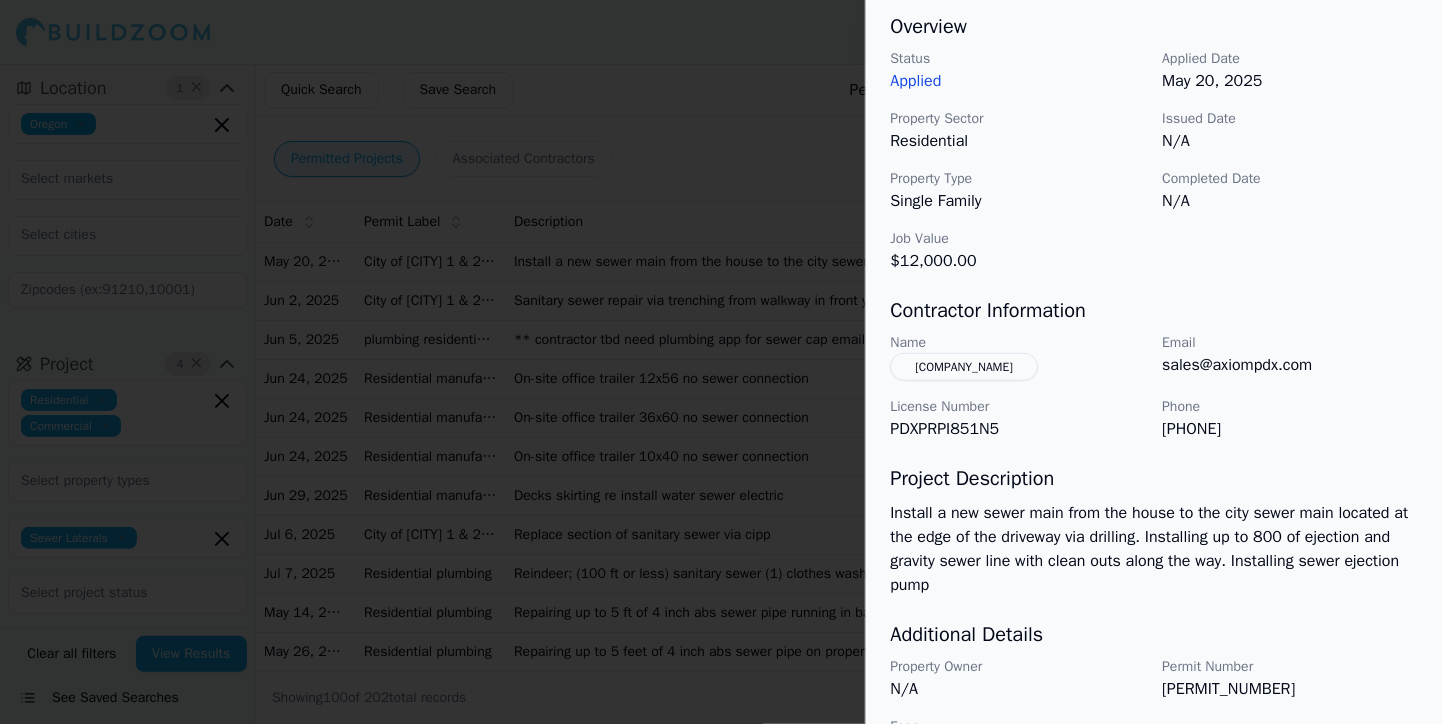 scroll, scrollTop: 676, scrollLeft: 0, axis: vertical 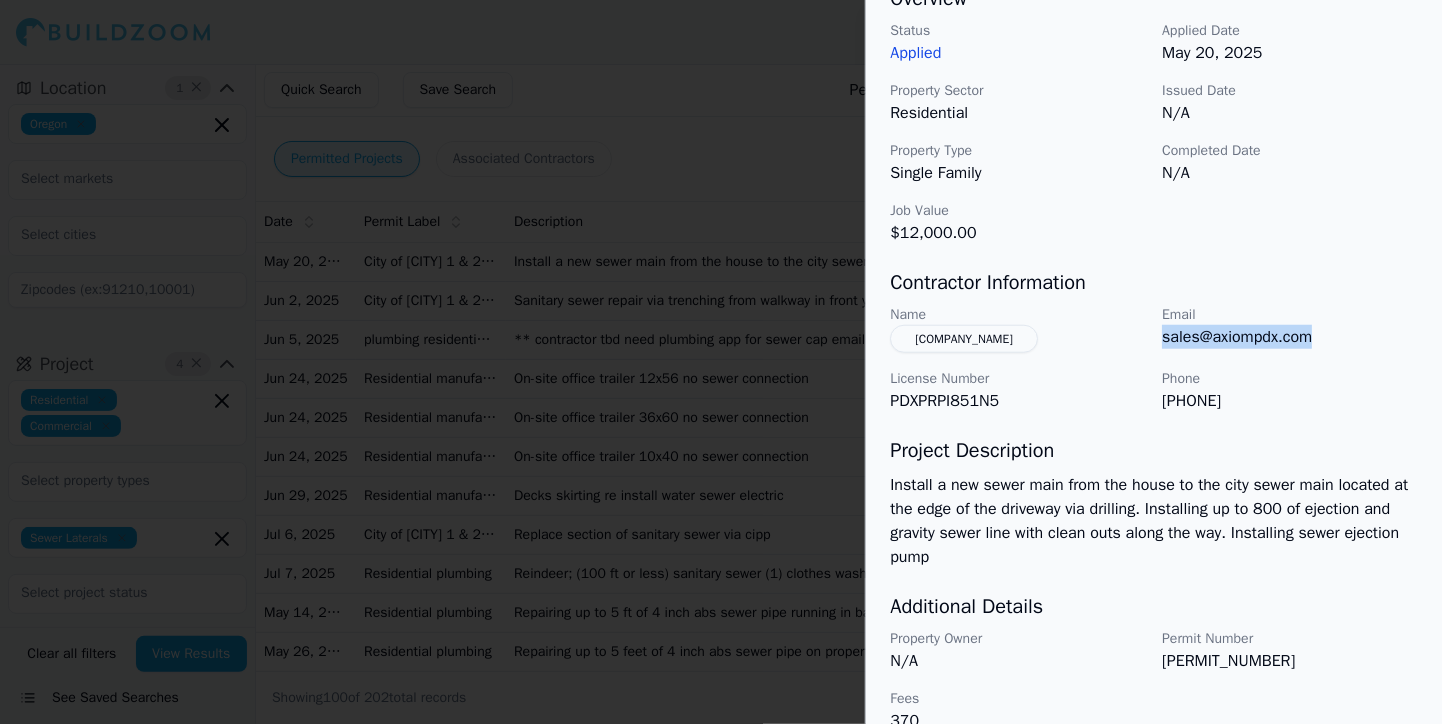 drag, startPoint x: 1158, startPoint y: 307, endPoint x: 1377, endPoint y: 306, distance: 219.00229 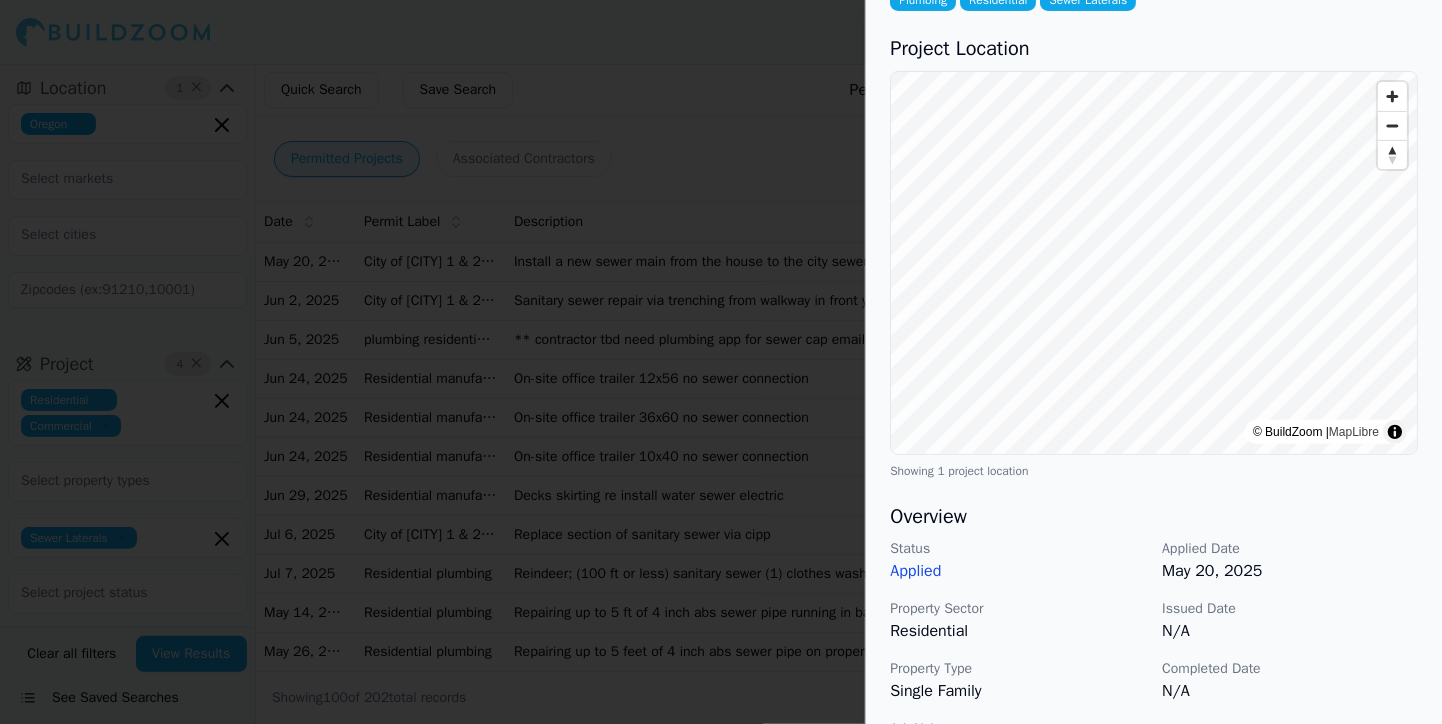 scroll, scrollTop: 0, scrollLeft: 0, axis: both 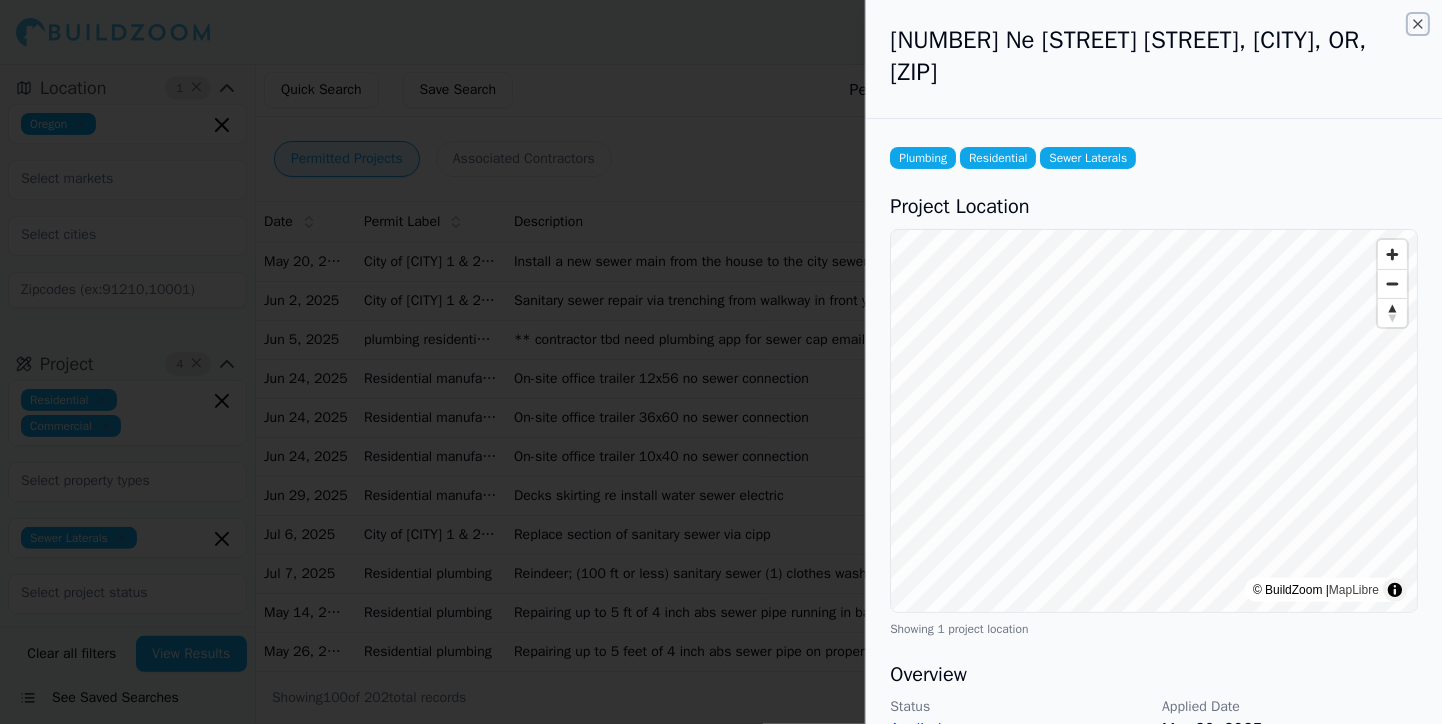 click 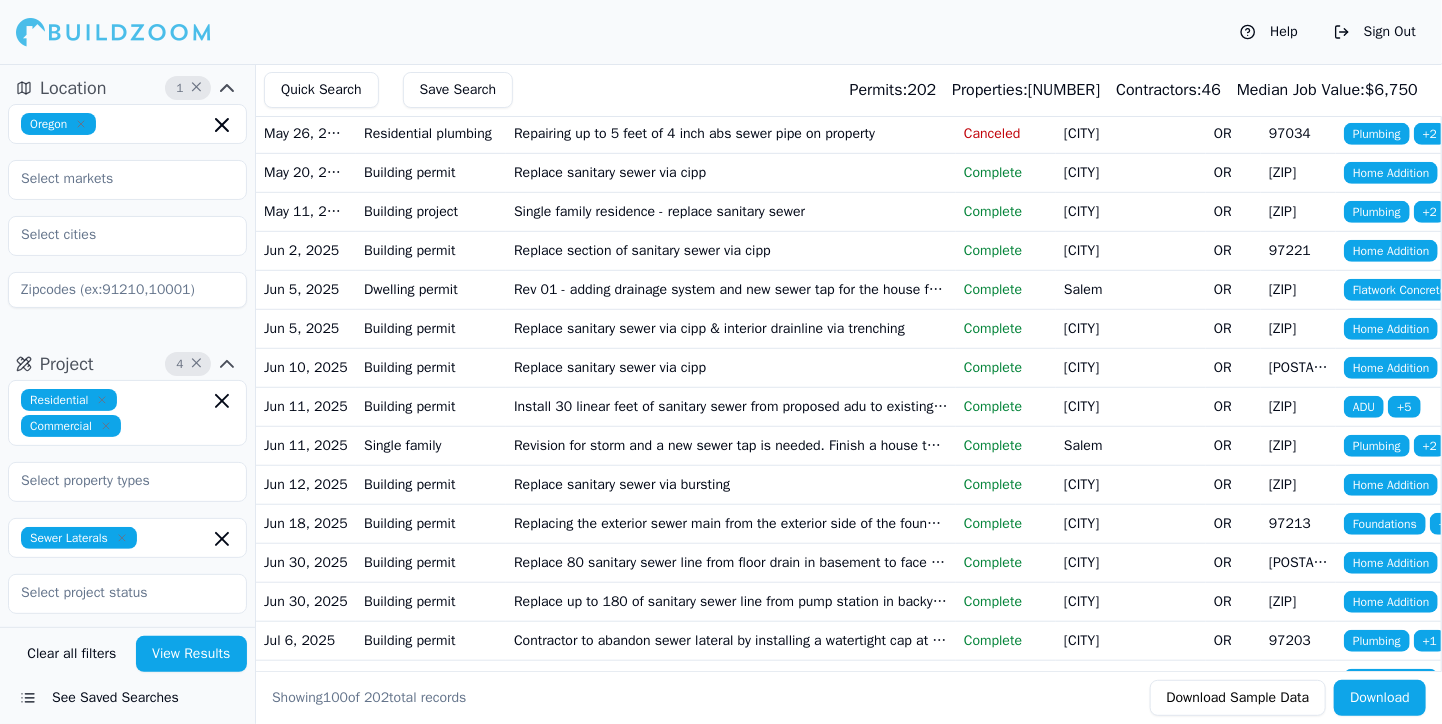 scroll, scrollTop: 0, scrollLeft: 0, axis: both 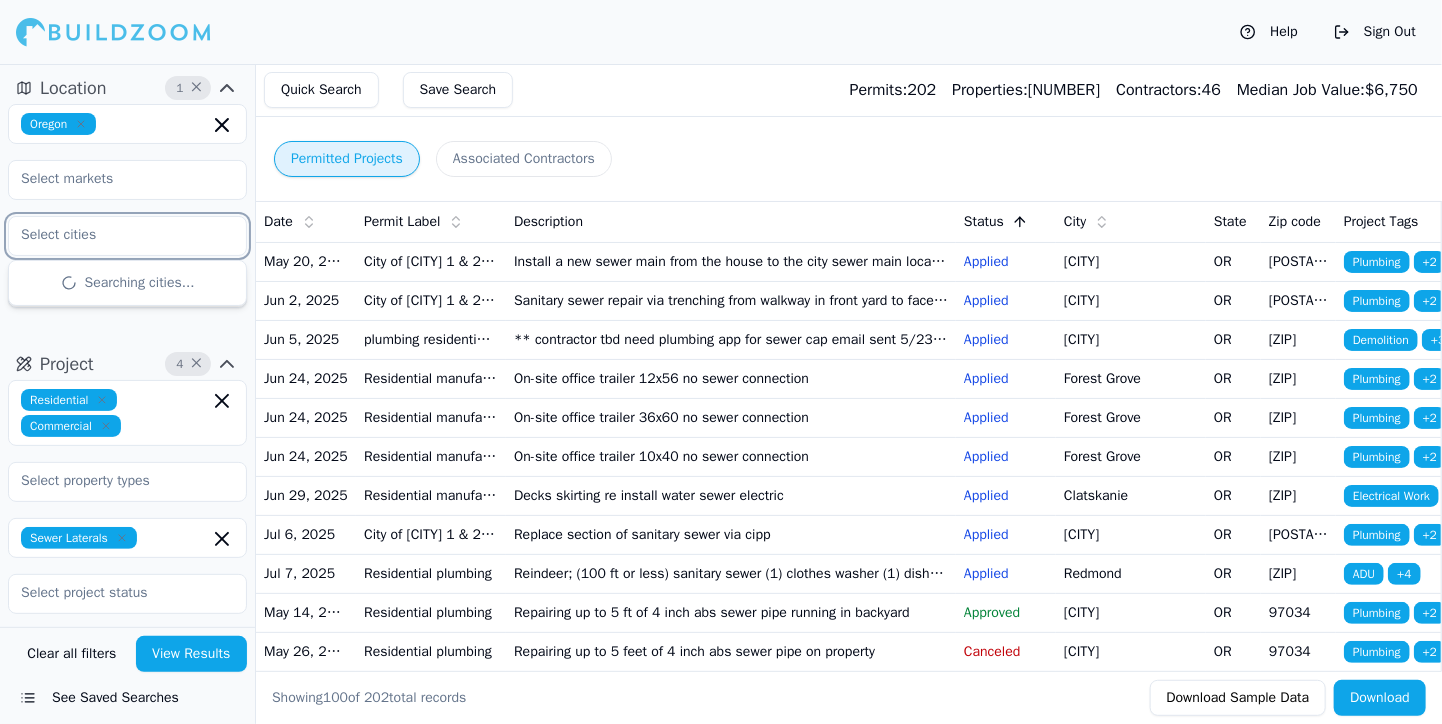 click at bounding box center [115, 235] 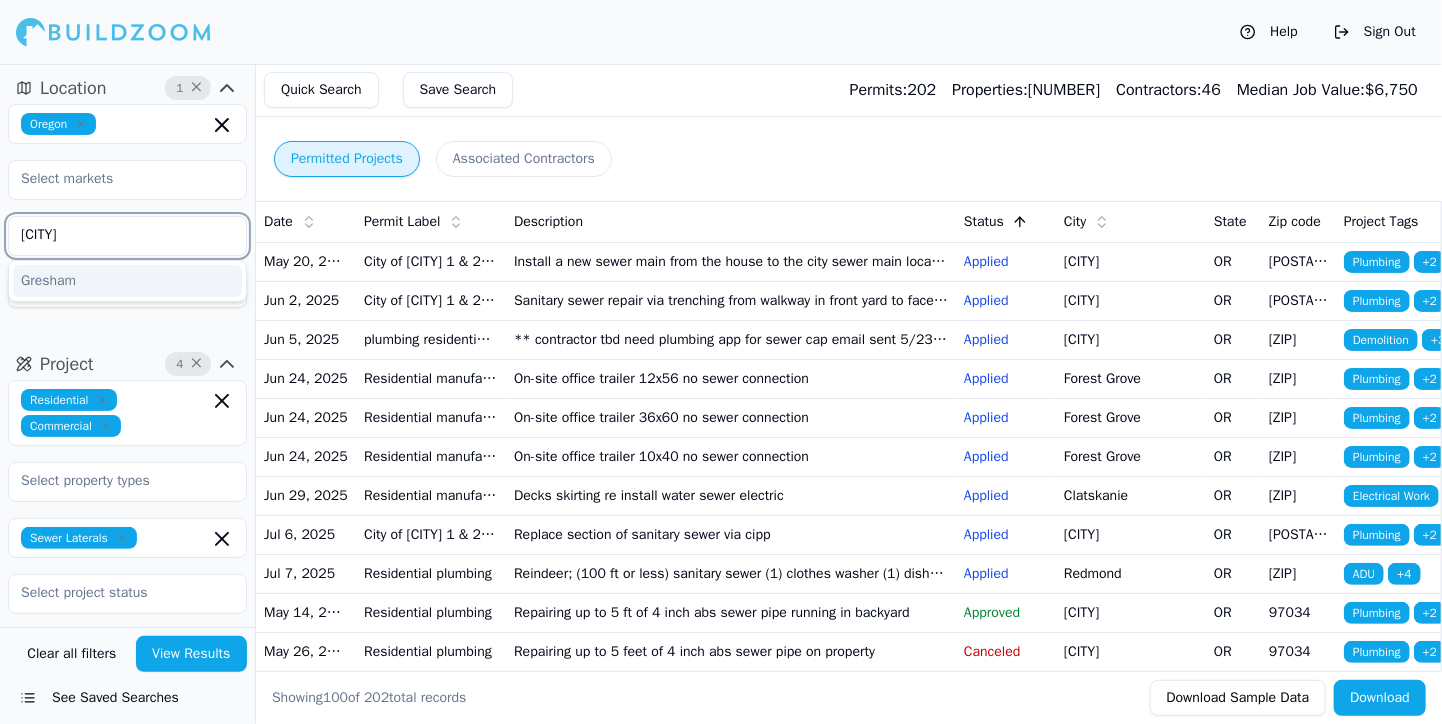 type on "gresham" 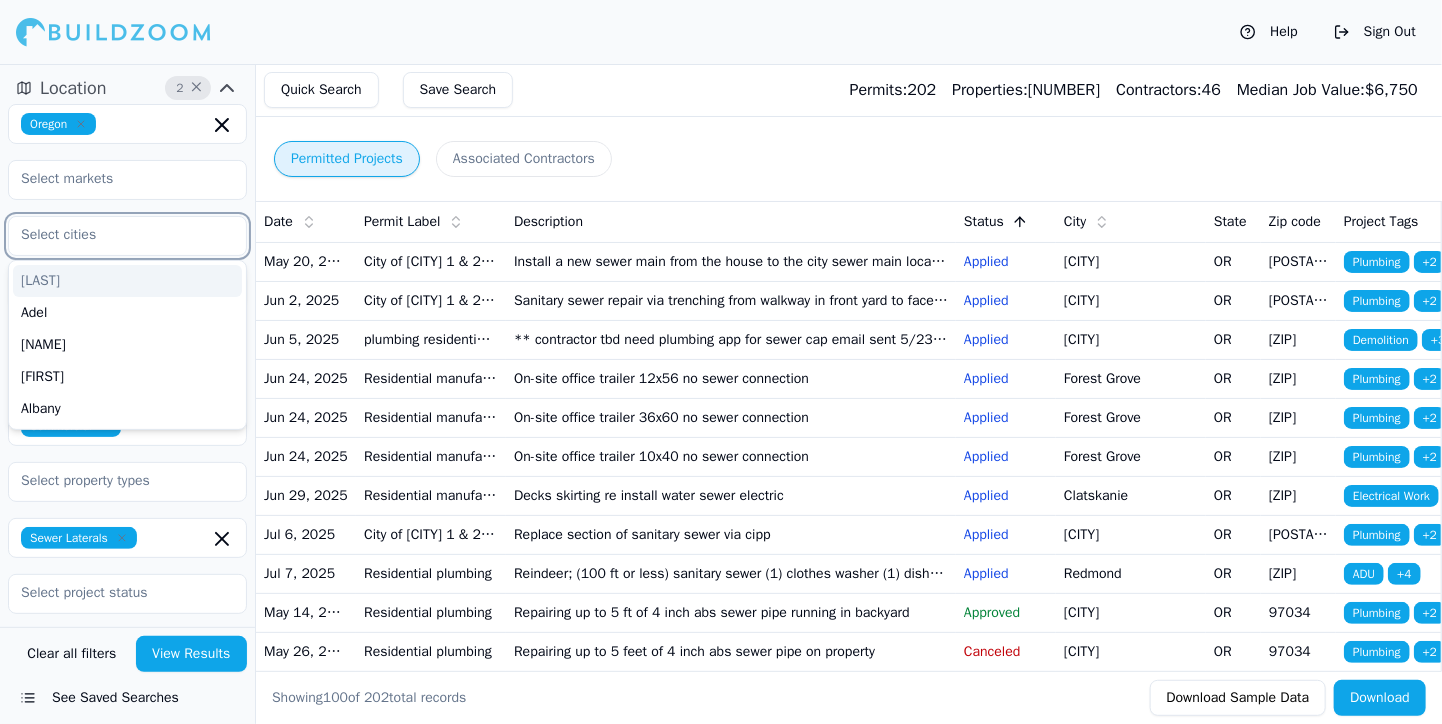 click at bounding box center (115, 235) 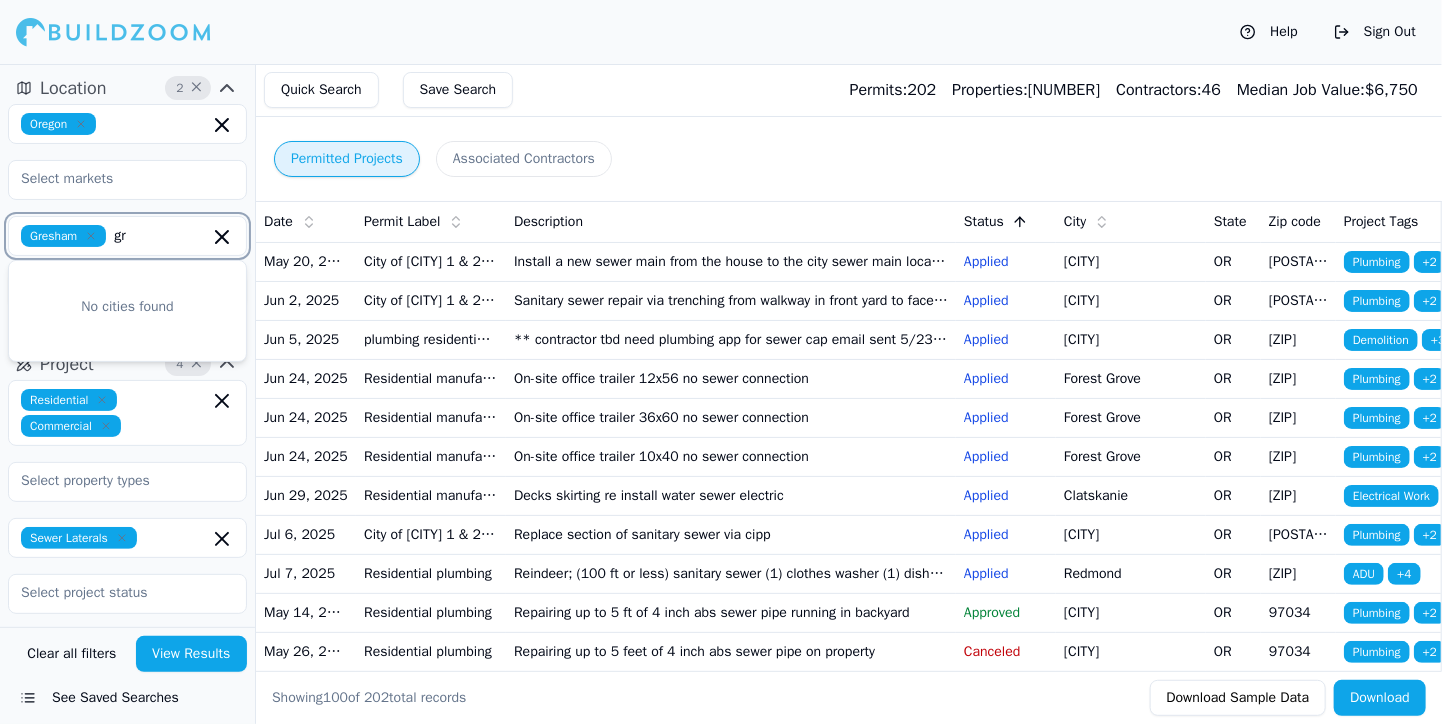 type on "g" 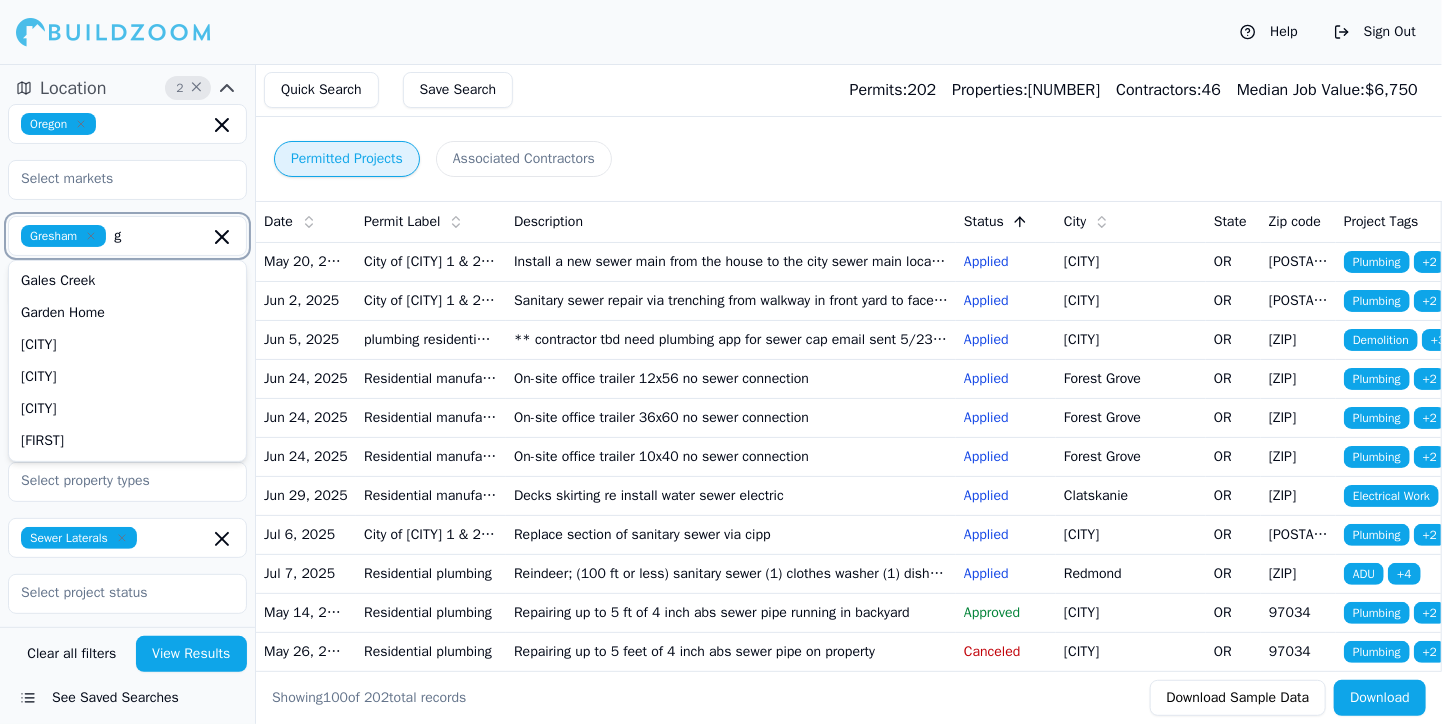 type 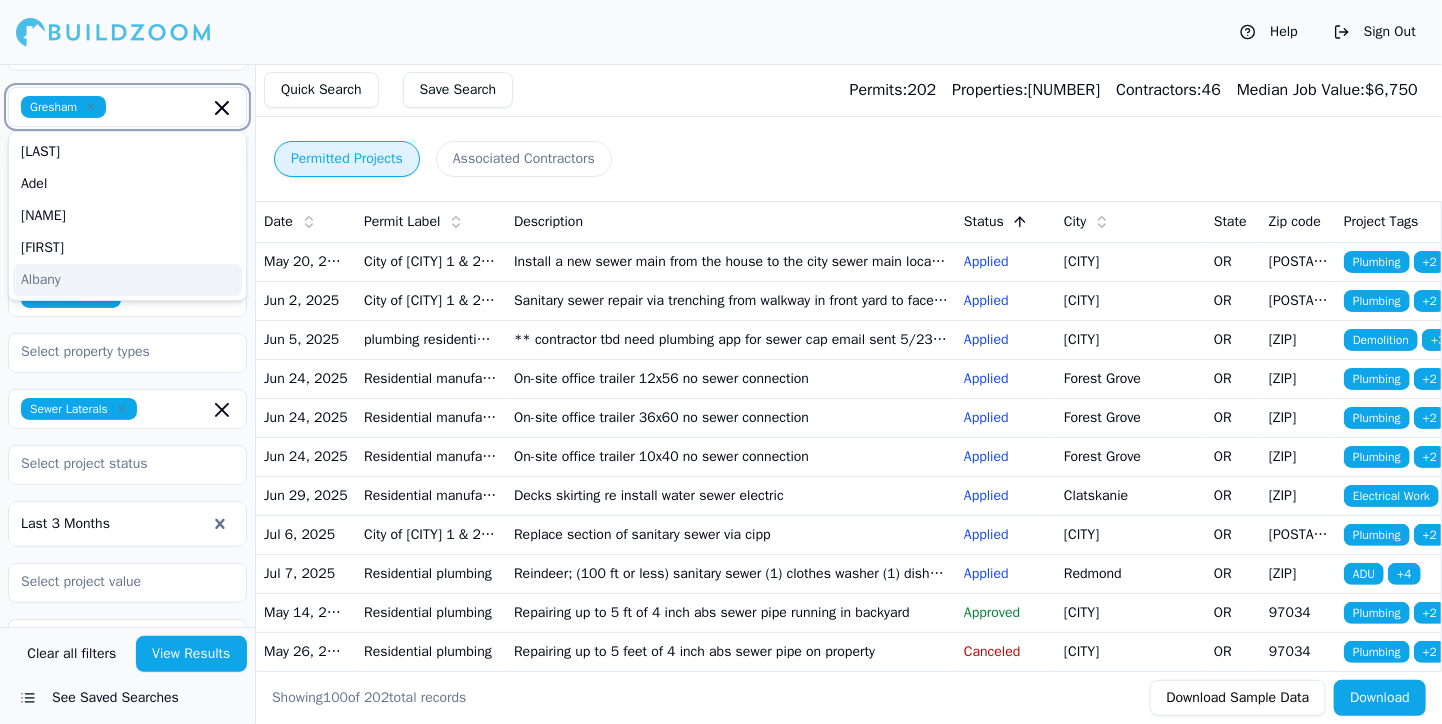 scroll, scrollTop: 287, scrollLeft: 0, axis: vertical 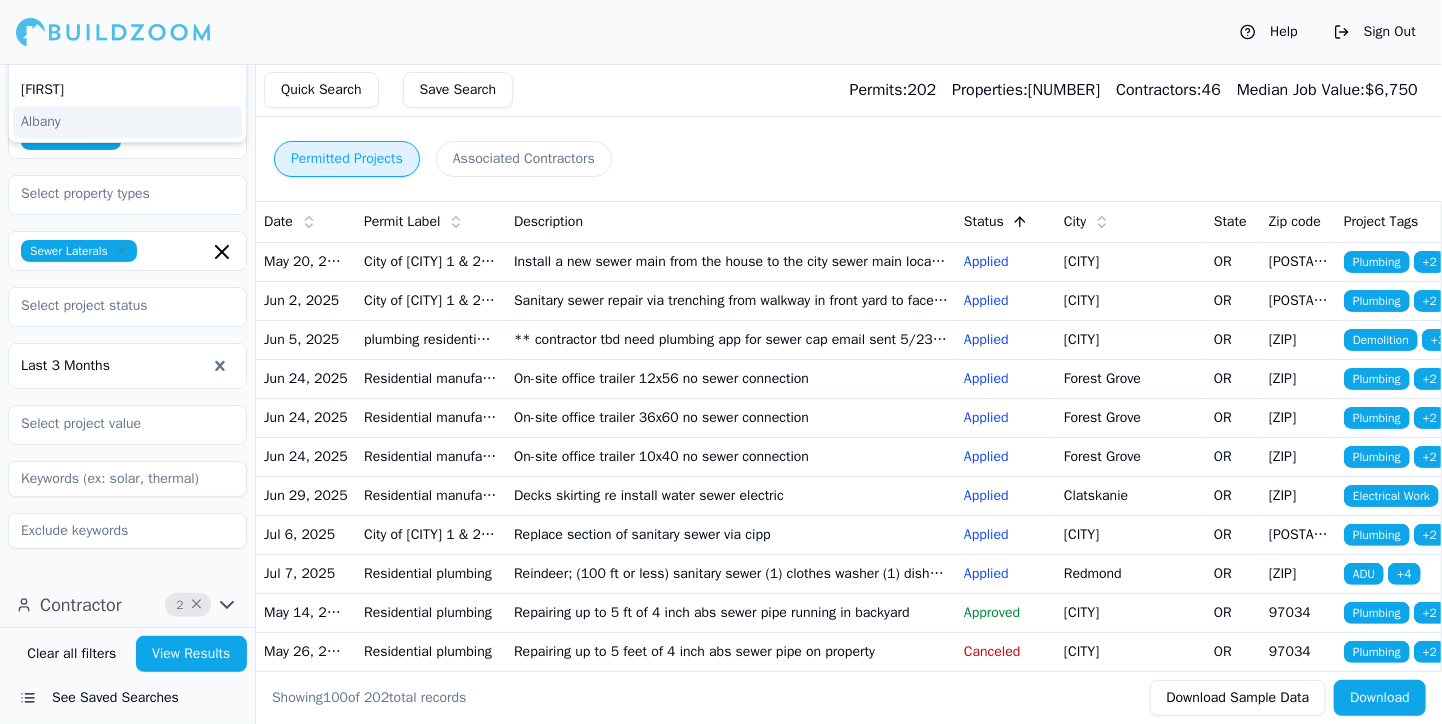 click on "View Results" at bounding box center [192, 654] 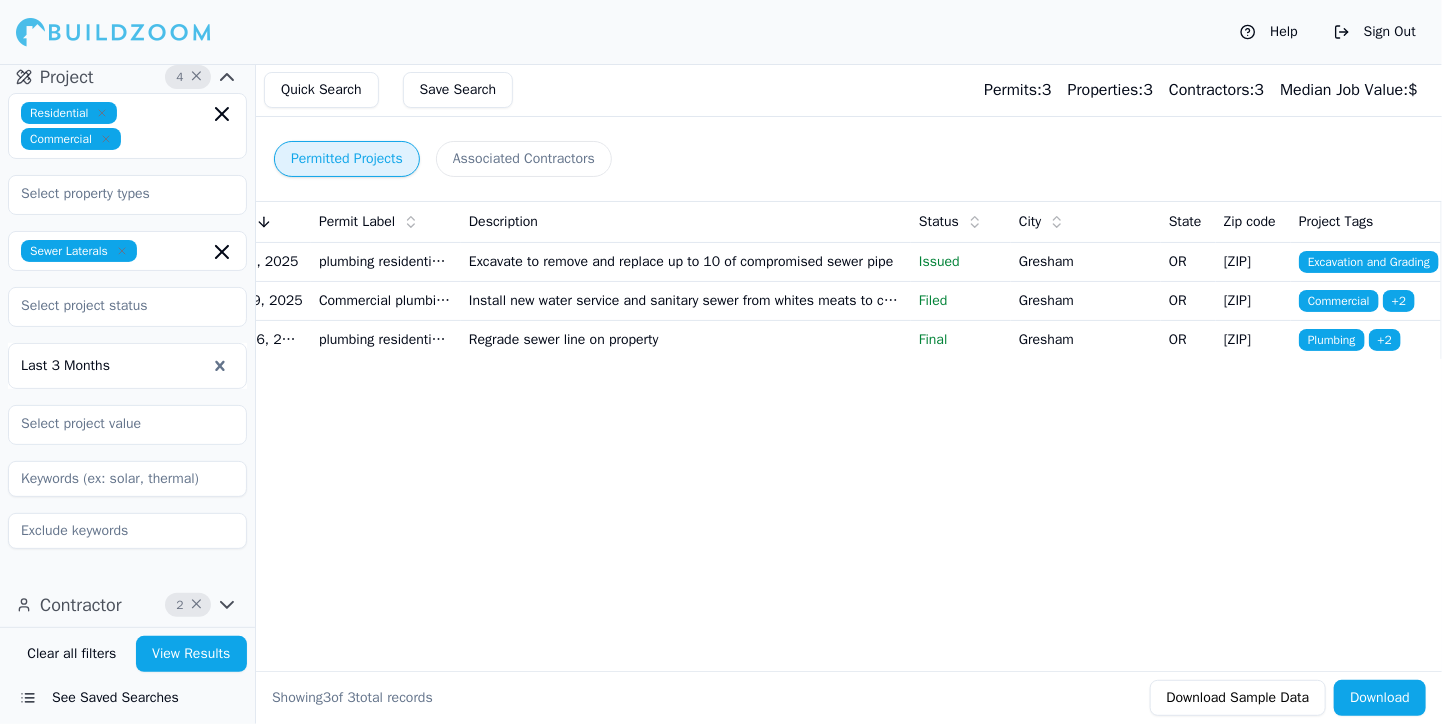 scroll, scrollTop: 0, scrollLeft: 65, axis: horizontal 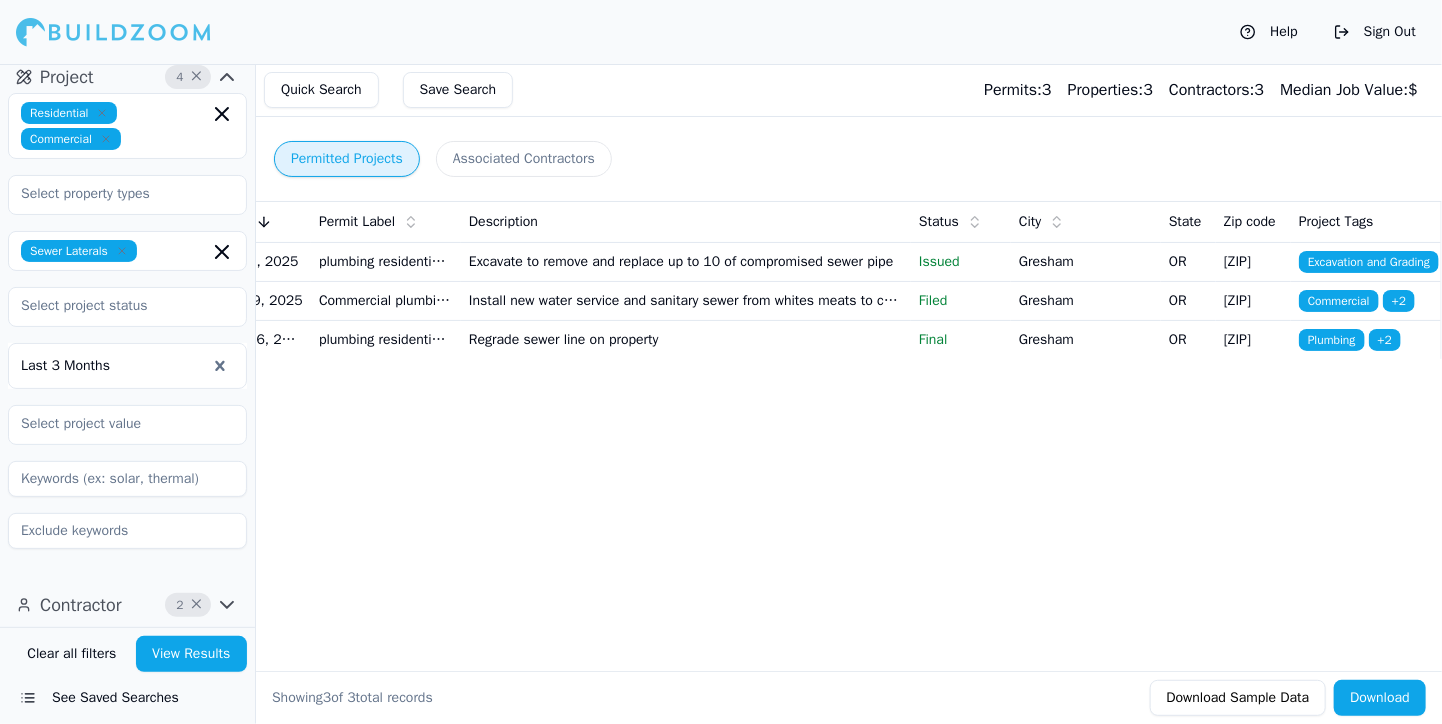 click on "Excavation and Grading" at bounding box center [1369, 262] 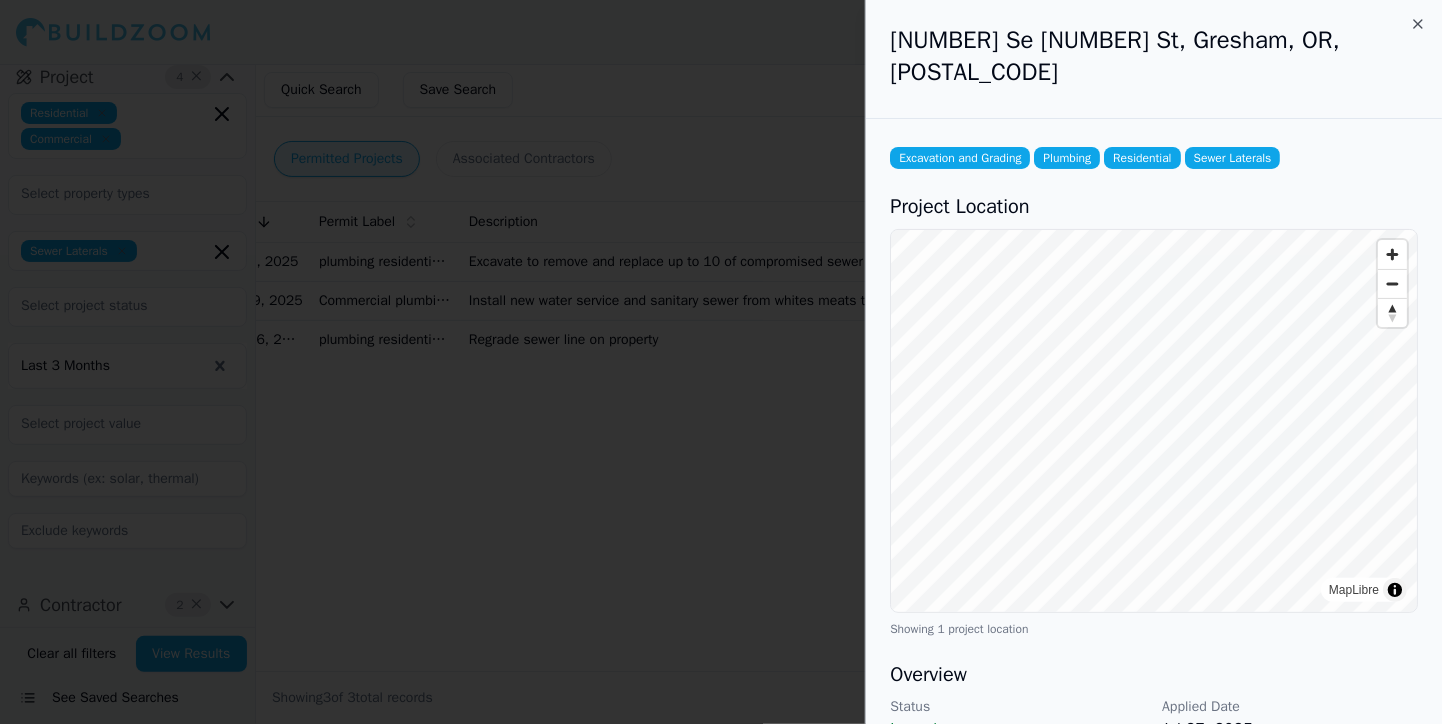 scroll, scrollTop: 0, scrollLeft: 65, axis: horizontal 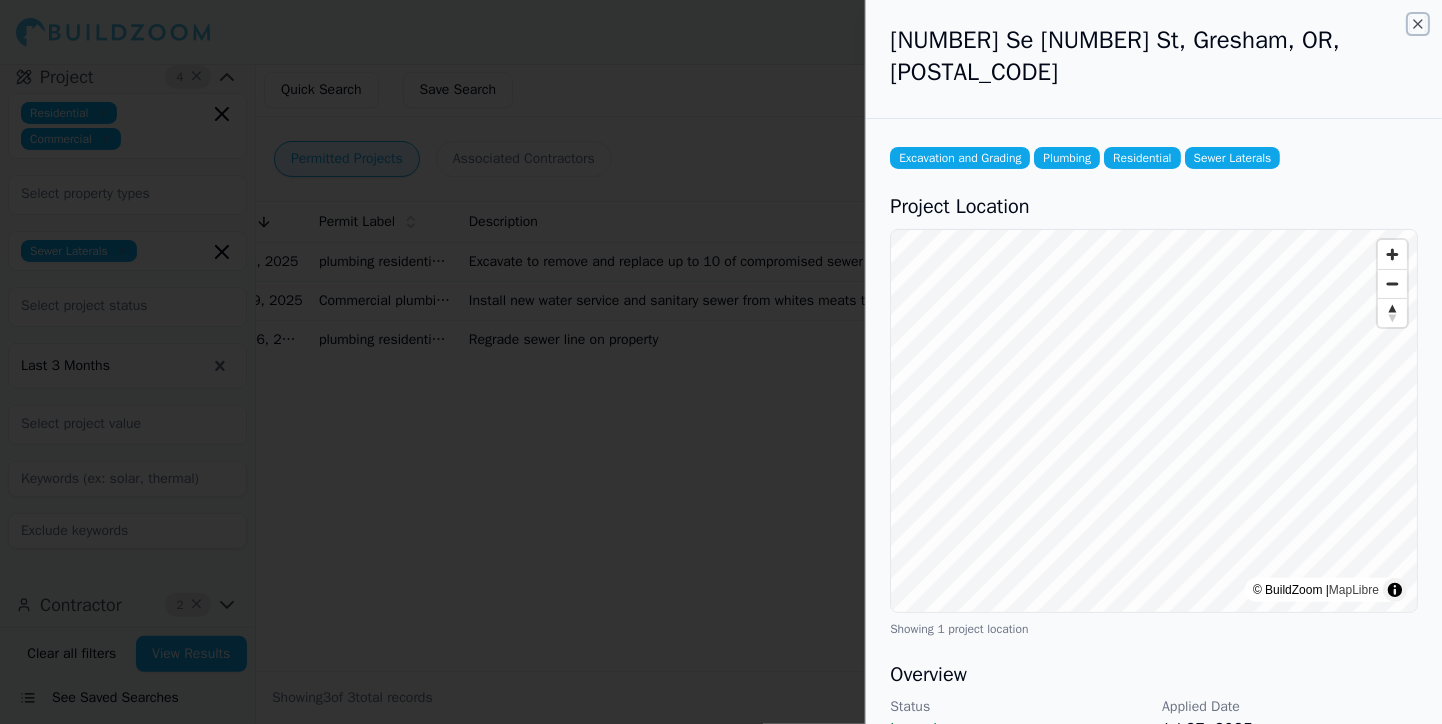 click 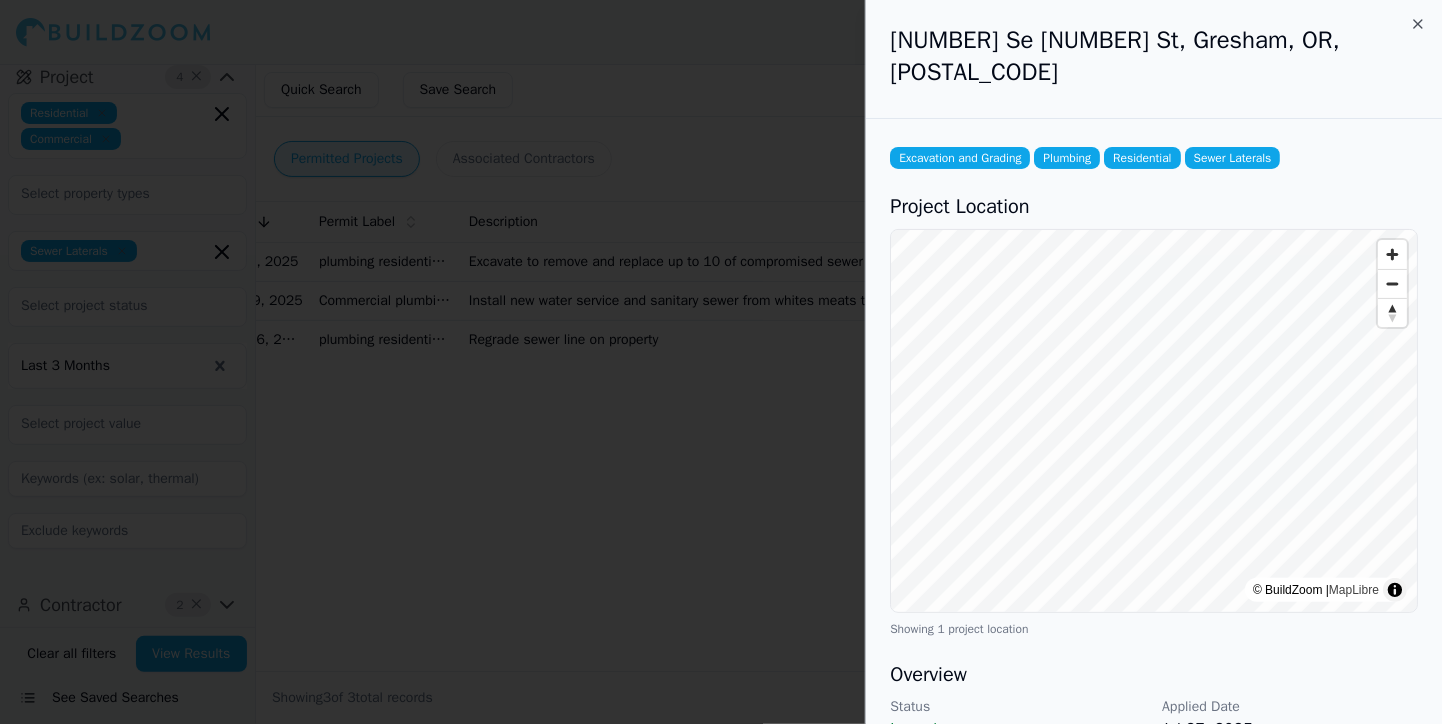 click on "937 Se 9th St, Gresham, OR, 97080" at bounding box center [1154, 56] 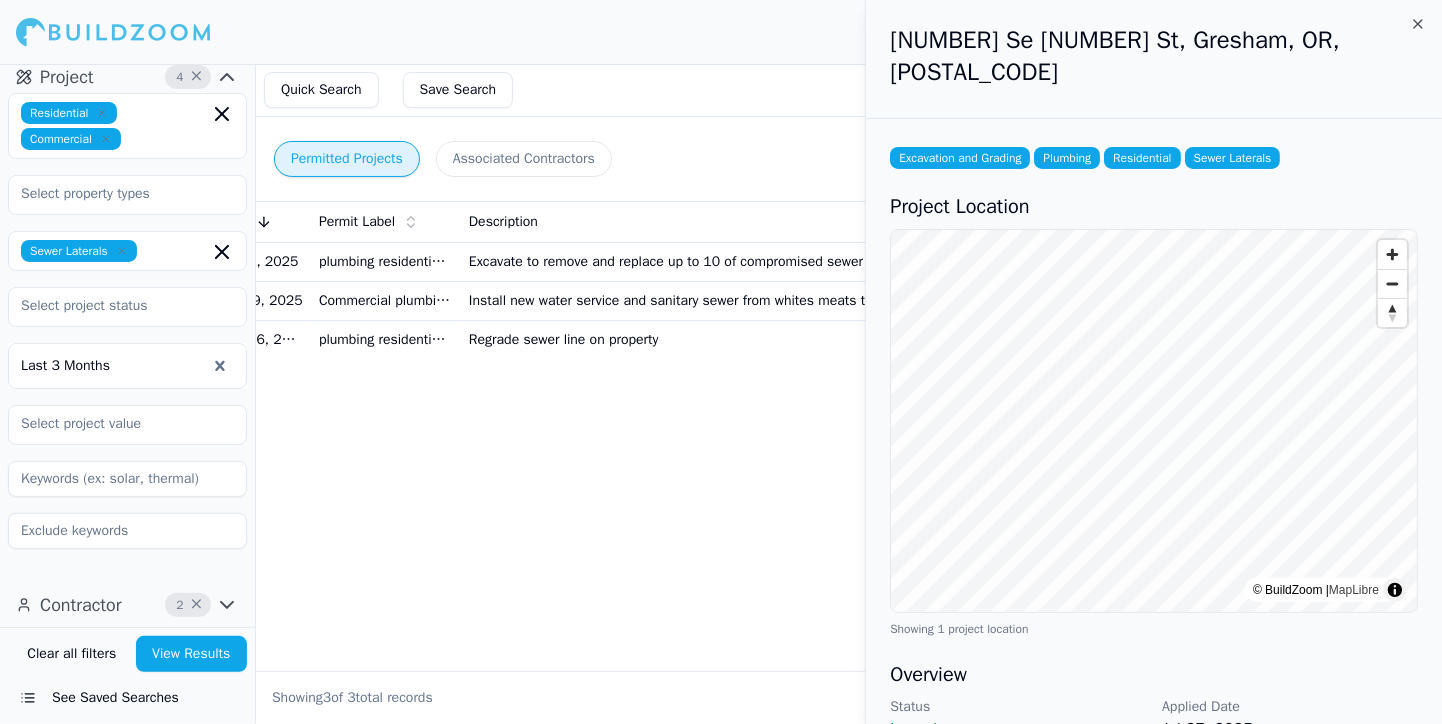 scroll, scrollTop: 0, scrollLeft: 65, axis: horizontal 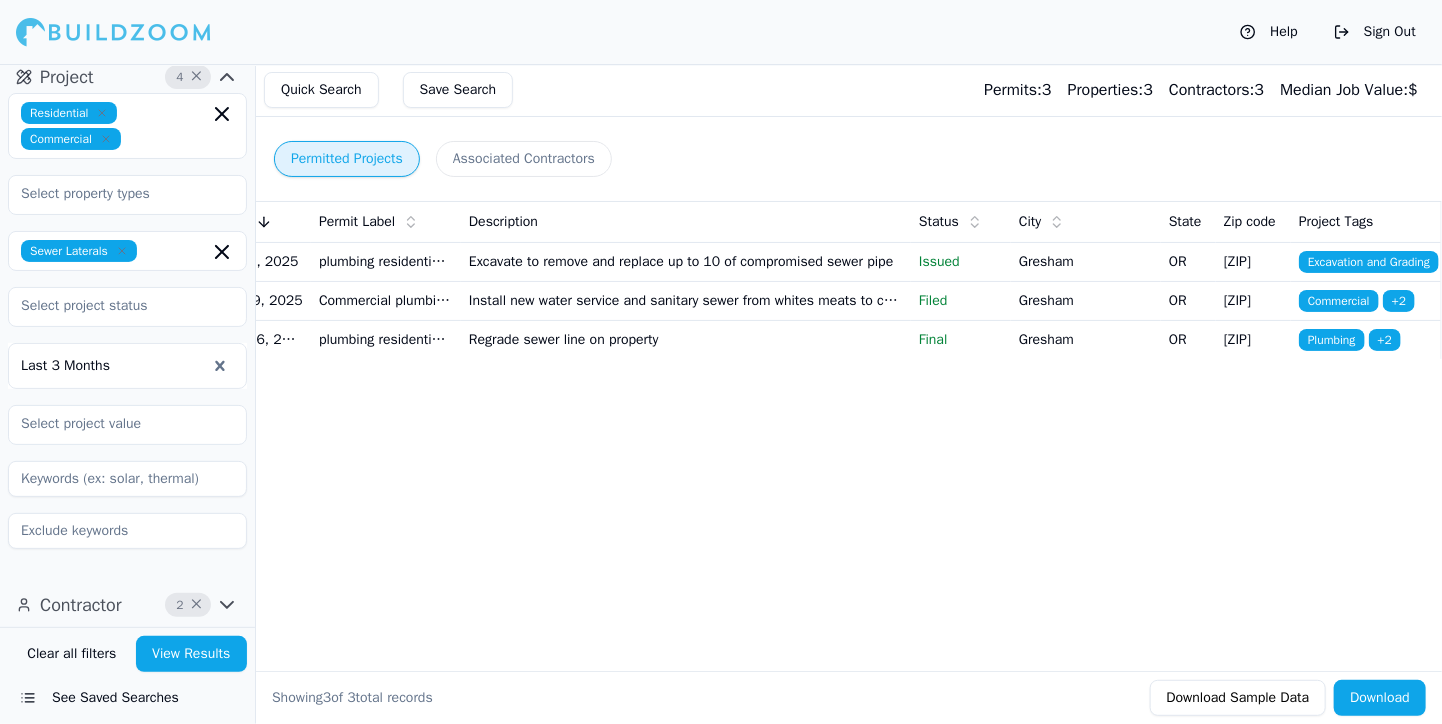 click on "Commercial" at bounding box center (1339, 301) 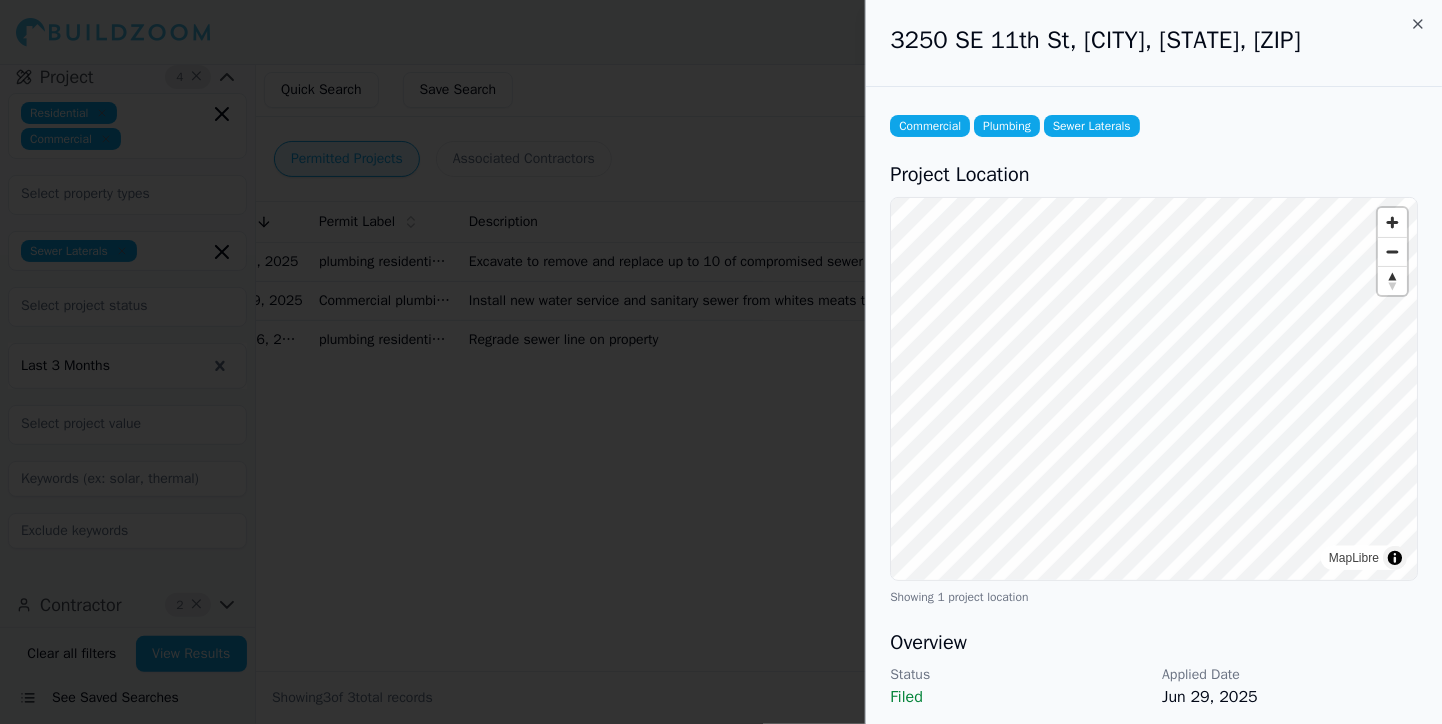 scroll, scrollTop: 0, scrollLeft: 65, axis: horizontal 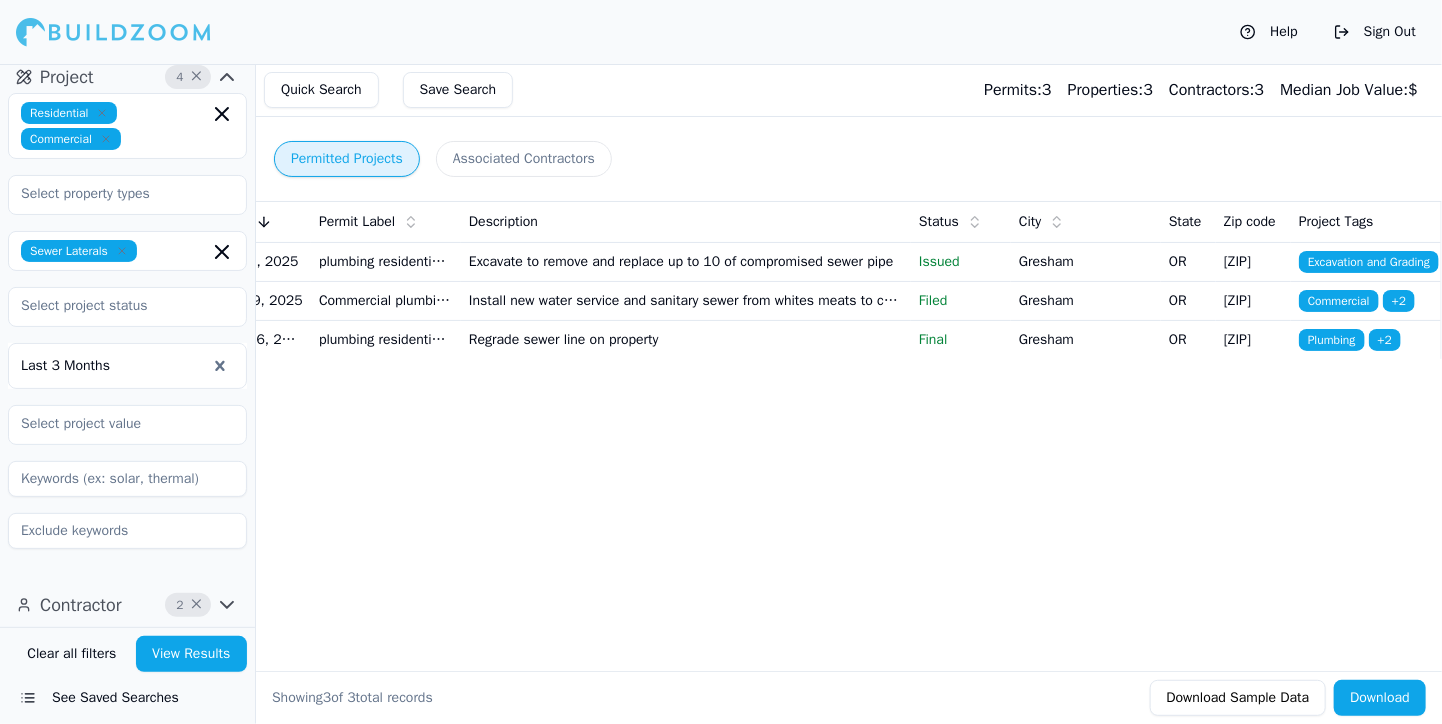 click on "Commercial" at bounding box center (1339, 301) 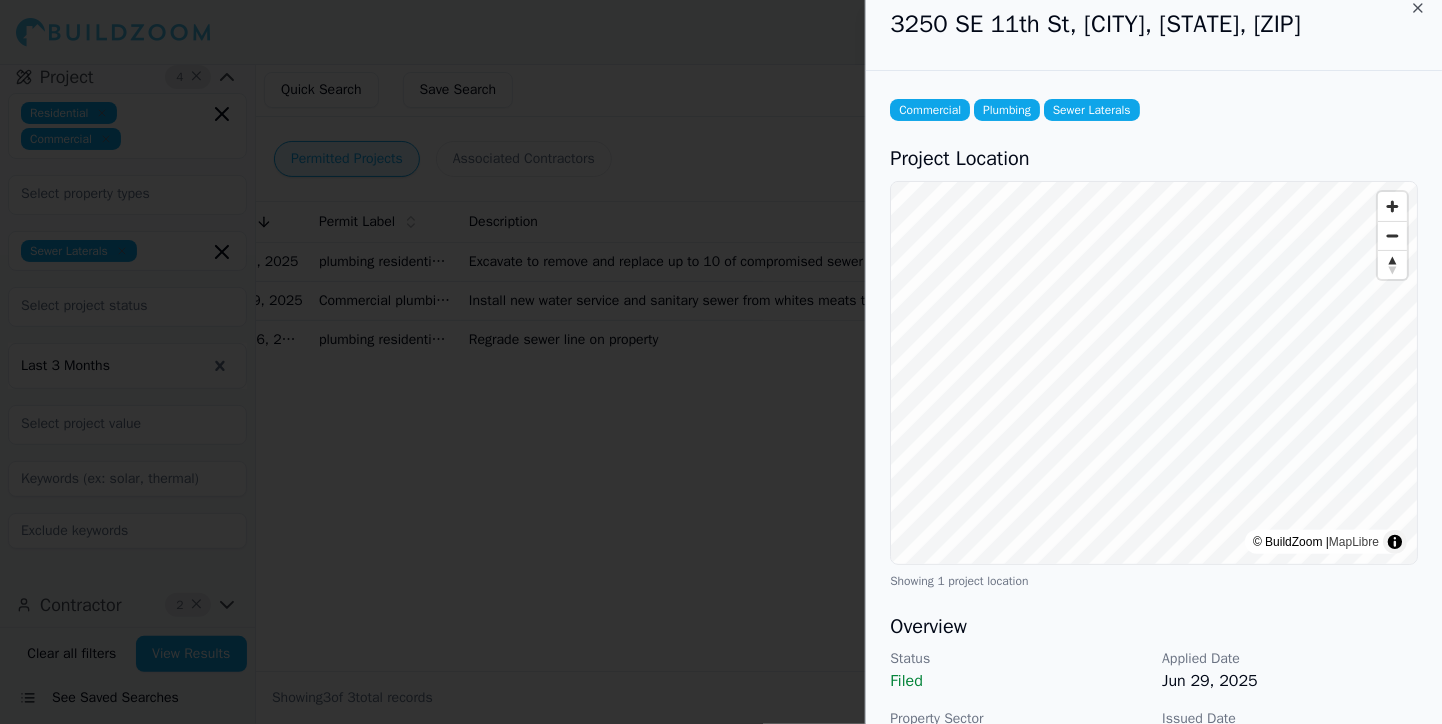 scroll, scrollTop: 0, scrollLeft: 0, axis: both 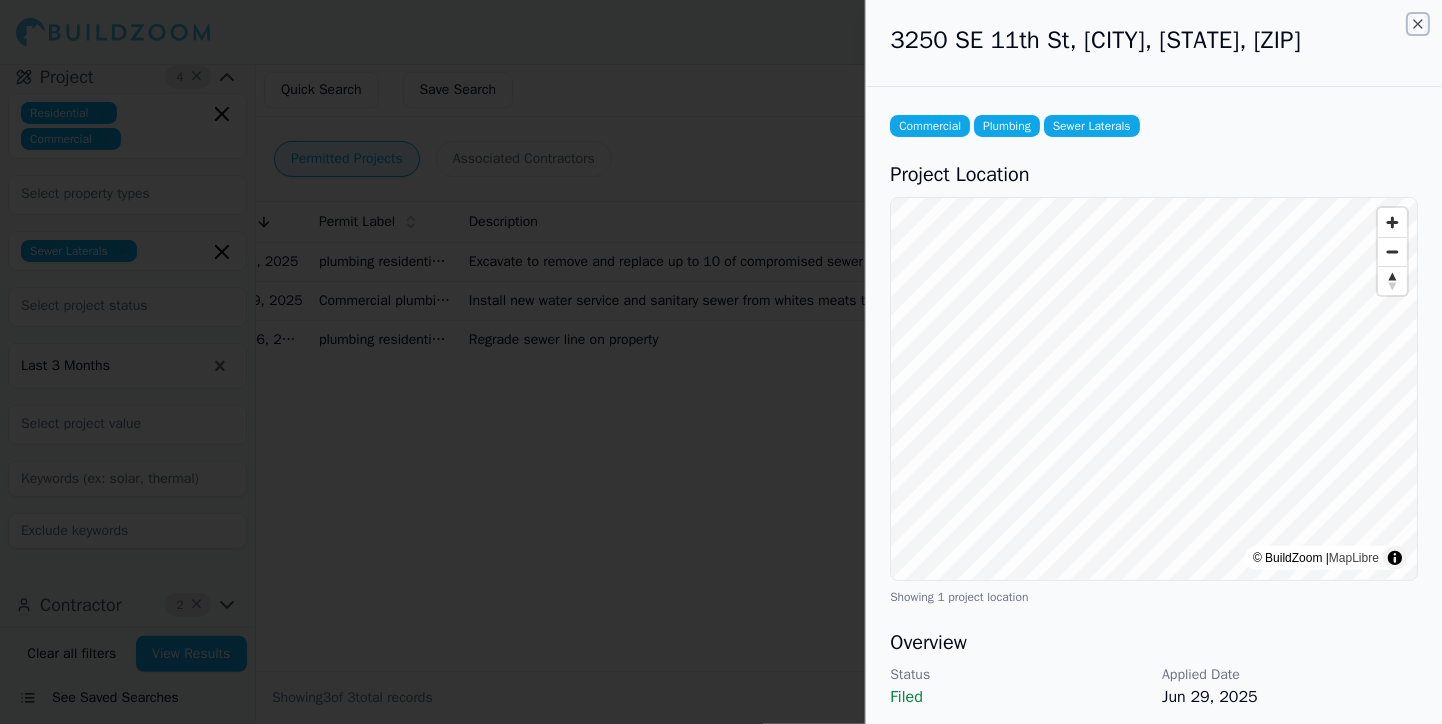 click 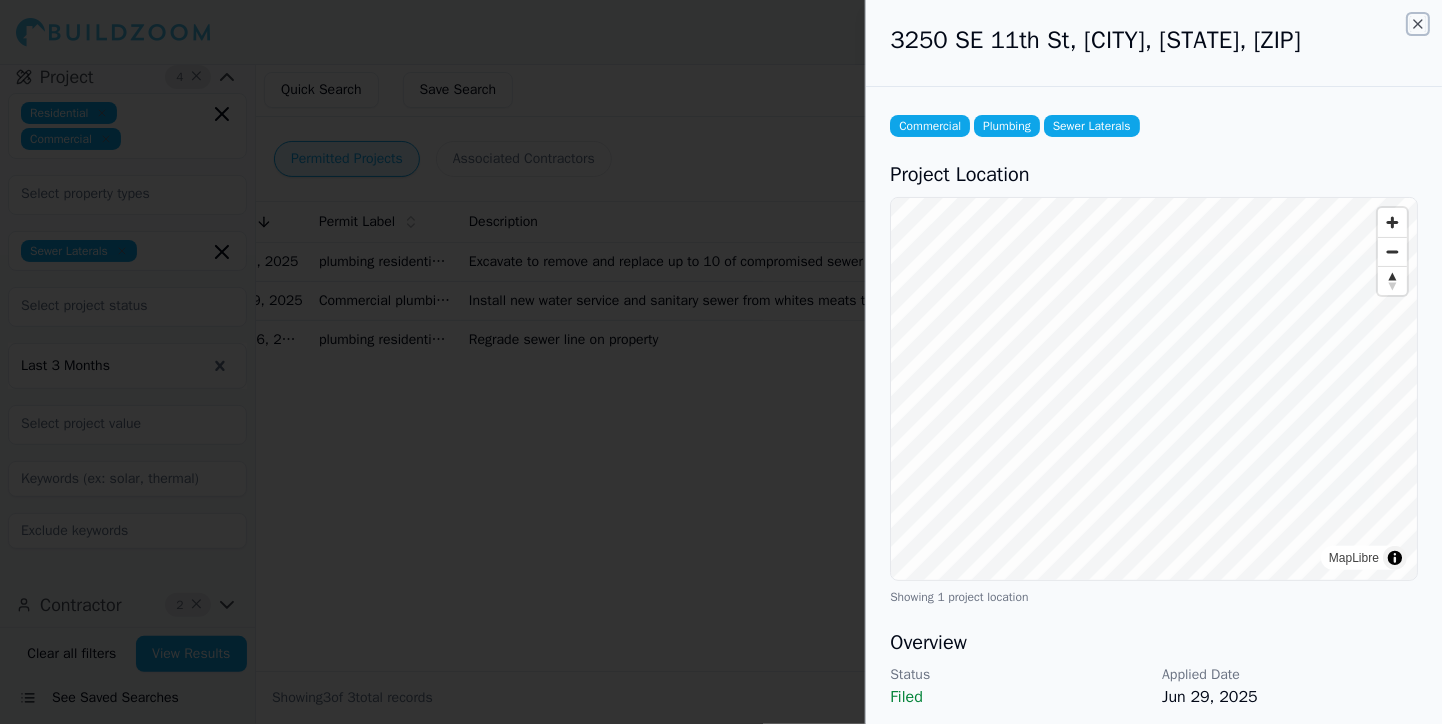 scroll, scrollTop: 0, scrollLeft: 65, axis: horizontal 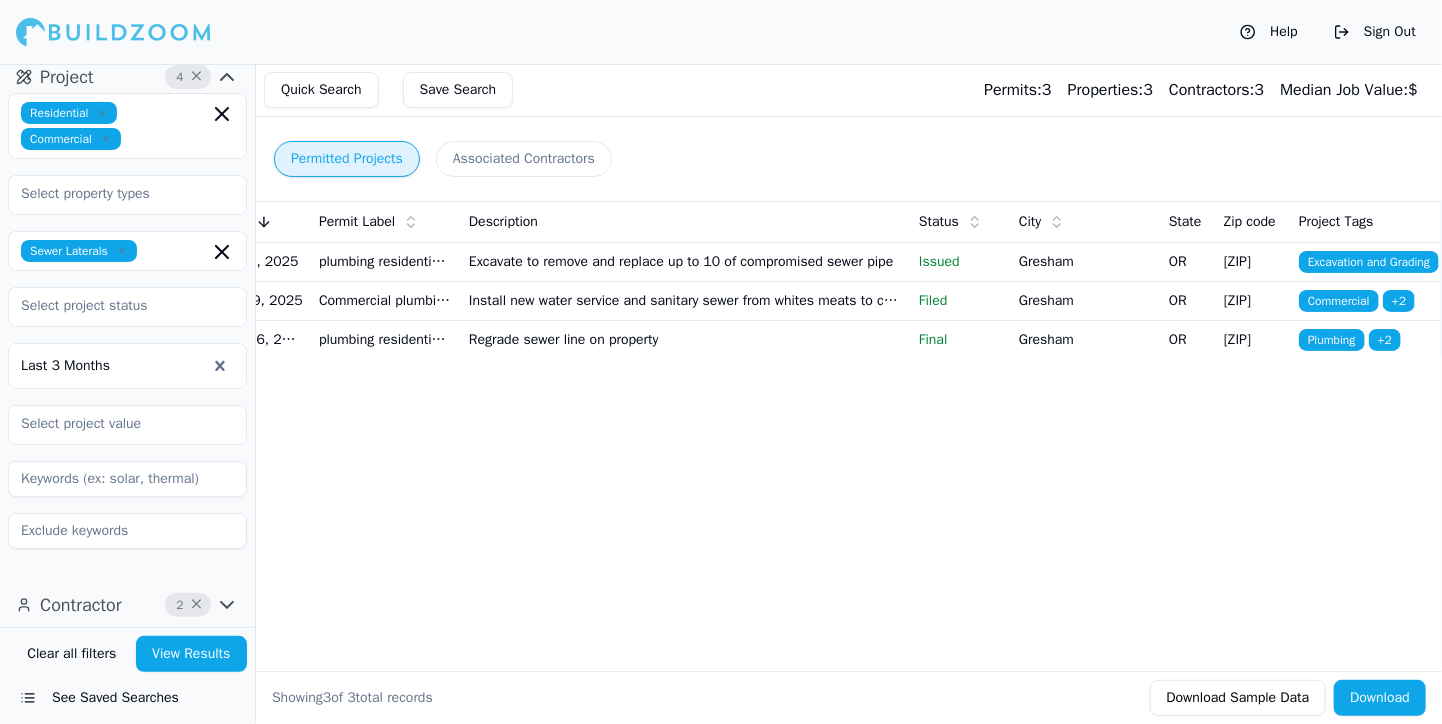 click on "Plumbing" at bounding box center (1332, 340) 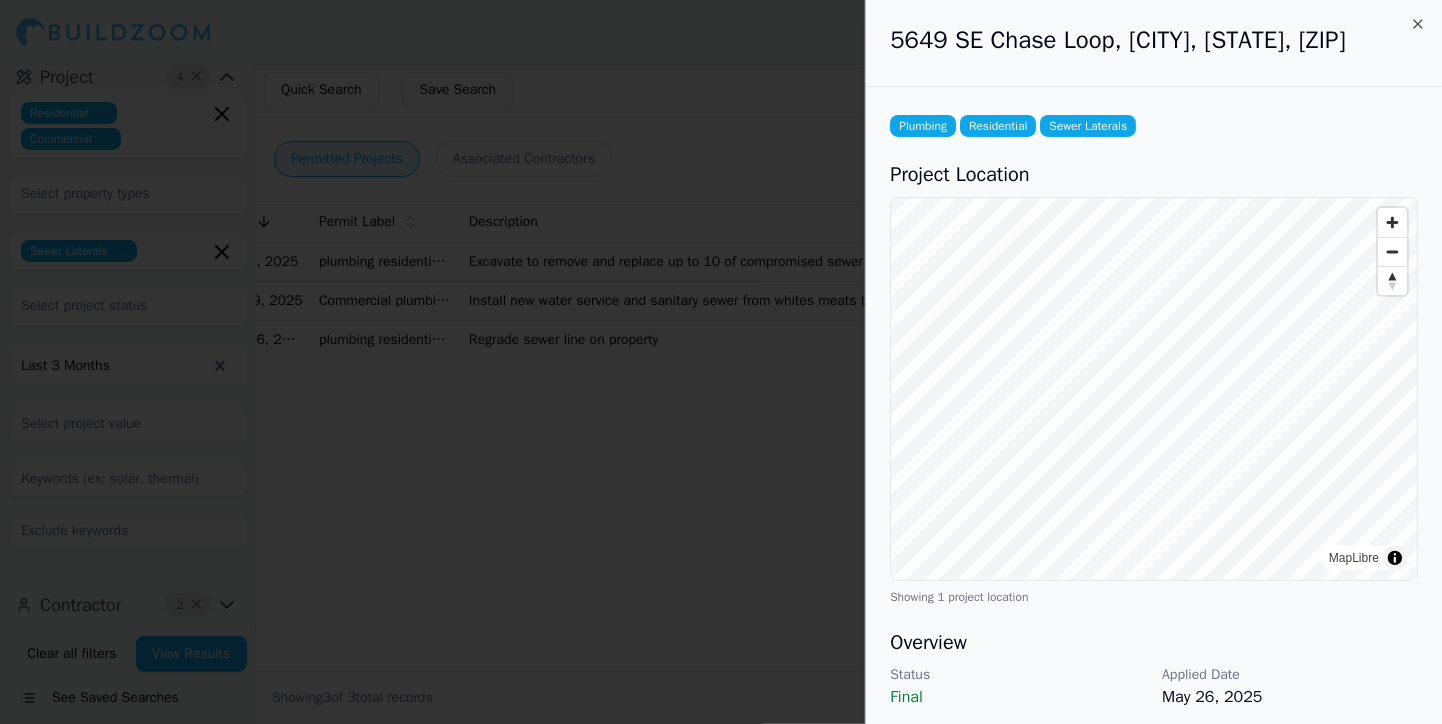 scroll, scrollTop: 0, scrollLeft: 65, axis: horizontal 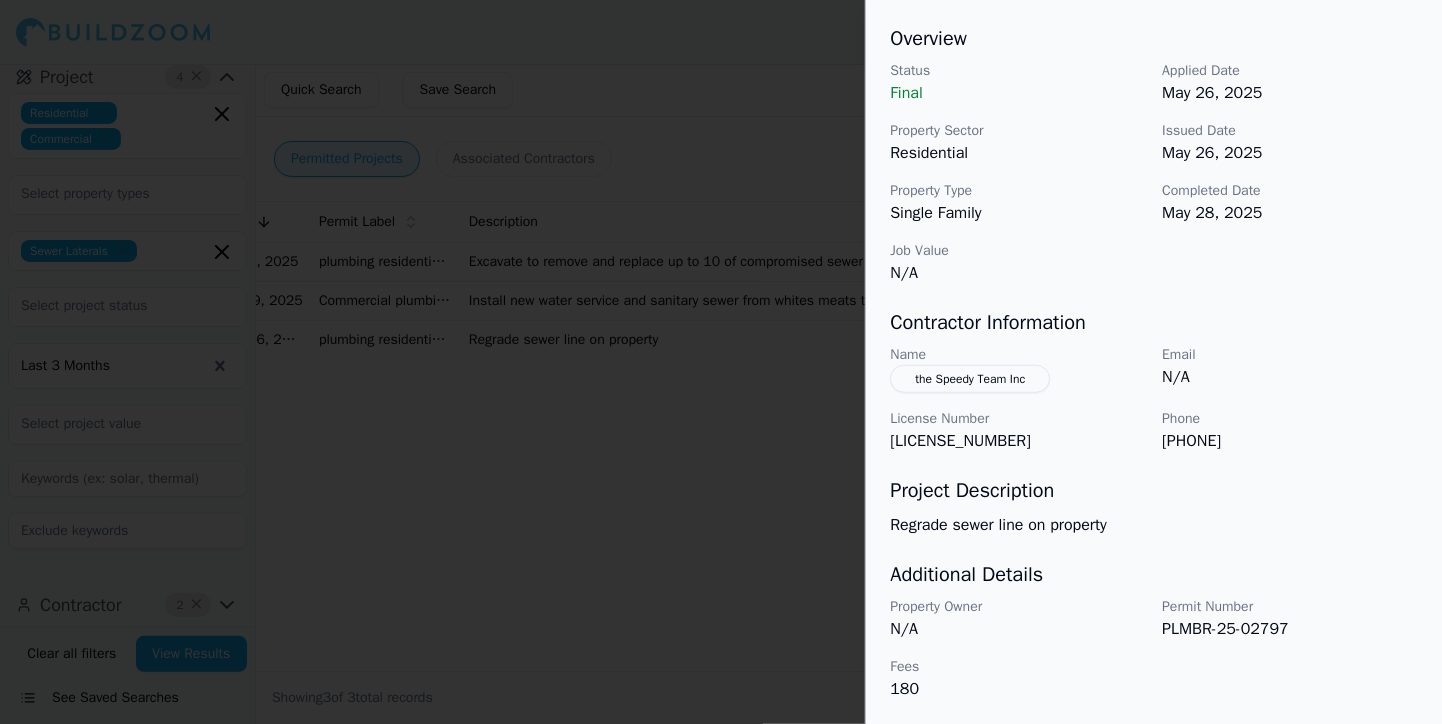 drag, startPoint x: 944, startPoint y: 377, endPoint x: 1044, endPoint y: 377, distance: 100 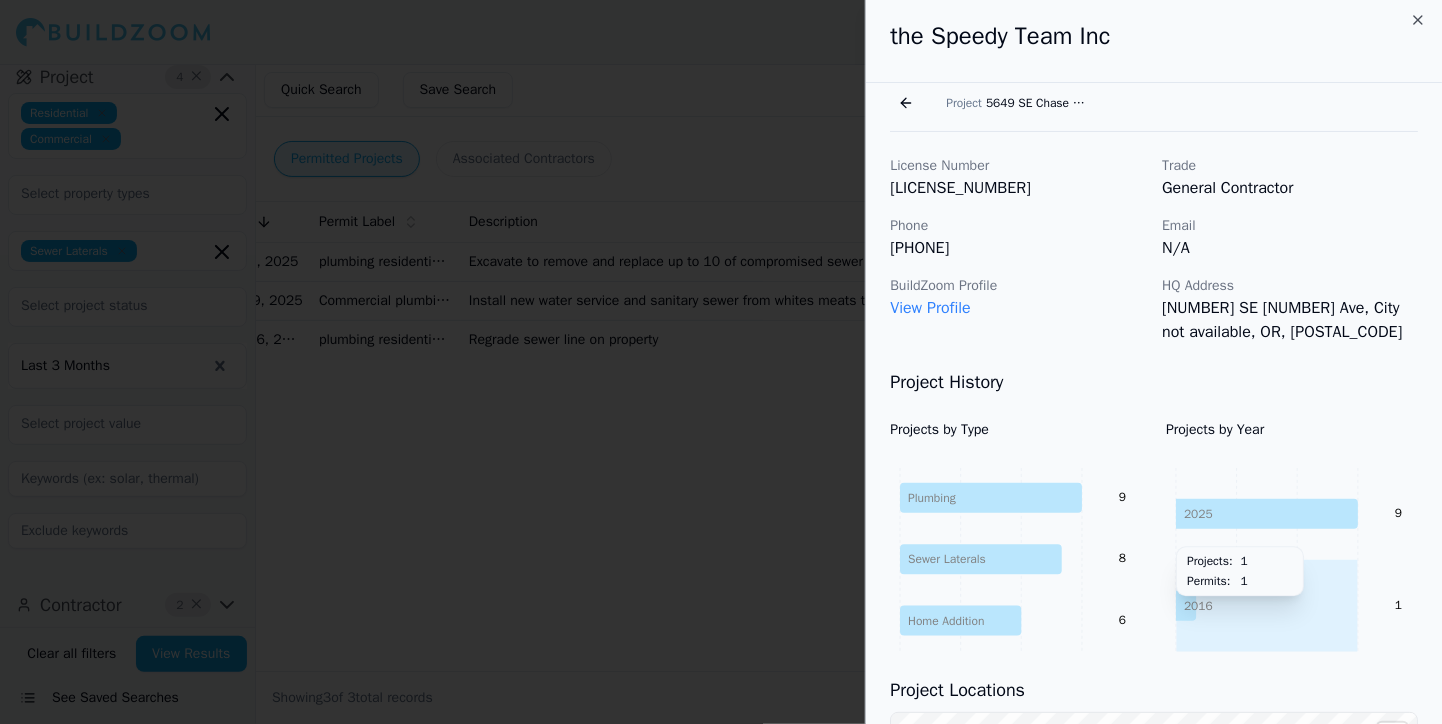 scroll, scrollTop: 0, scrollLeft: 0, axis: both 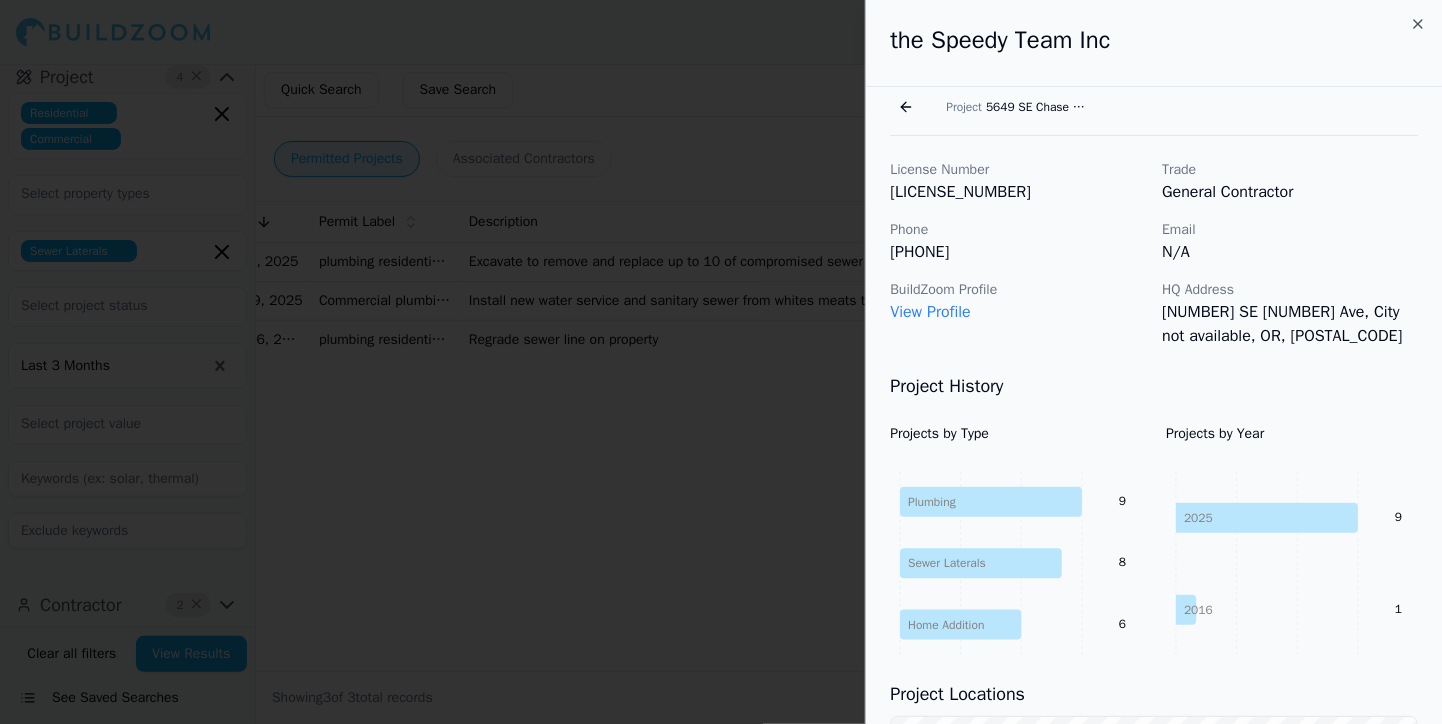 click on "View Profile" at bounding box center [930, 312] 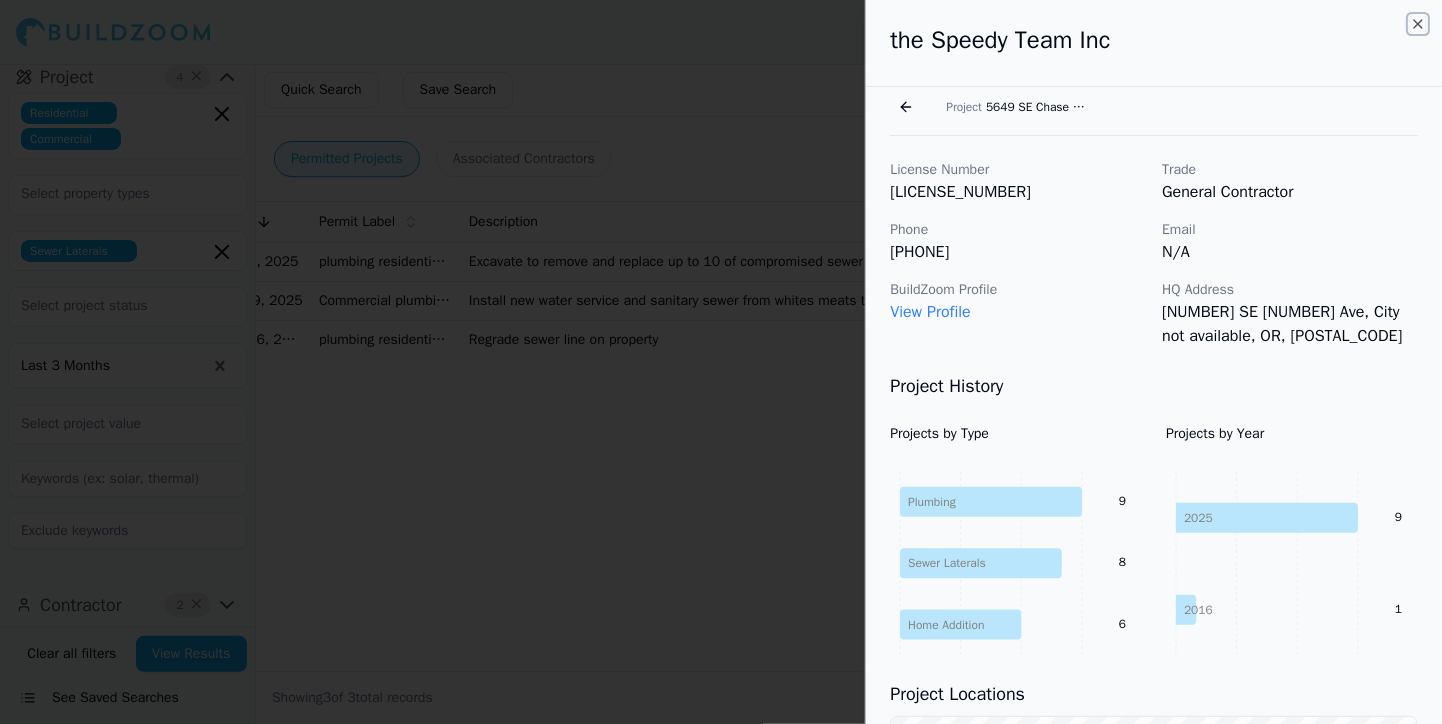 click 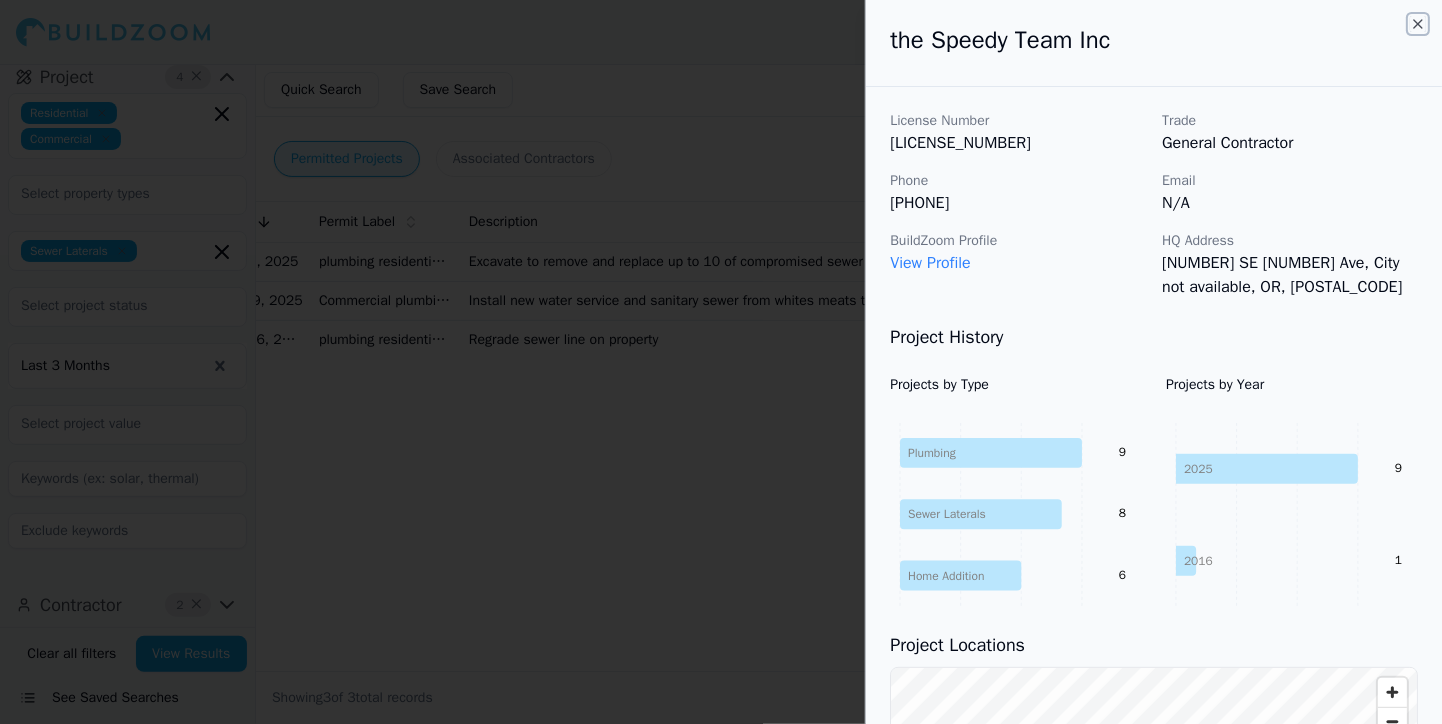 scroll, scrollTop: 0, scrollLeft: 65, axis: horizontal 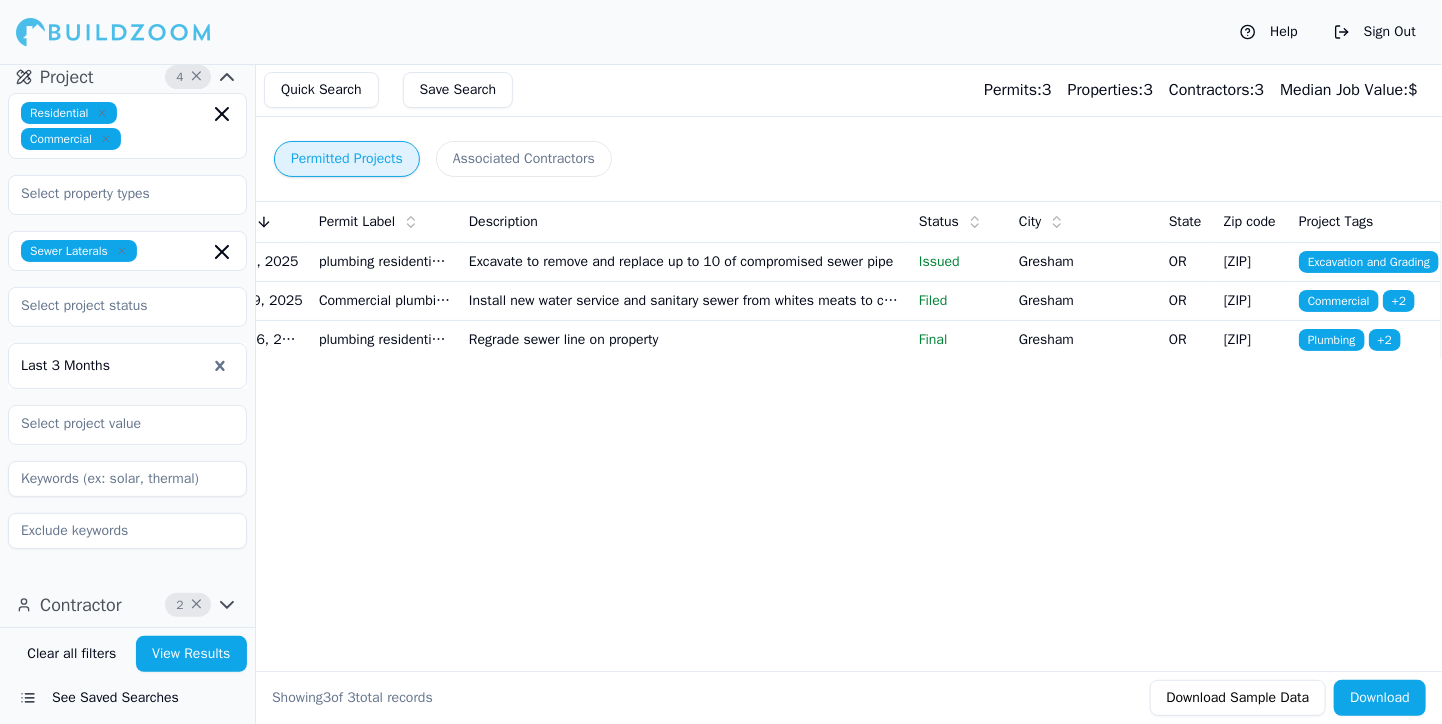 click on "Install new water service and sanitary sewer from whites meats to country trailer (country coffee)" at bounding box center (686, 300) 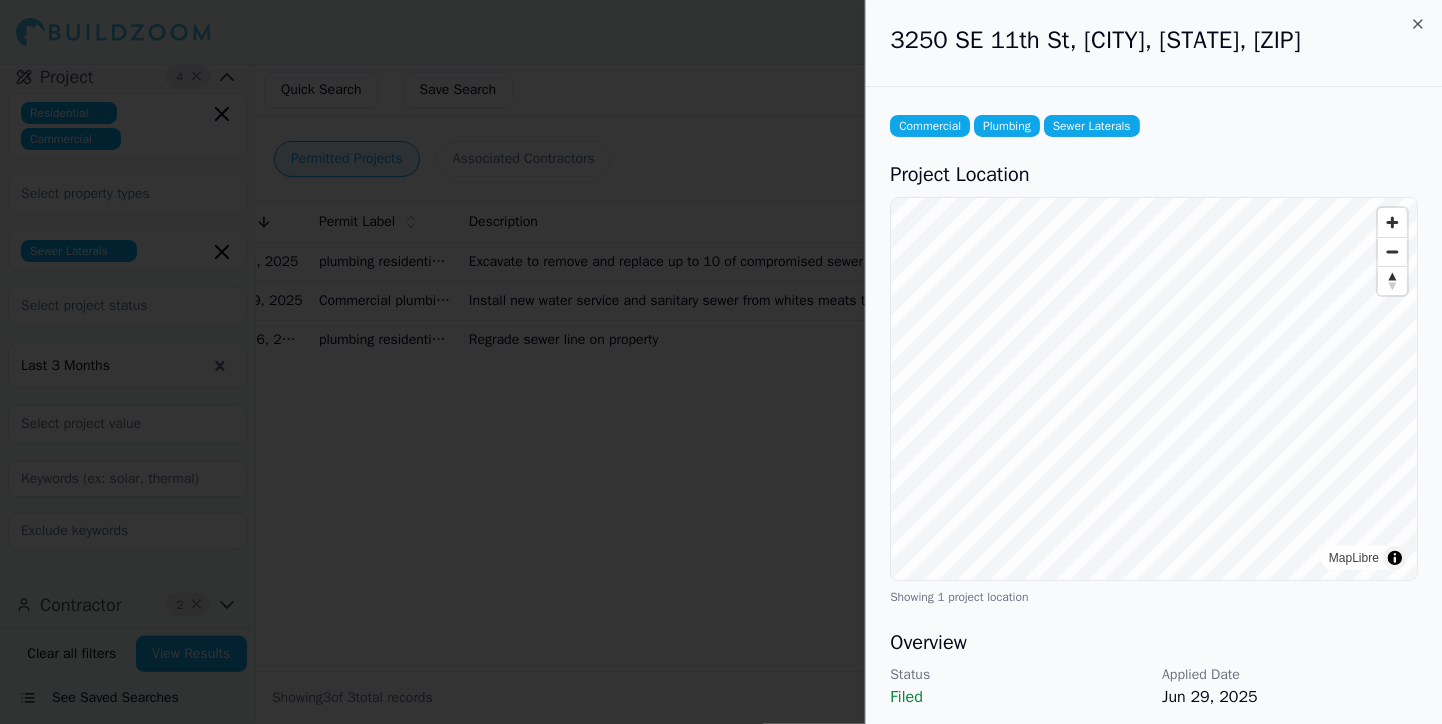 scroll, scrollTop: 0, scrollLeft: 65, axis: horizontal 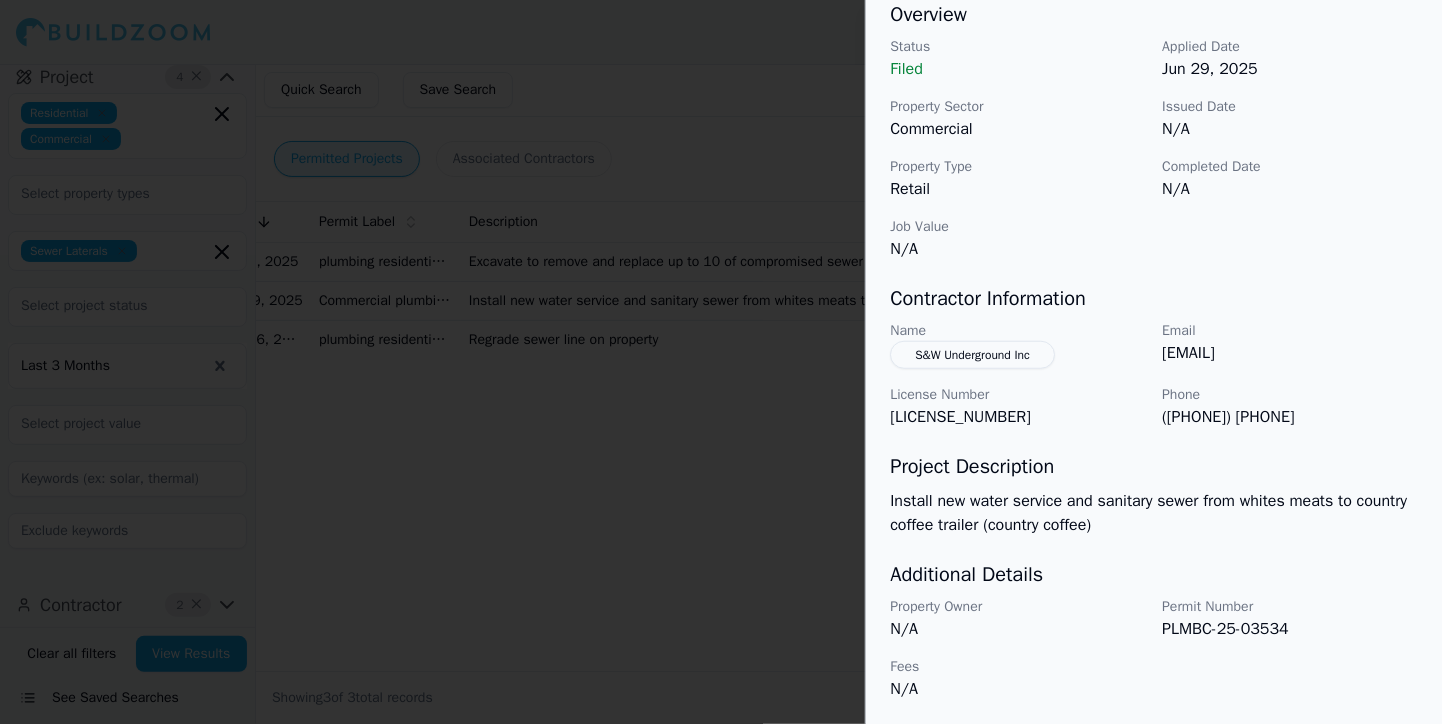 click on "S&W Underground Inc" at bounding box center (972, 355) 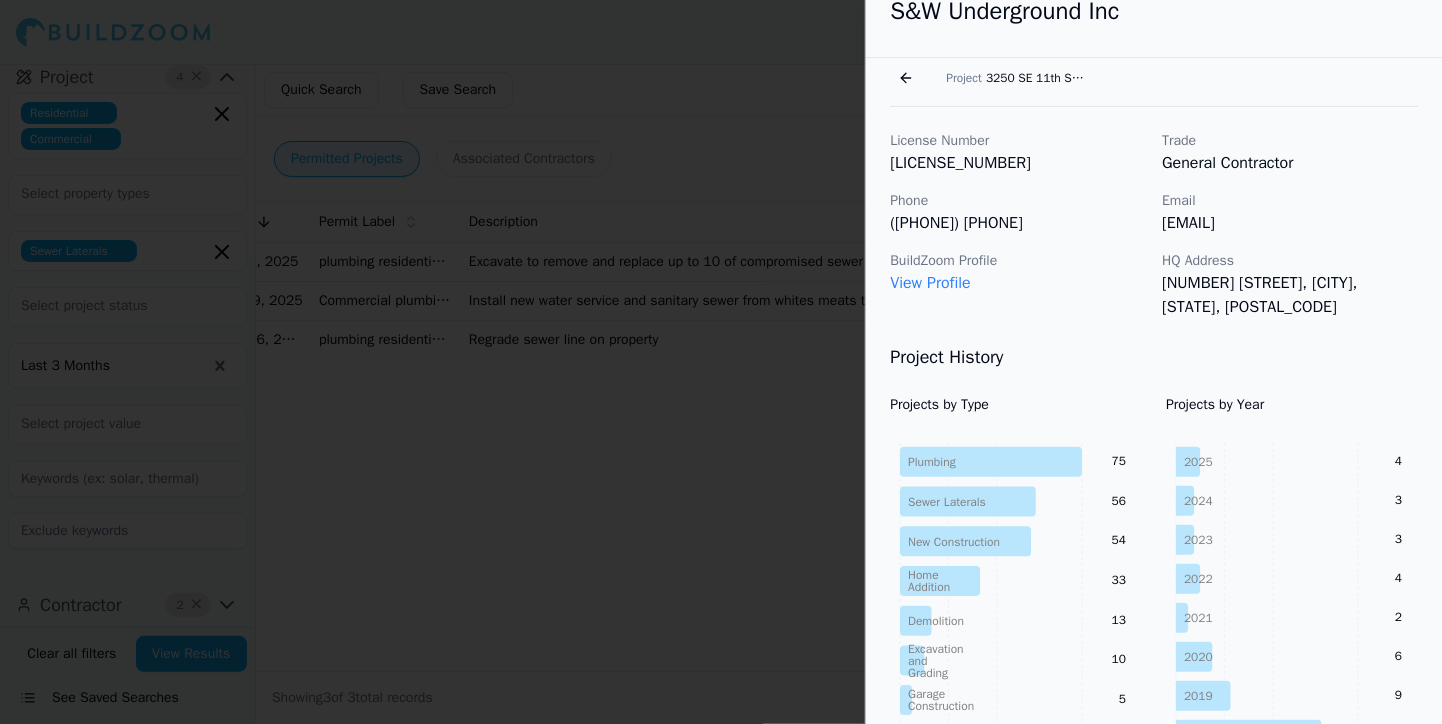 scroll, scrollTop: 0, scrollLeft: 0, axis: both 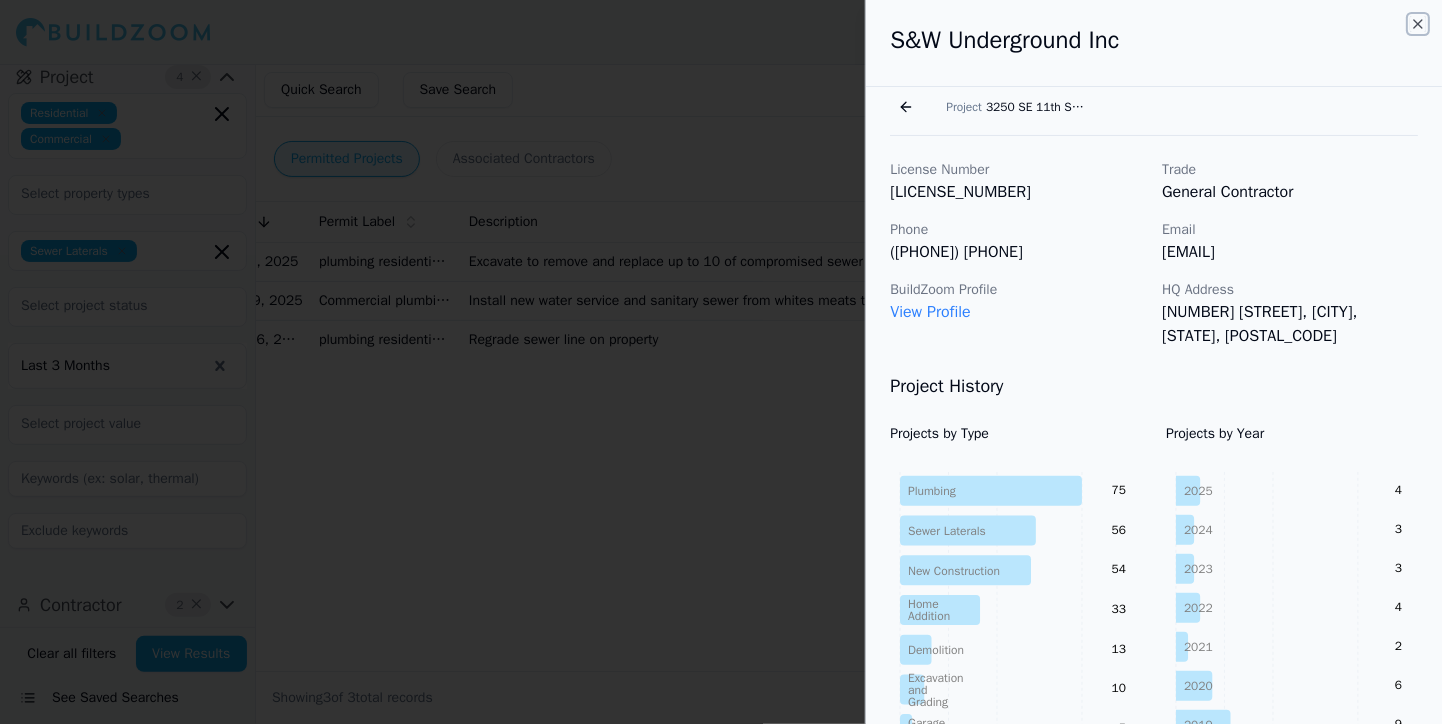 click 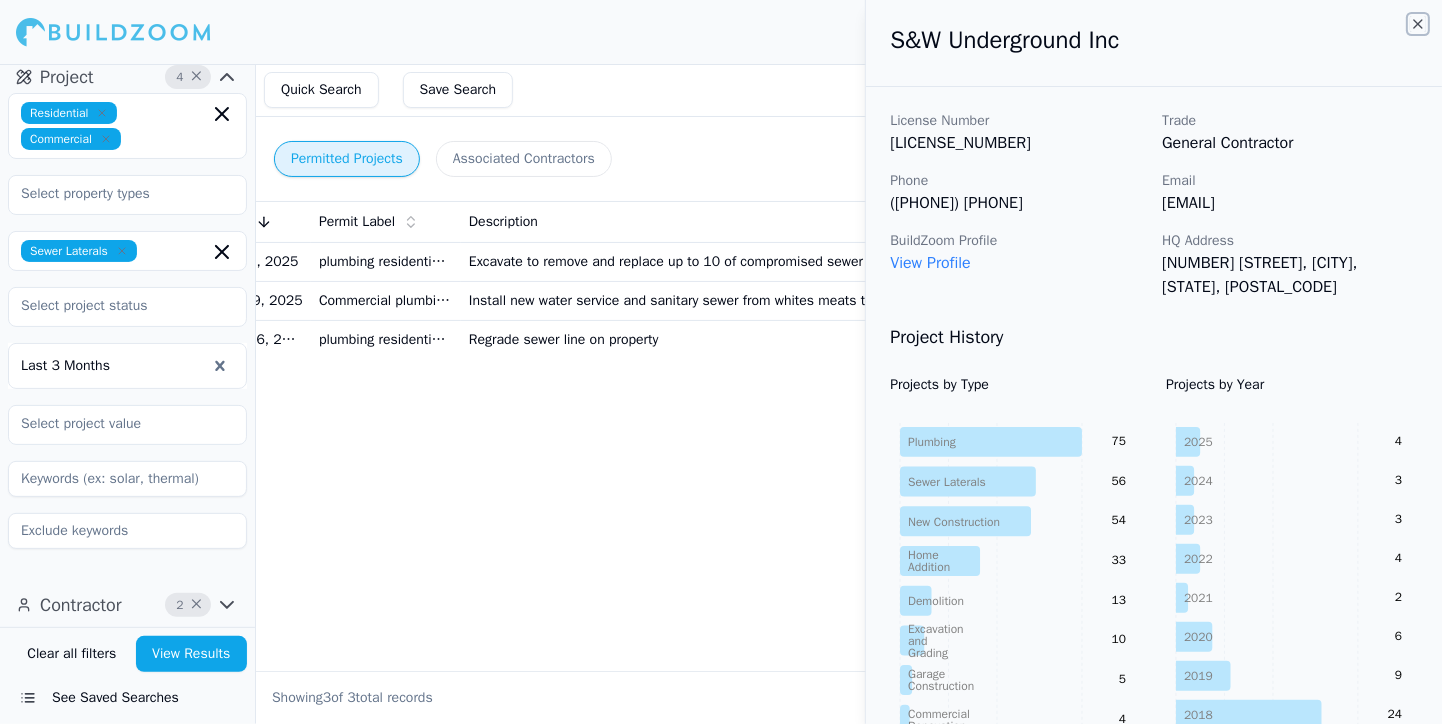 scroll, scrollTop: 0, scrollLeft: 65, axis: horizontal 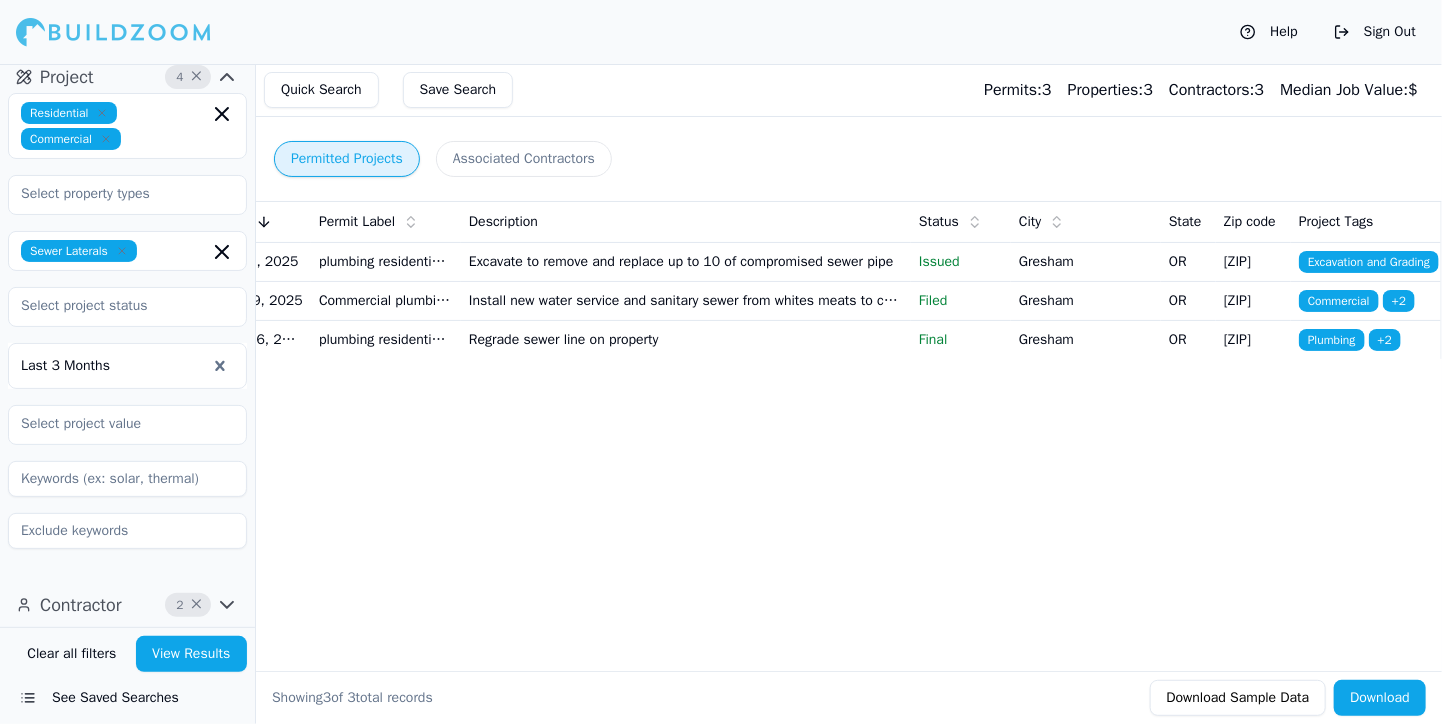 click on "Regrade sewer line on property" at bounding box center (686, 339) 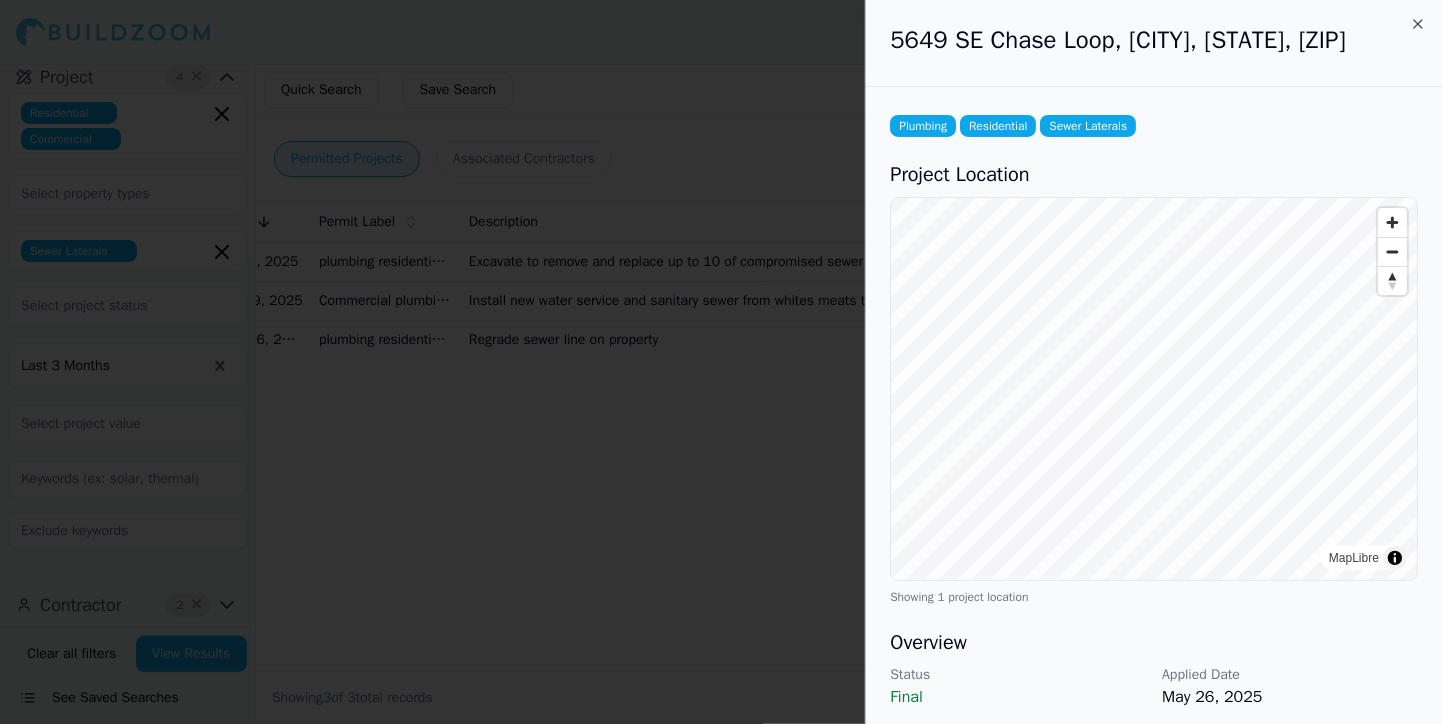 scroll, scrollTop: 0, scrollLeft: 65, axis: horizontal 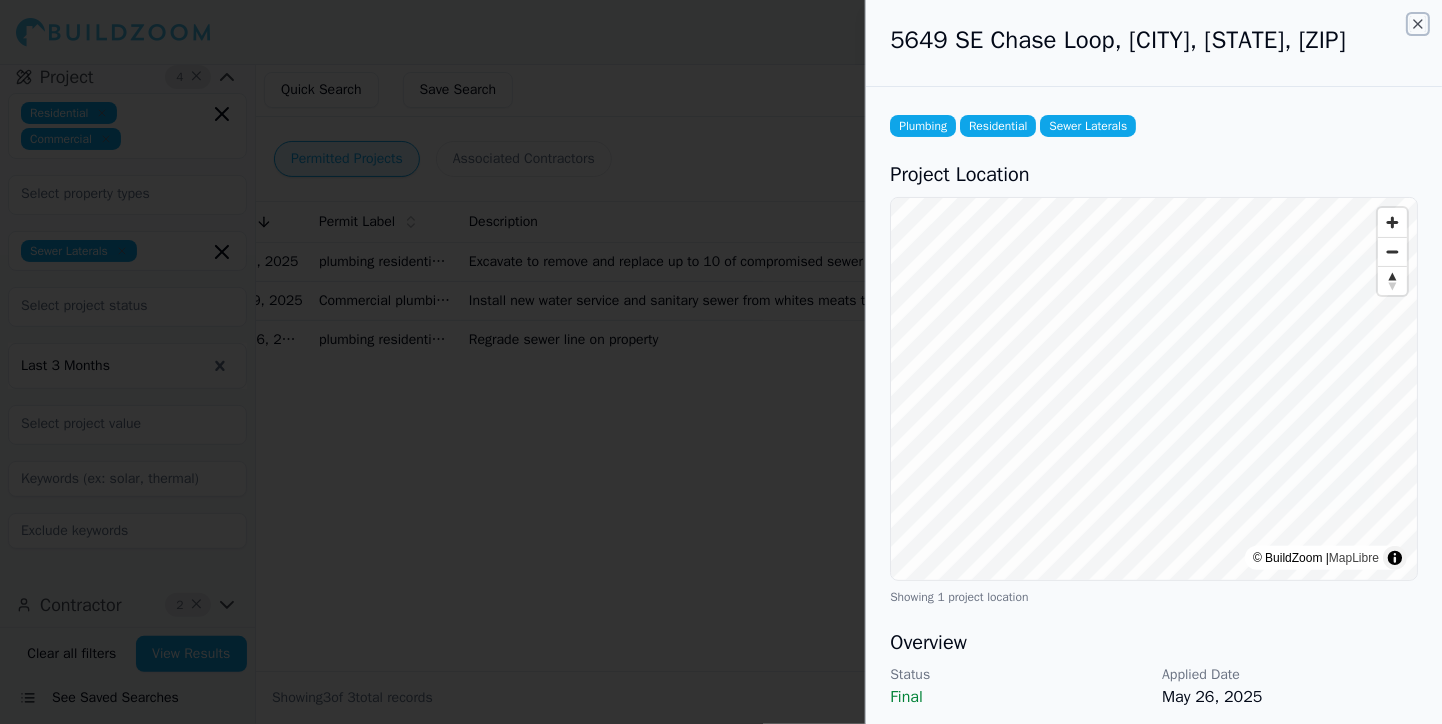click 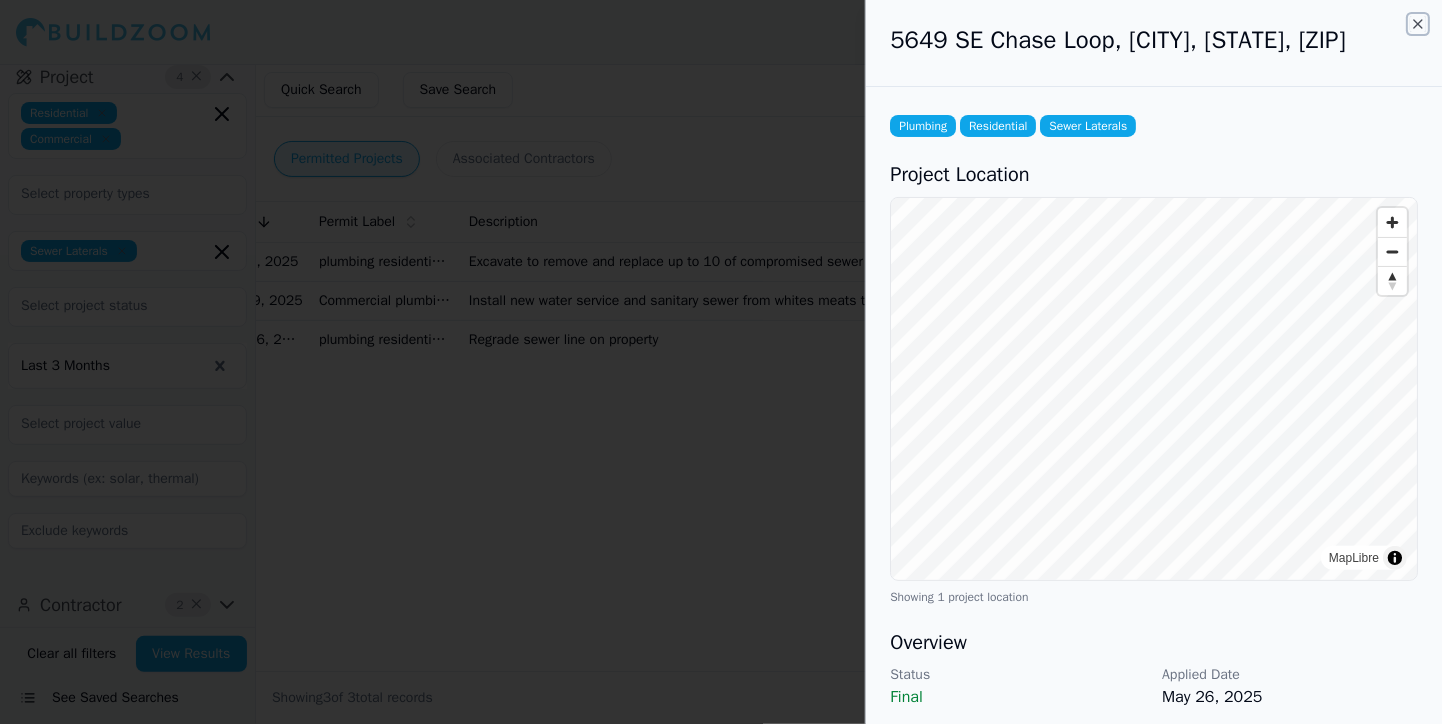 scroll, scrollTop: 0, scrollLeft: 65, axis: horizontal 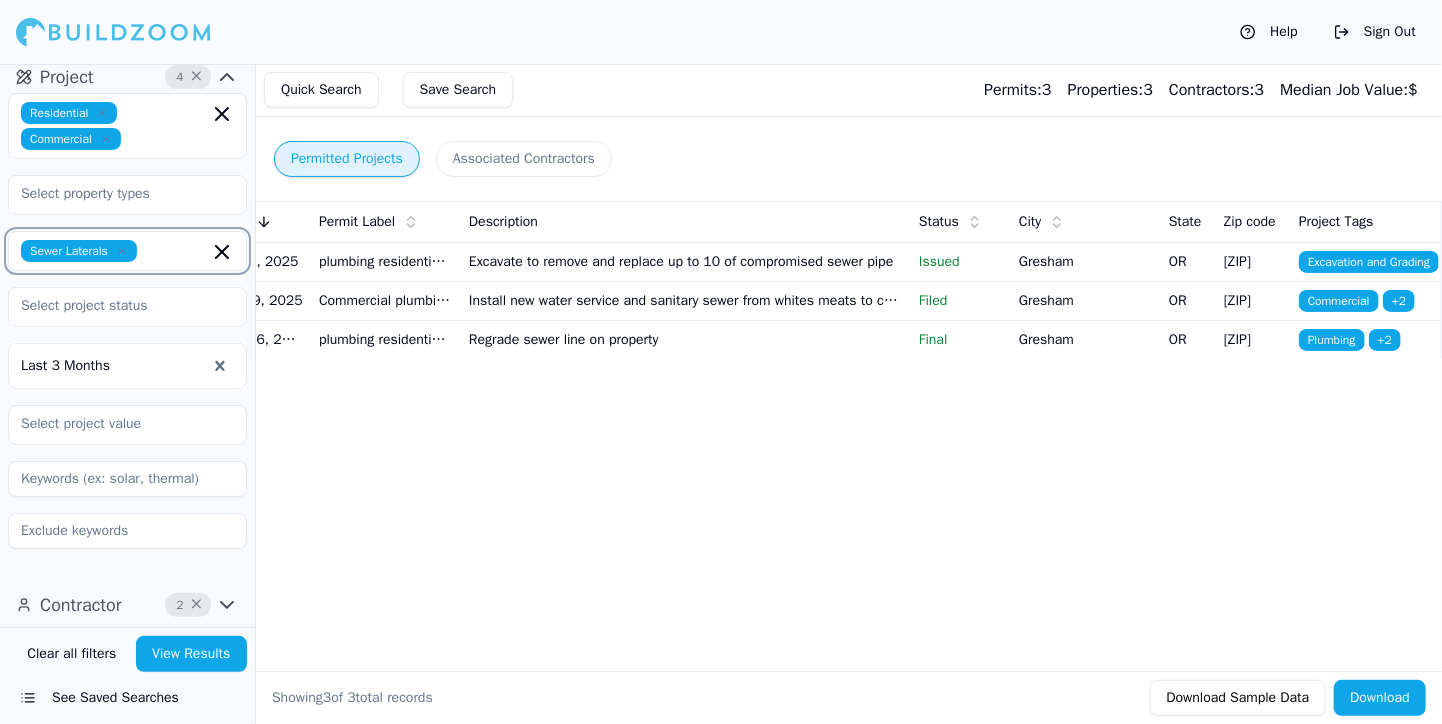click at bounding box center (177, 251) 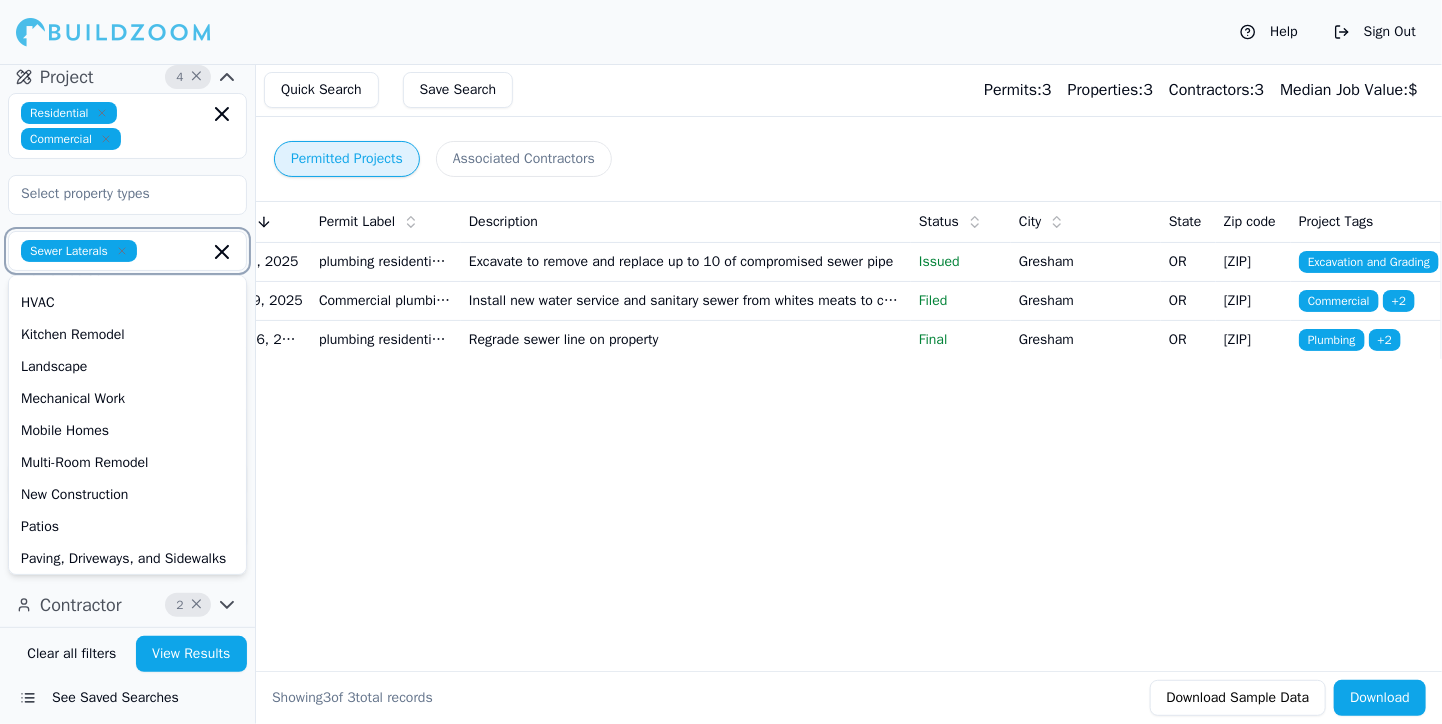 scroll, scrollTop: 220, scrollLeft: 0, axis: vertical 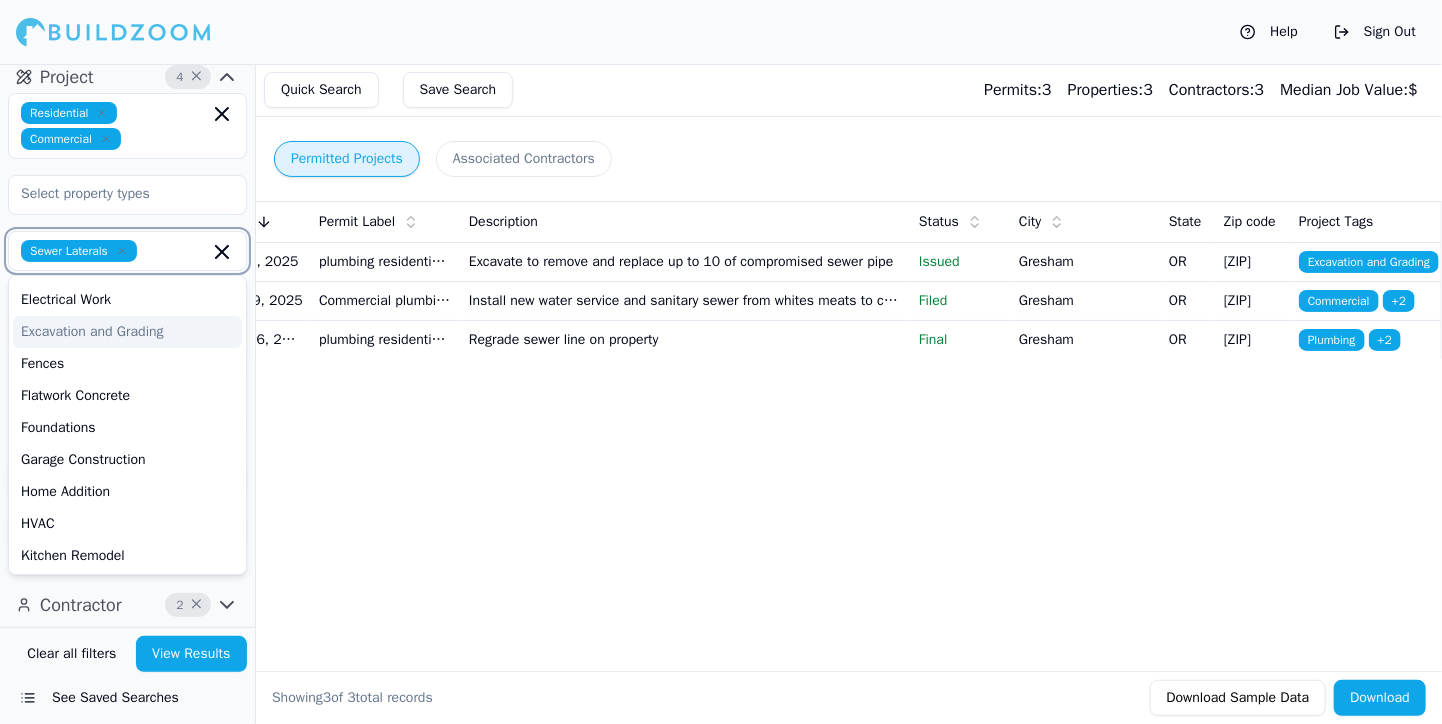 click on "Excavation and Grading" at bounding box center [127, 332] 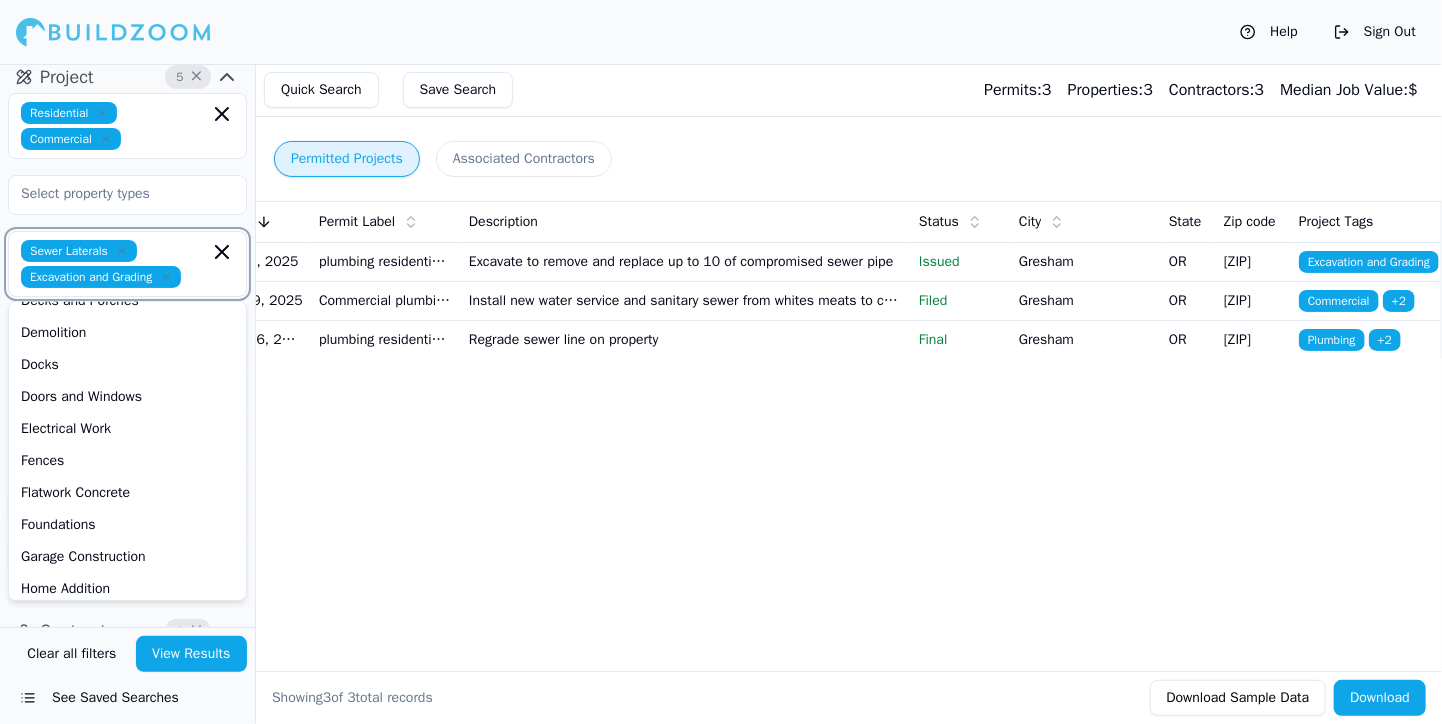 scroll, scrollTop: 0, scrollLeft: 0, axis: both 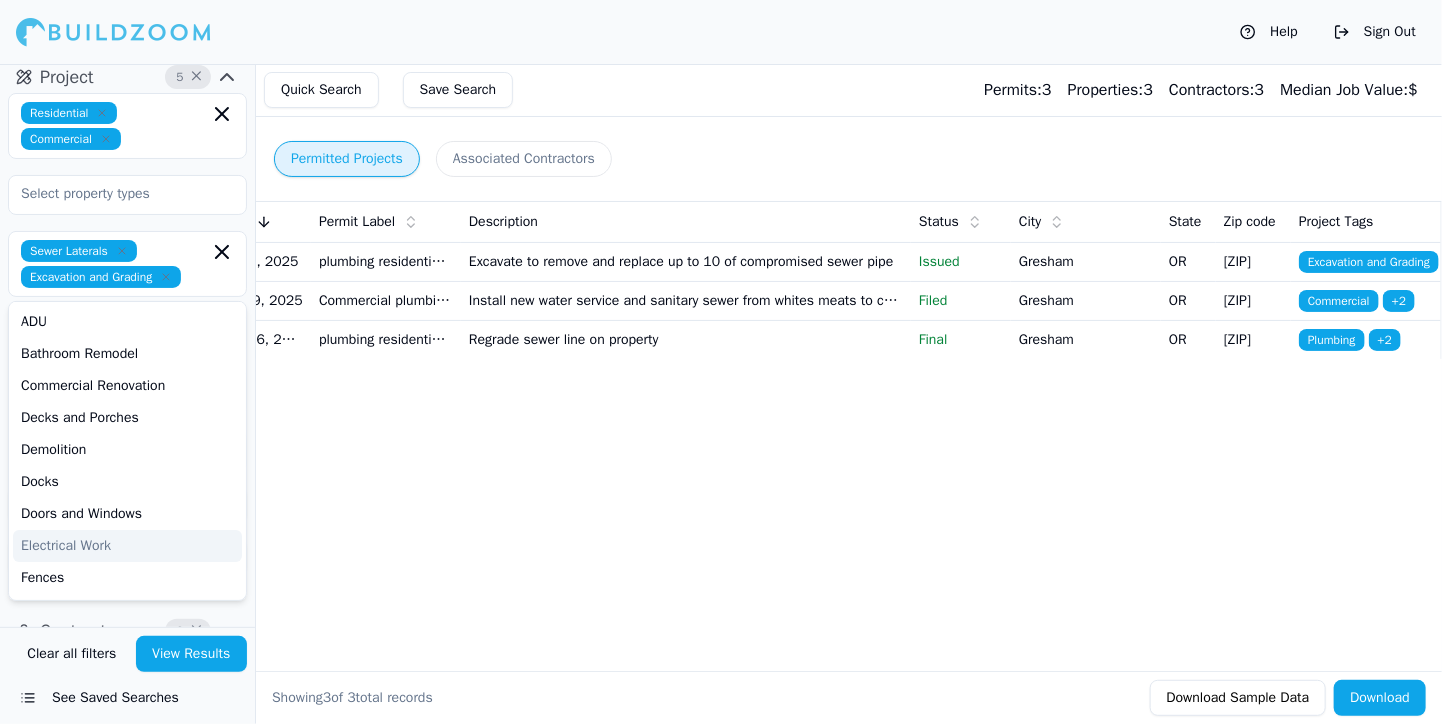 click on "Permitted Projects Associated Contractors Date Permit Label Description Status City State Zip code Project Tags Jul 27, 2025 plumbing residential e-permit Excavate to remove and replace up to 10 of compromised sewer pipe Issued Gresham OR 97080 Excavation and Grading + 3 Jun 29, 2025 Commercial plumbing site Install new water service and sanitary sewer from whites meats to country coffee trailer (country coffee) Filed Gresham OR 97080 Commercial + 2 May 26, 2025 plumbing residential e-permit Regrade sewer line on property Final Gresham OR 97080 Plumbing + 2 Showing  3  of   3  total records Download Sample Data Download" at bounding box center [848, 394] 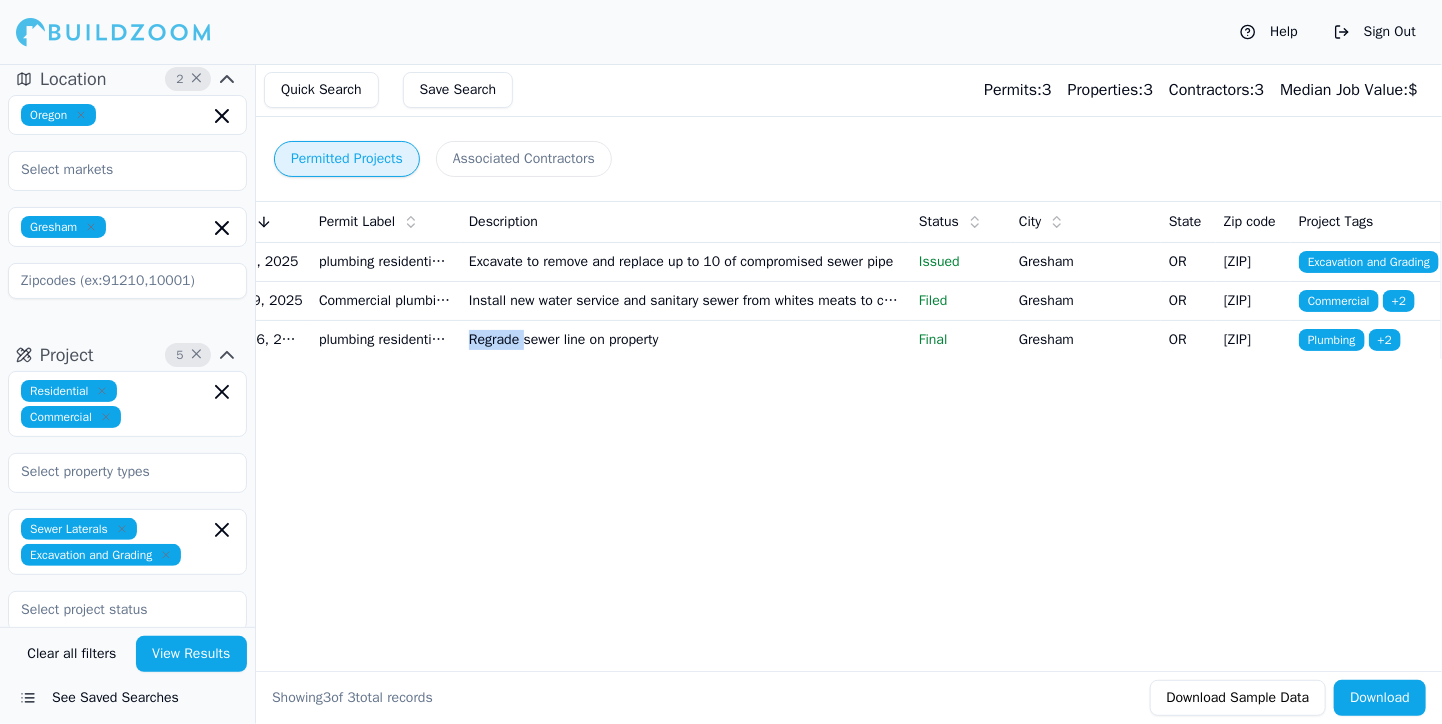 scroll, scrollTop: 0, scrollLeft: 0, axis: both 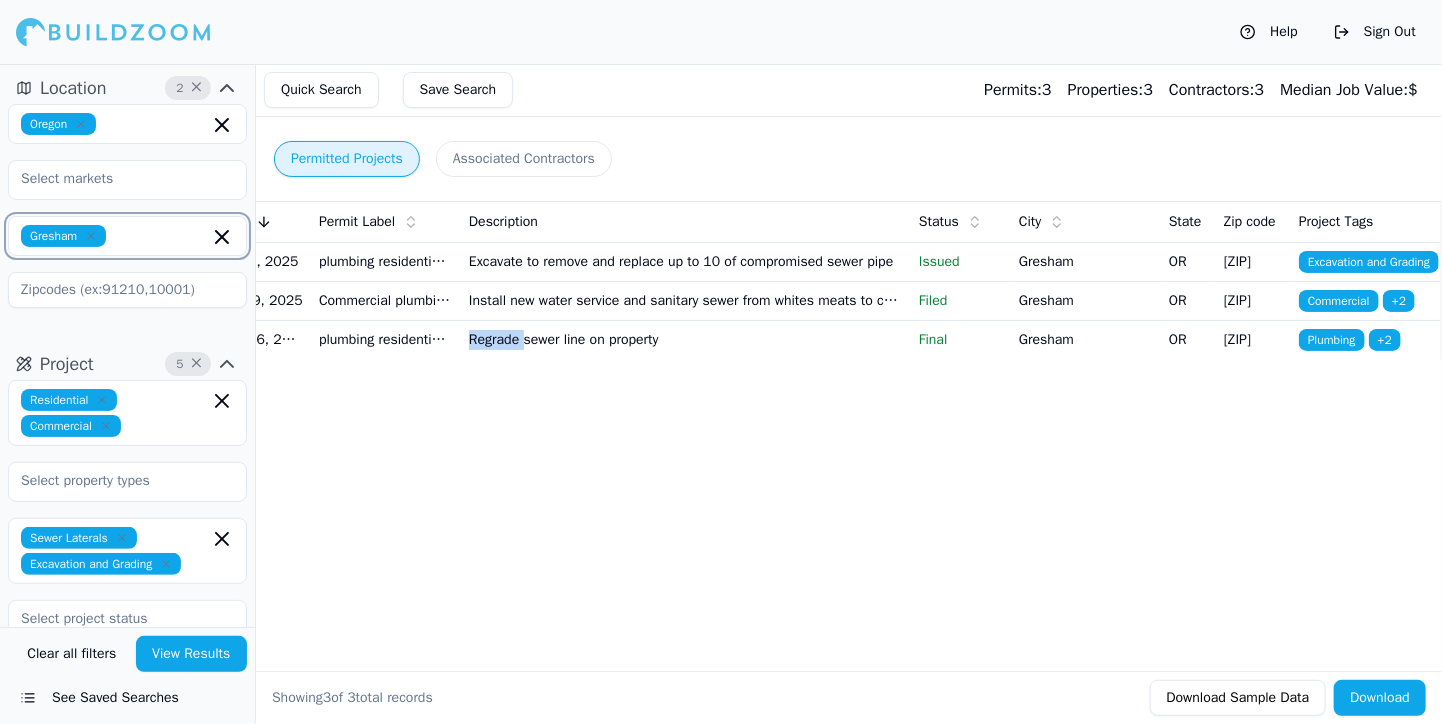 click 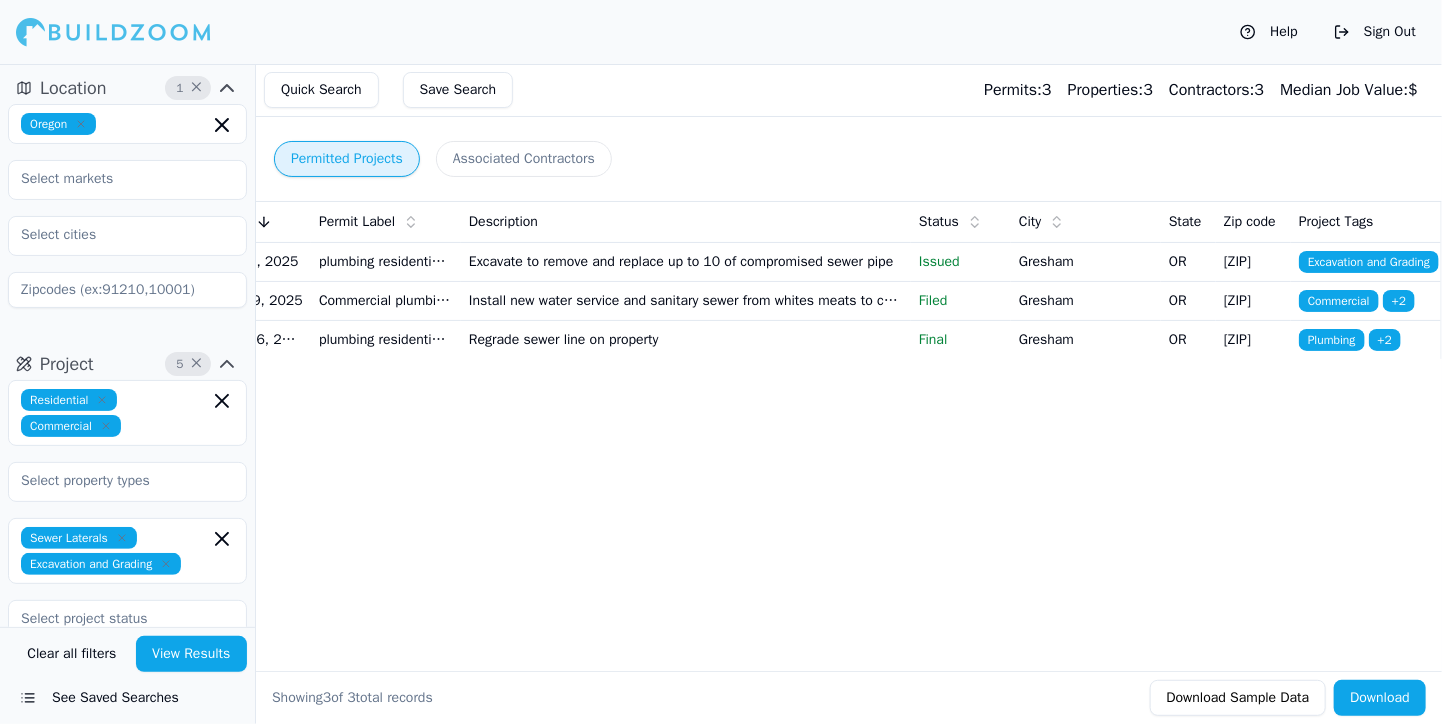 click on "Permitted Projects Associated Contractors Date Permit Label Description Status City State Zip code Project Tags Jul 27, 2025 plumbing residential e-permit Excavate to remove and replace up to 10 of compromised sewer pipe Issued Gresham OR 97080 Excavation and Grading + 3 Jun 29, 2025 Commercial plumbing site Install new water service and sanitary sewer from whites meats to country coffee trailer (country coffee) Filed Gresham OR 97080 Commercial + 2 May 26, 2025 plumbing residential e-permit Regrade sewer line on property Final Gresham OR 97080 Plumbing + 2 Showing  3  of   3  total records Download Sample Data Download" at bounding box center [848, 394] 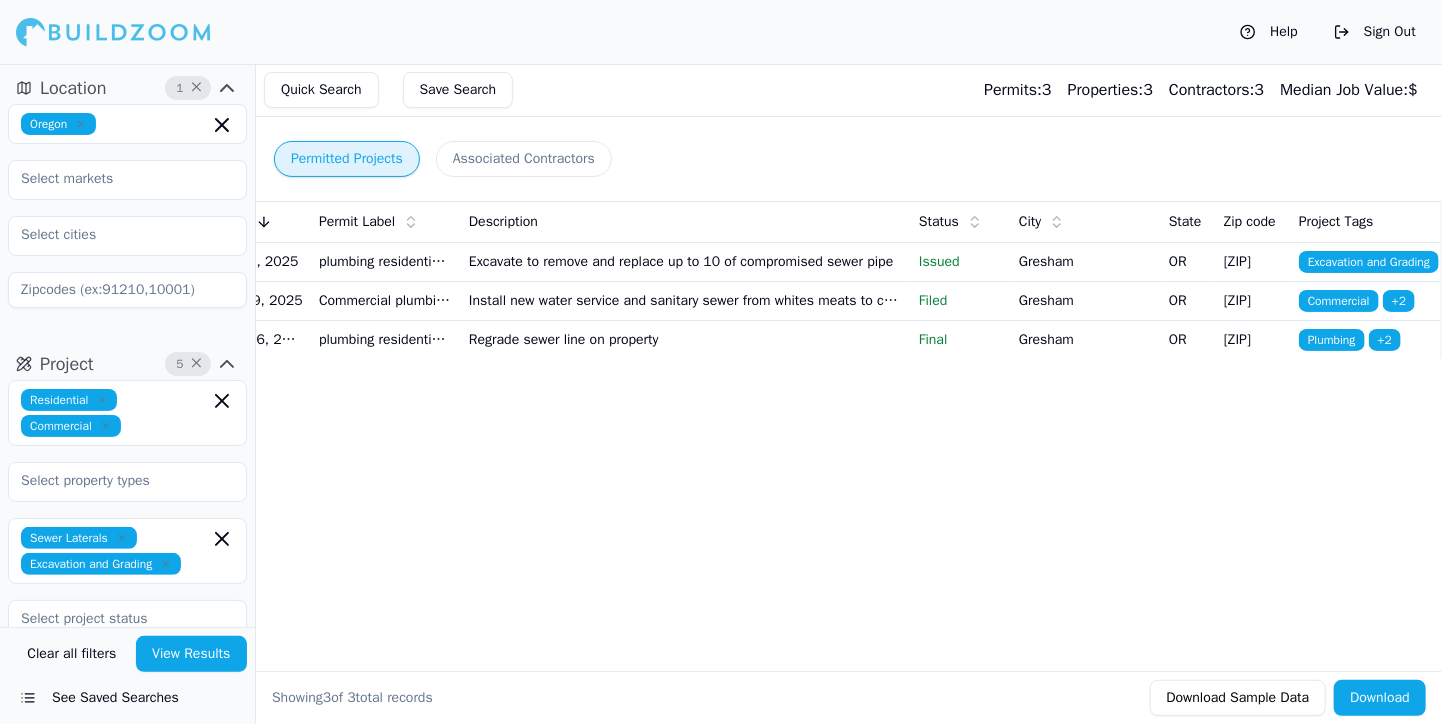 click on "View Results" at bounding box center [192, 654] 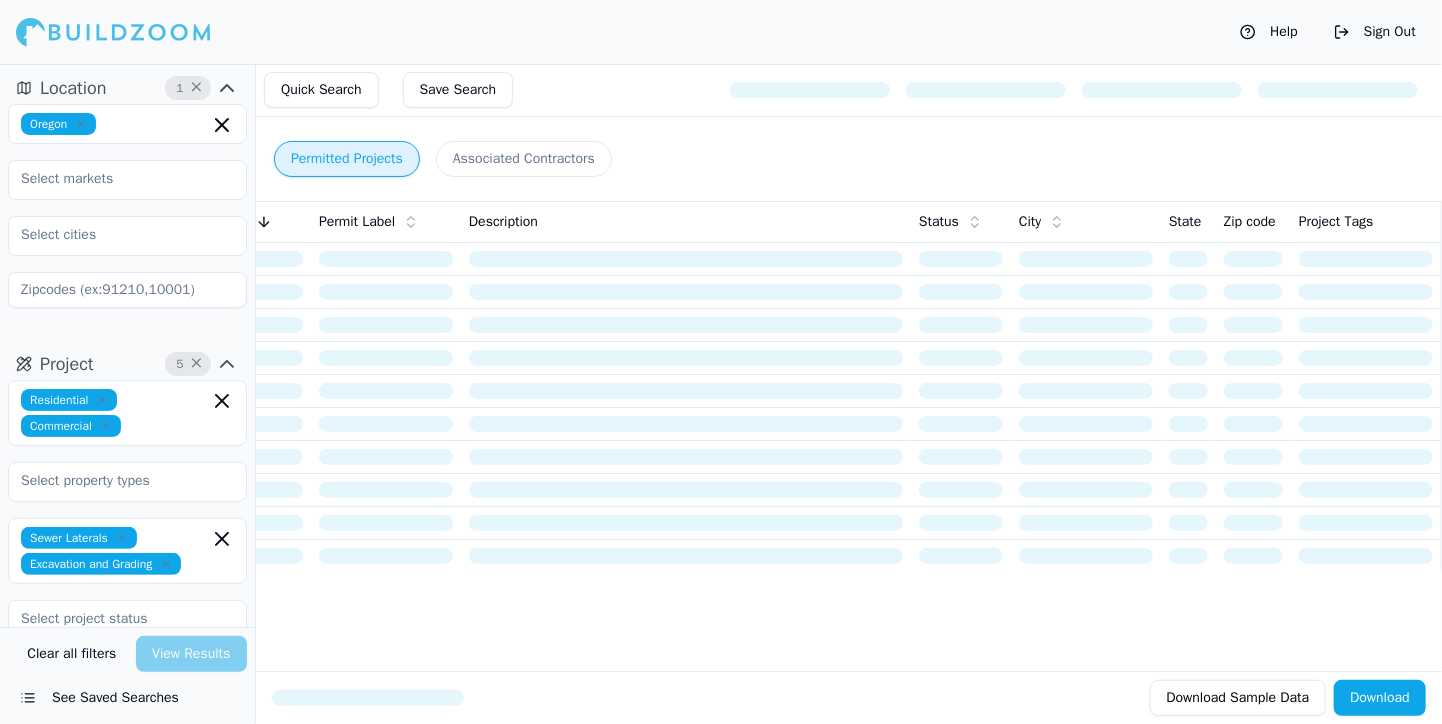 click on "Clear all filters View Results" at bounding box center (127, 654) 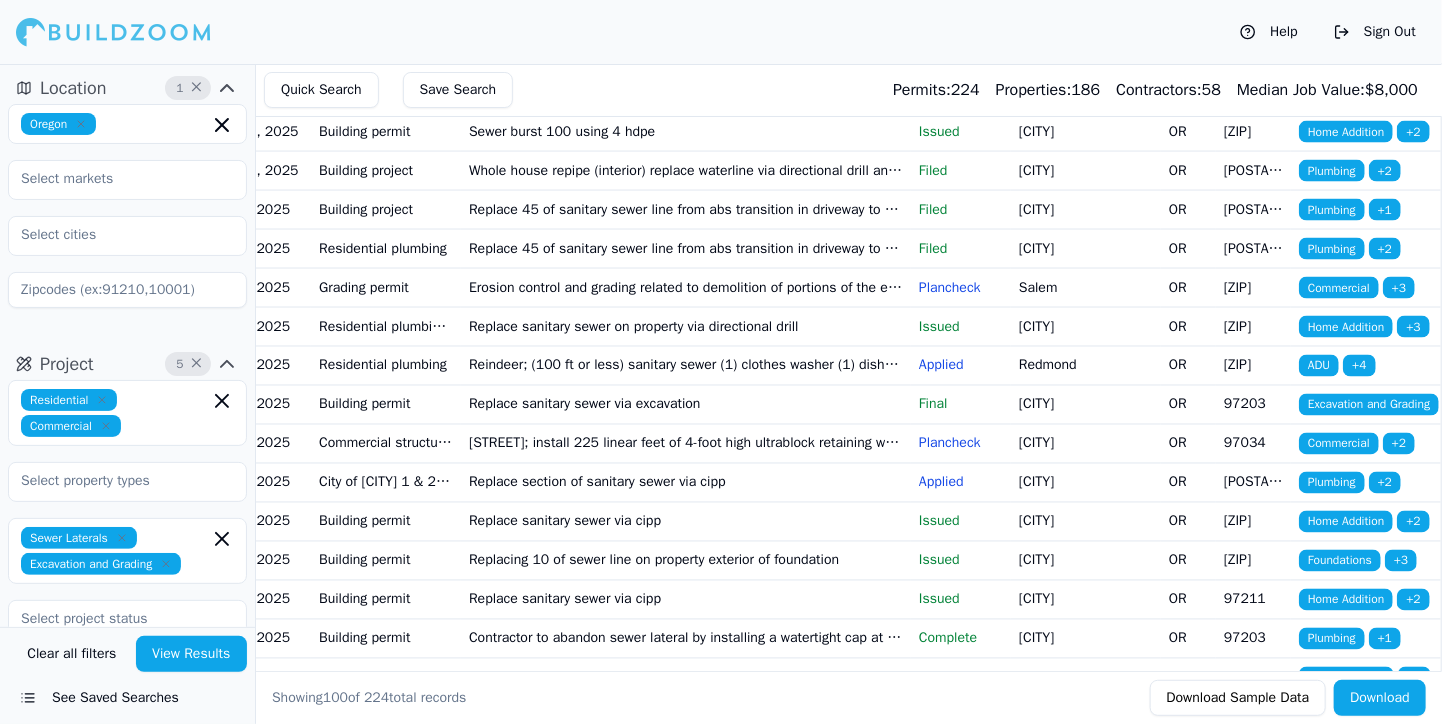 scroll, scrollTop: 1555, scrollLeft: 0, axis: vertical 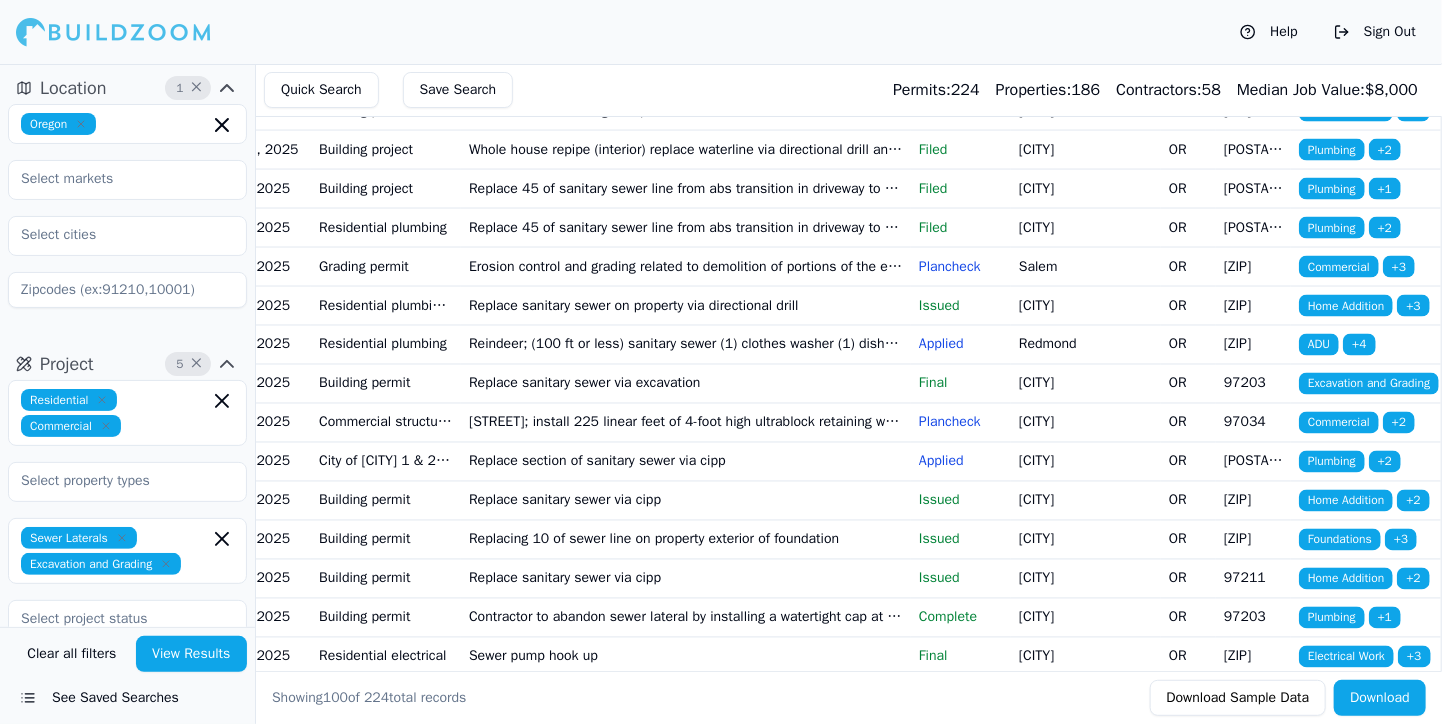 click on "Applied" at bounding box center (961, 345) 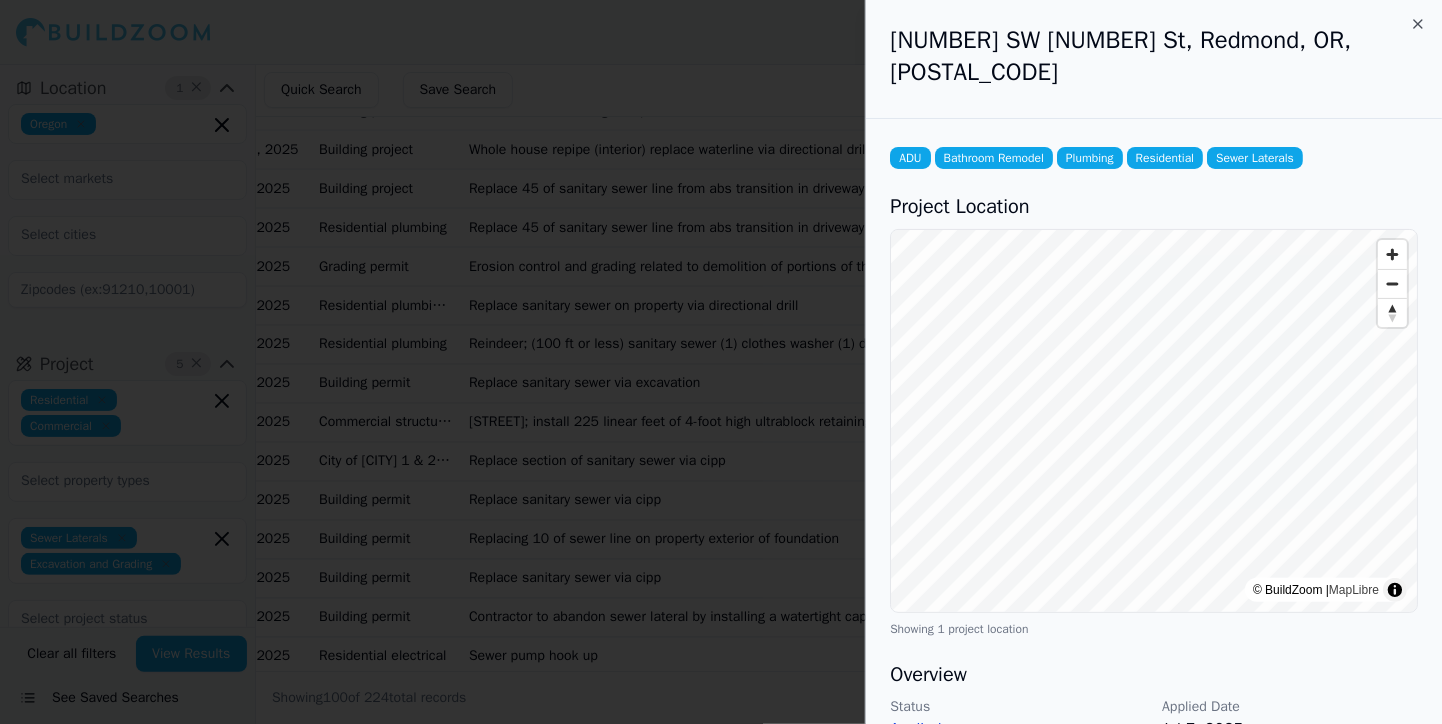 scroll, scrollTop: 0, scrollLeft: 60, axis: horizontal 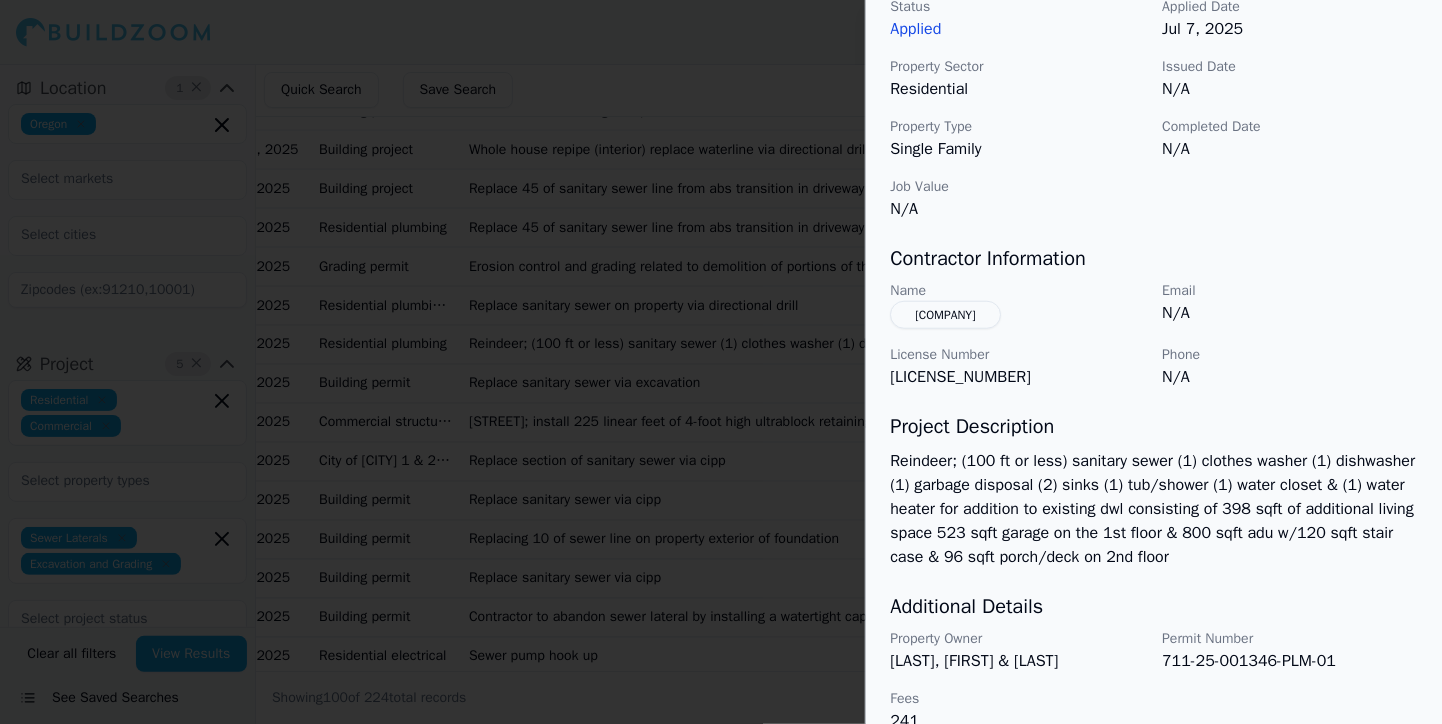 click on "ADU Bathroom Remodel Plumbing Residential Sewer Laterals Project Location © BuildZoom |  MapLibre Showing 1 project location Overview Status Applied Applied Date Jul 7, 2025 Property Sector Residential Issued Date N/A Property Type Single Family Completed Date N/A Job Value N/A Contractor Information Name General Quality Services LLC Email N/A License Number 249158 Phone N/A Project Description Reindeer; (100 ft or less) sanitary sewer (1) clothes washer (1) dishwasher (1) garbage disposal (2) sinks (1) tub/shower (1) water closet & (1) water heater for addition to existing dwl consisting of 398 sqft of additional living space 523 sqft garage on the 1st floor & 800 sqft adu w/120 sqft stair case & 96 sqft porch/deck on 2nd floor Additional Details Property Owner Apjoke, Jared & Kristy Lynn Permit Number 711-25-001346-PLM-01 Fees 241" at bounding box center (1154, 88) 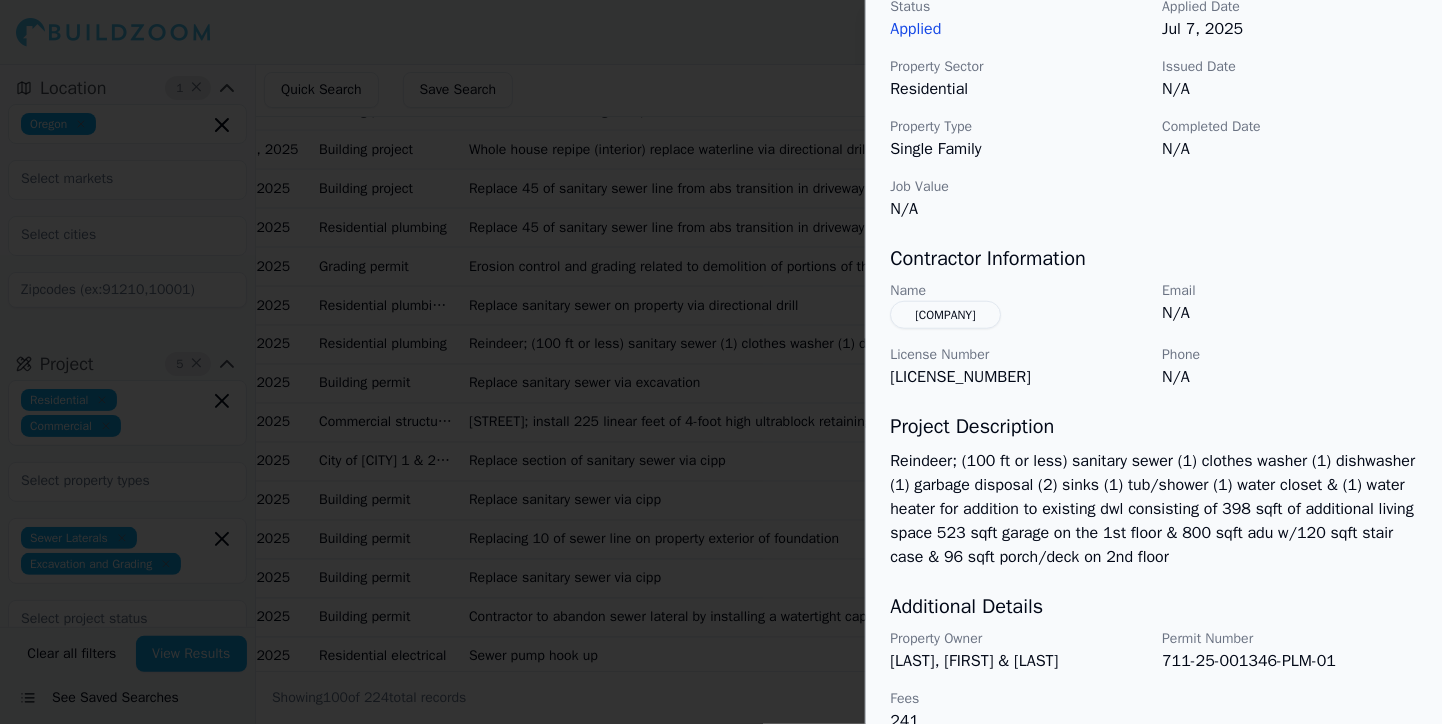 scroll, scrollTop: 441, scrollLeft: 0, axis: vertical 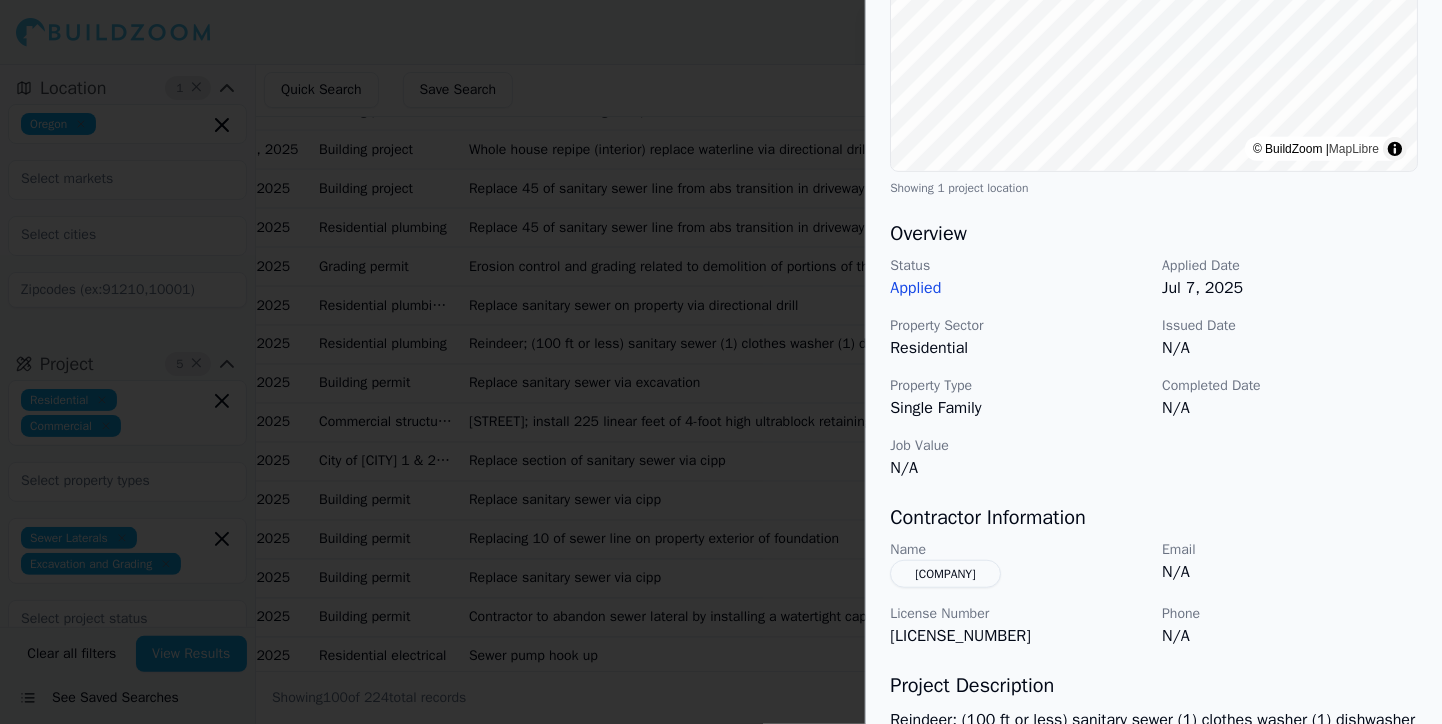 click on "General Quality Services LLC" at bounding box center (945, 574) 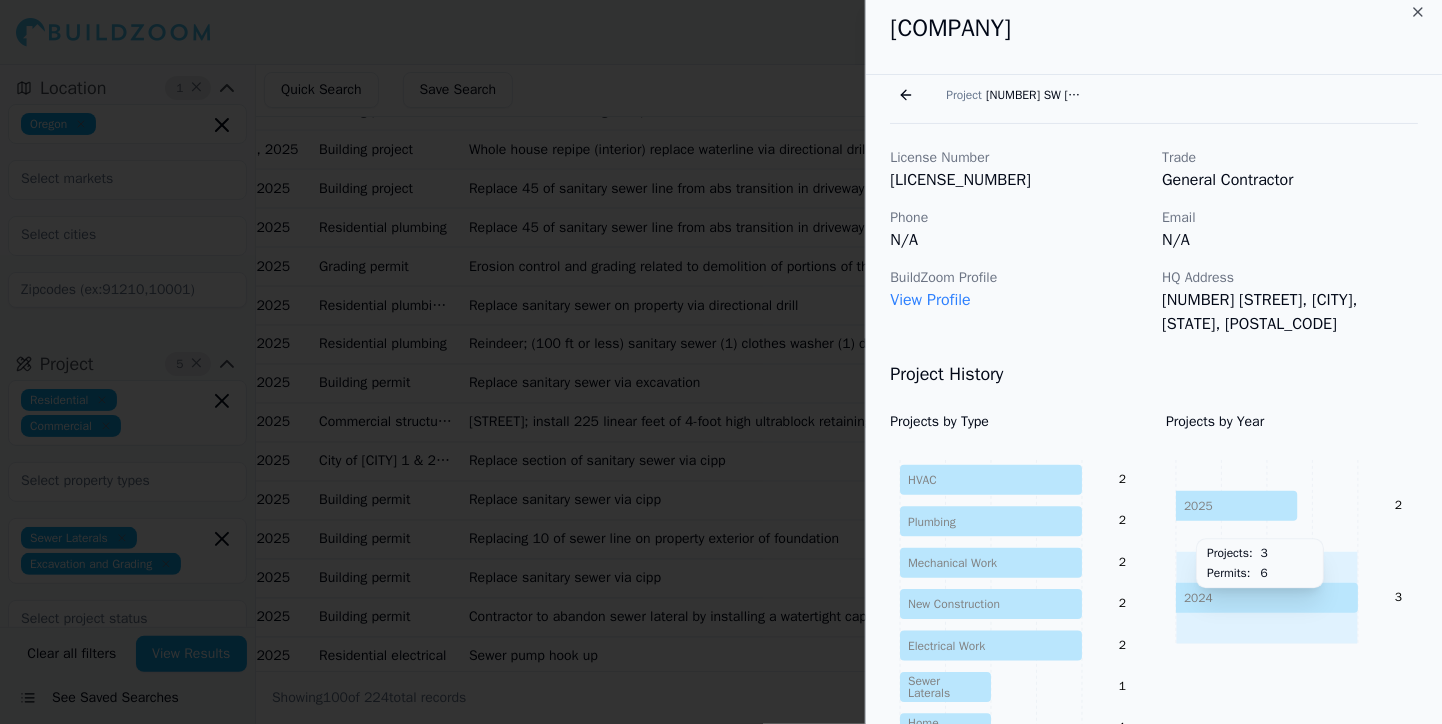scroll, scrollTop: 0, scrollLeft: 0, axis: both 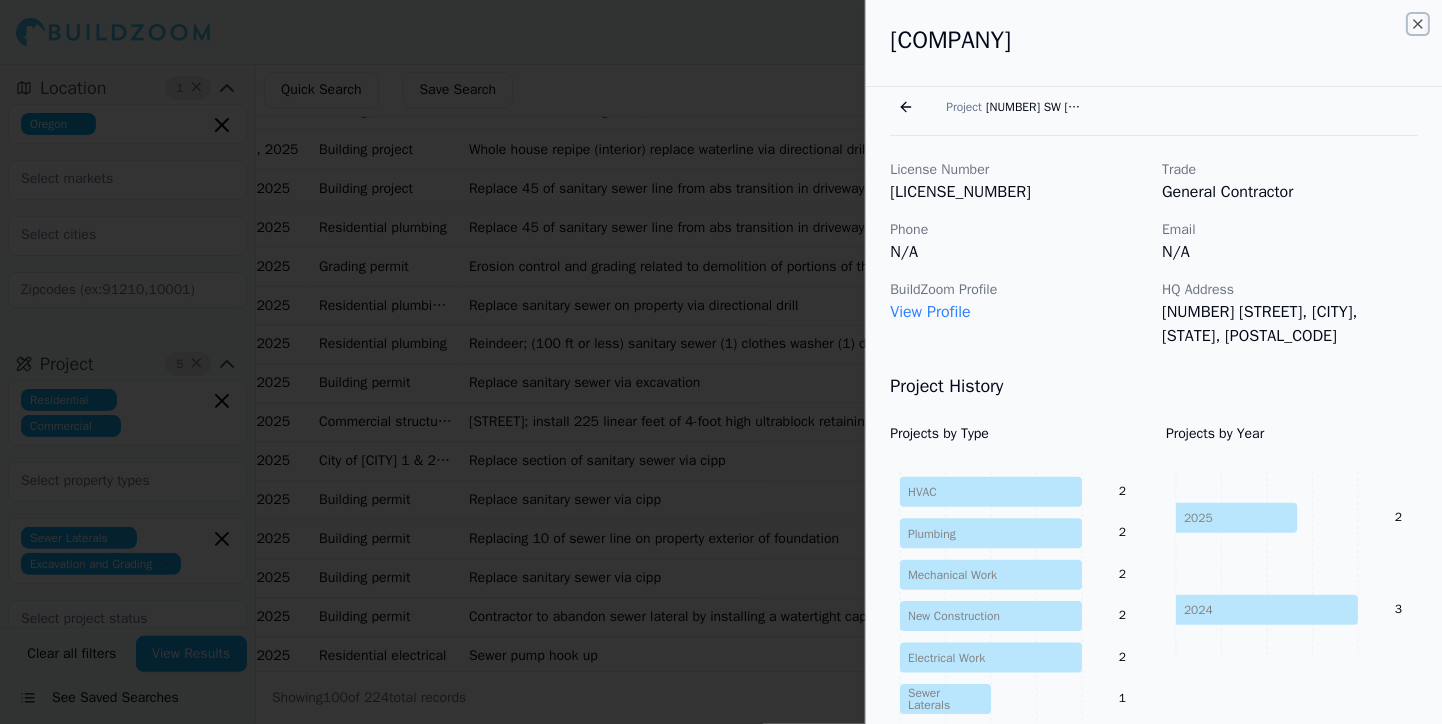 click 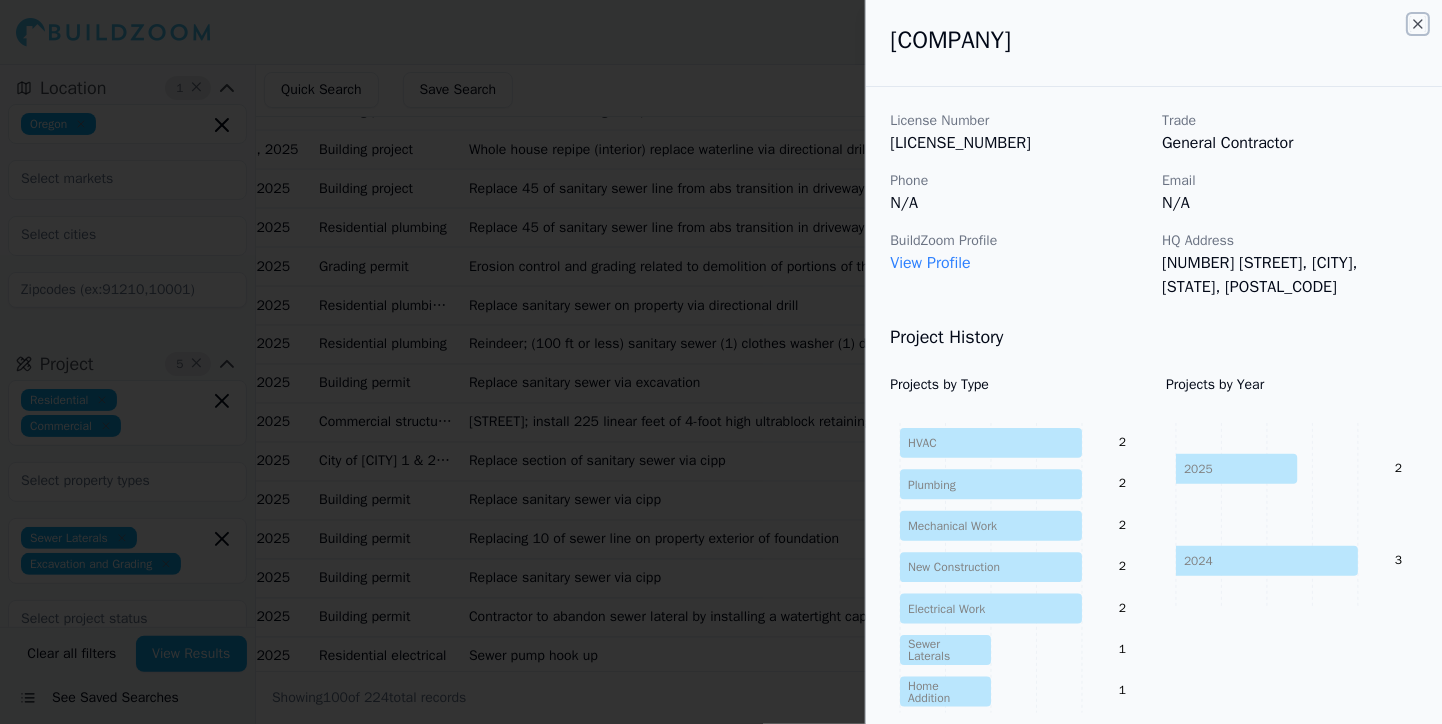 scroll, scrollTop: 0, scrollLeft: 60, axis: horizontal 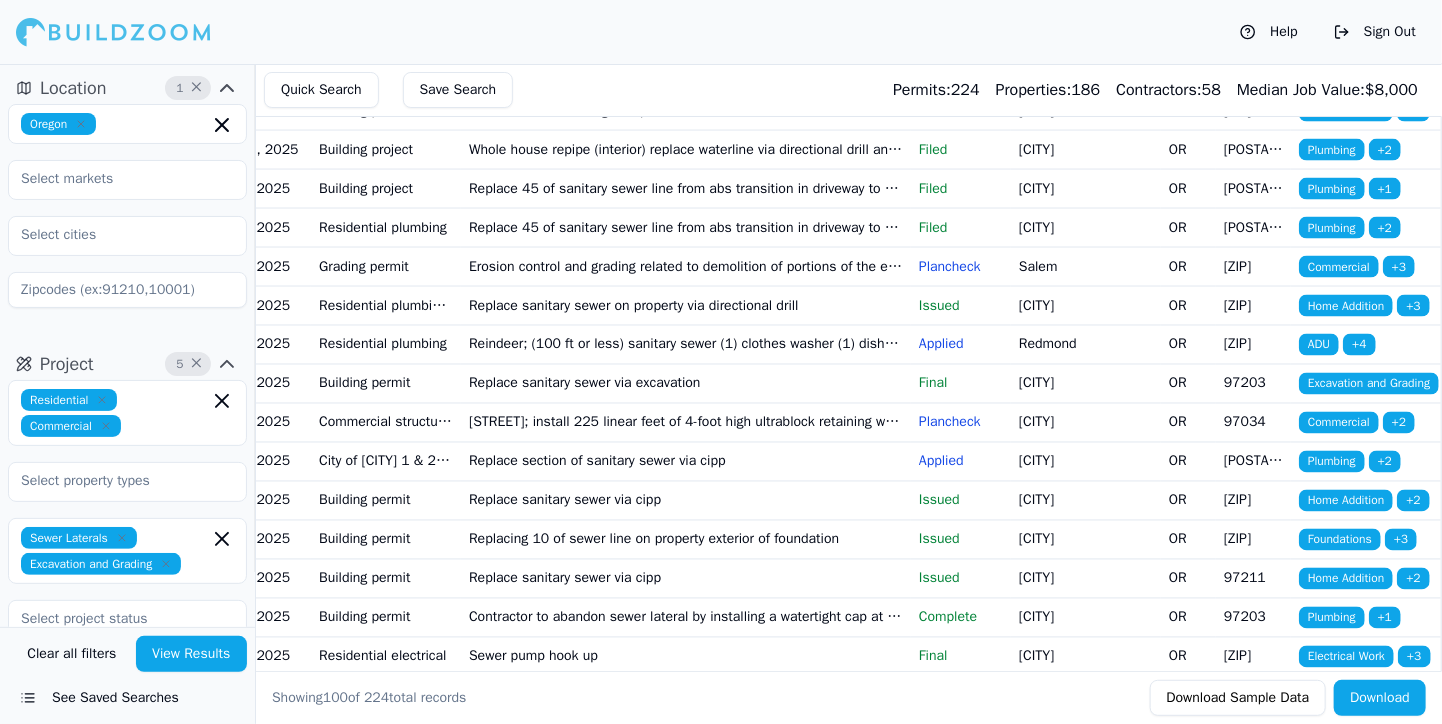 click on "Foundations" at bounding box center (1340, 540) 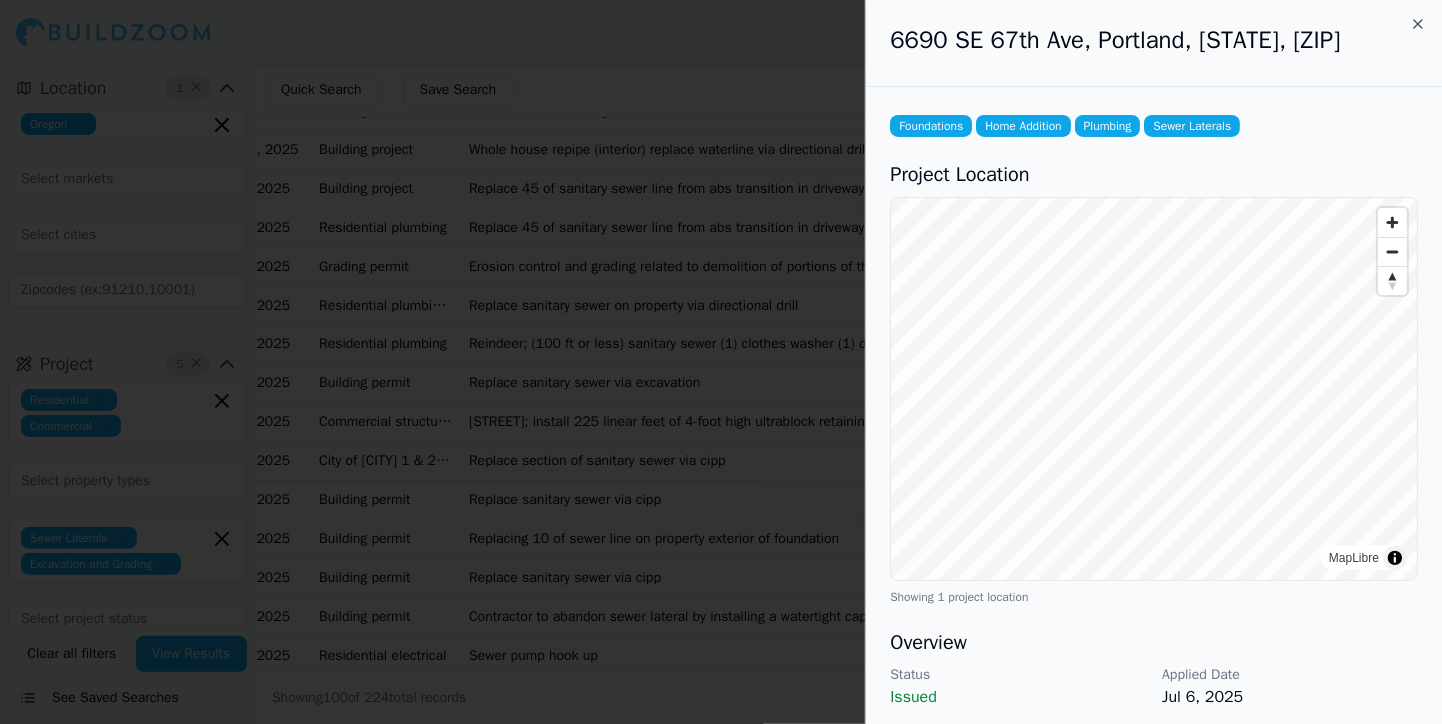 scroll, scrollTop: 0, scrollLeft: 60, axis: horizontal 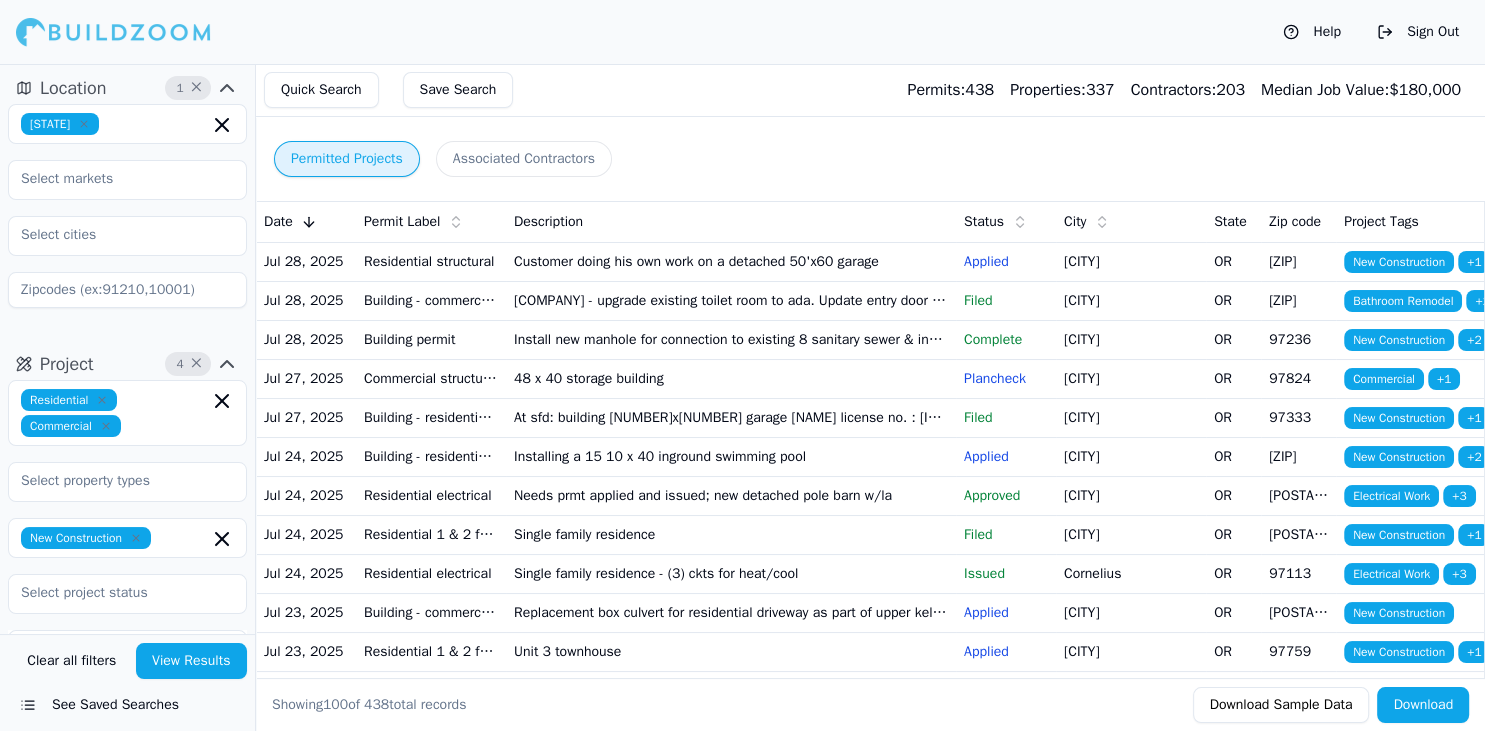 click on "Help" at bounding box center (1312, 32) 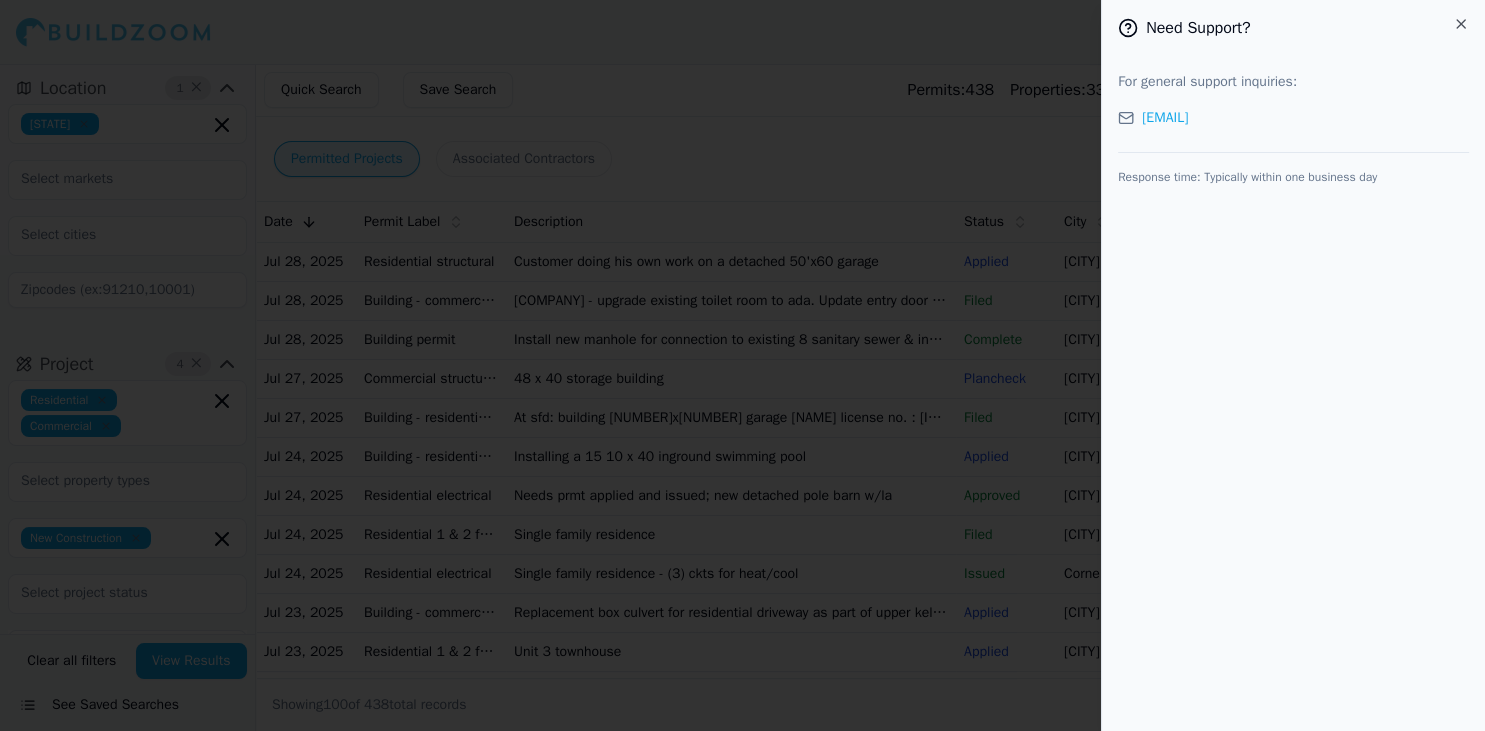 click 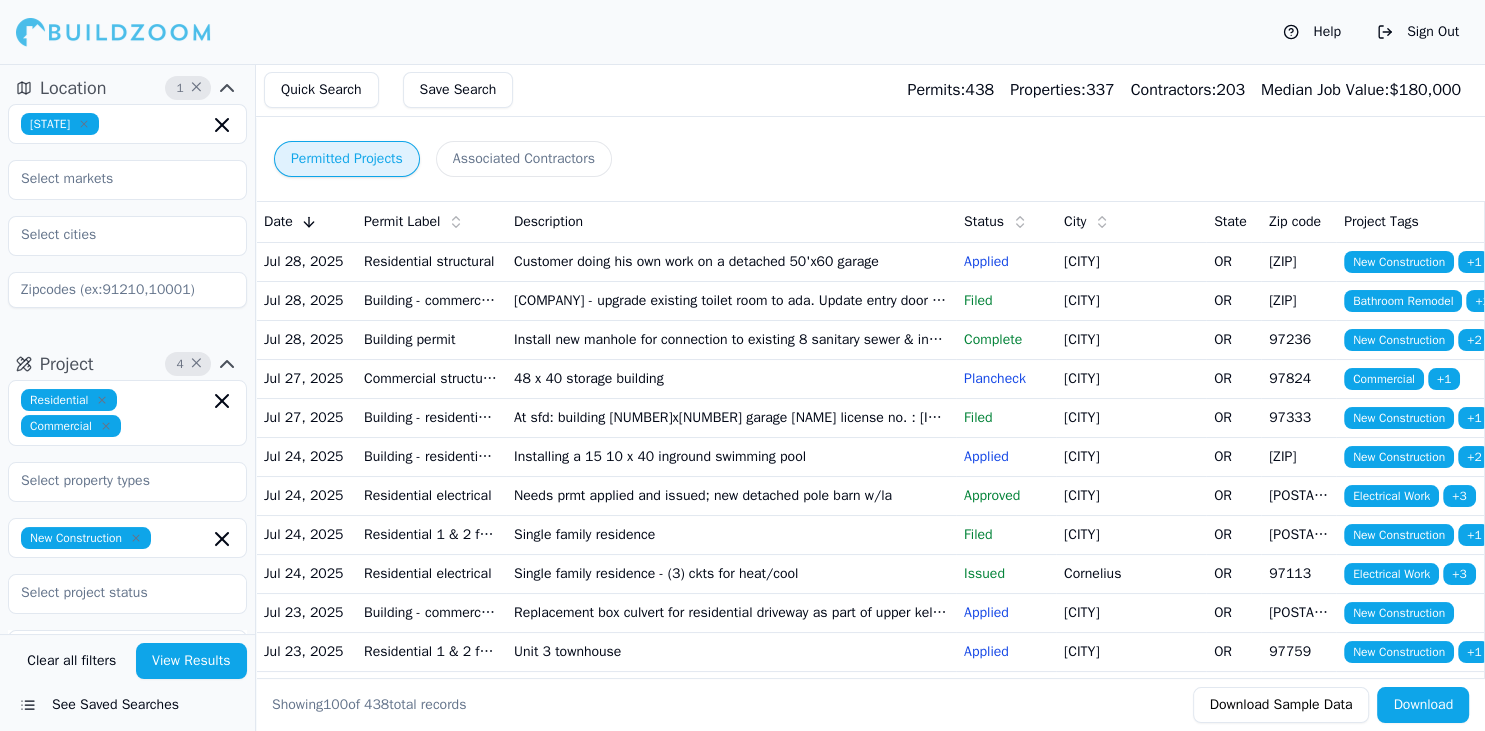 click on "Associated Contractors" at bounding box center [524, 159] 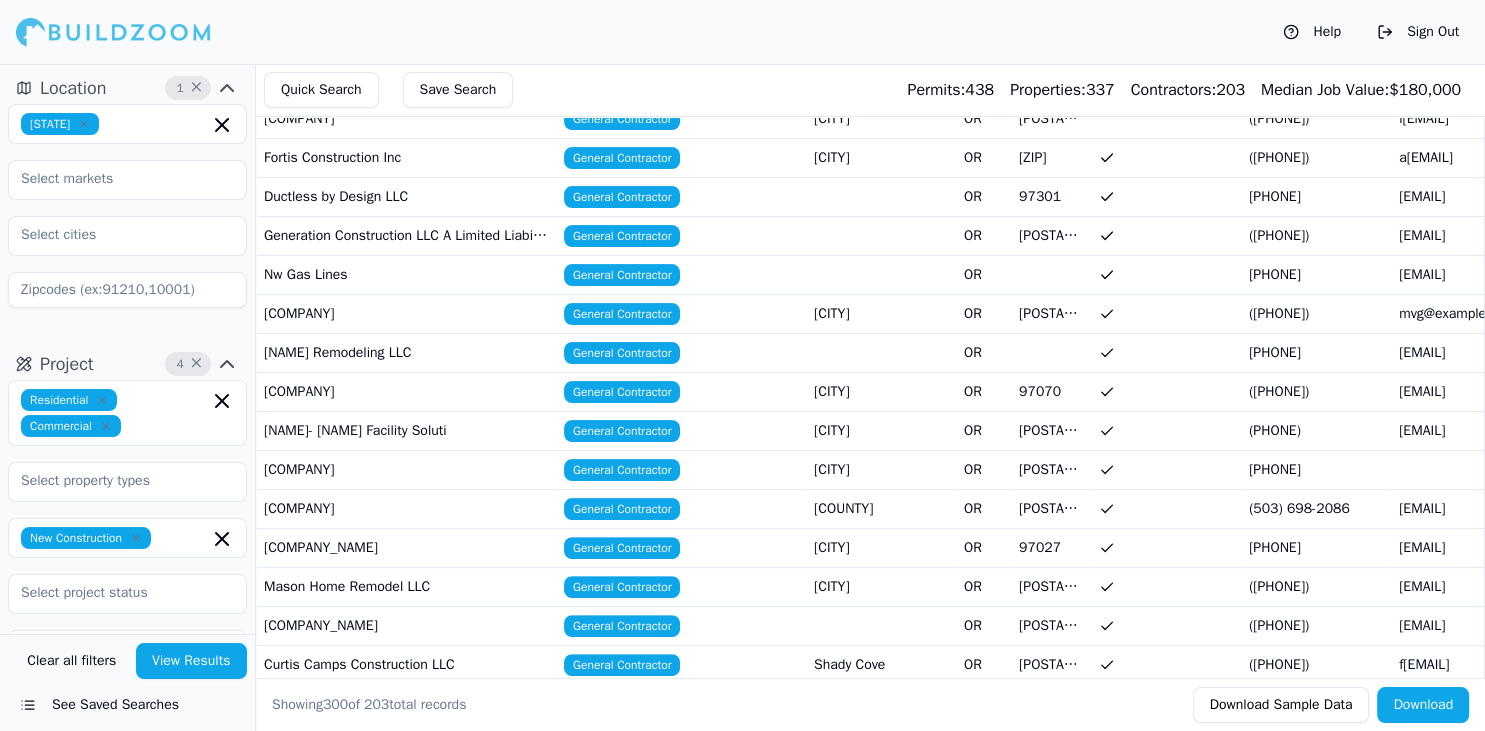 scroll, scrollTop: 8293, scrollLeft: 0, axis: vertical 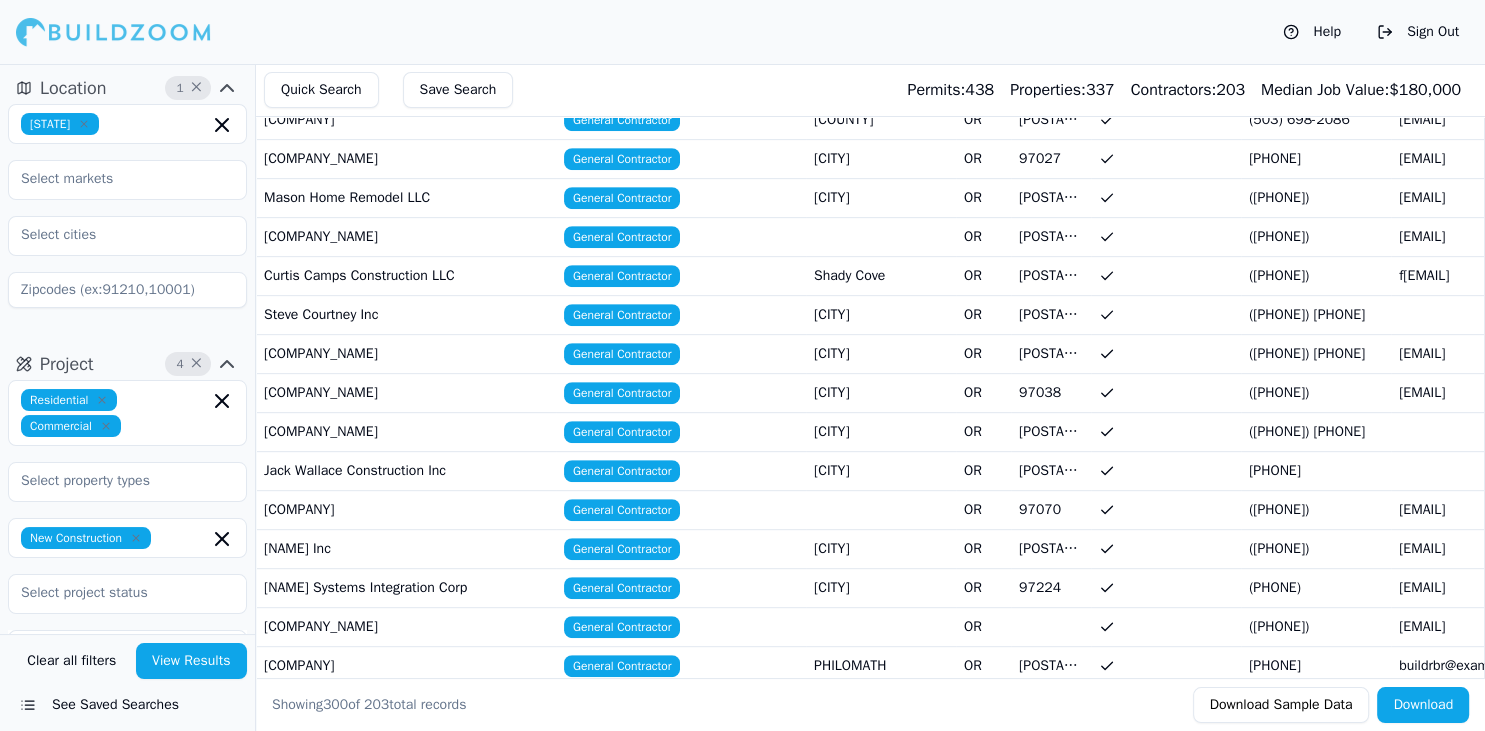 click on "Quick Search" at bounding box center (321, 90) 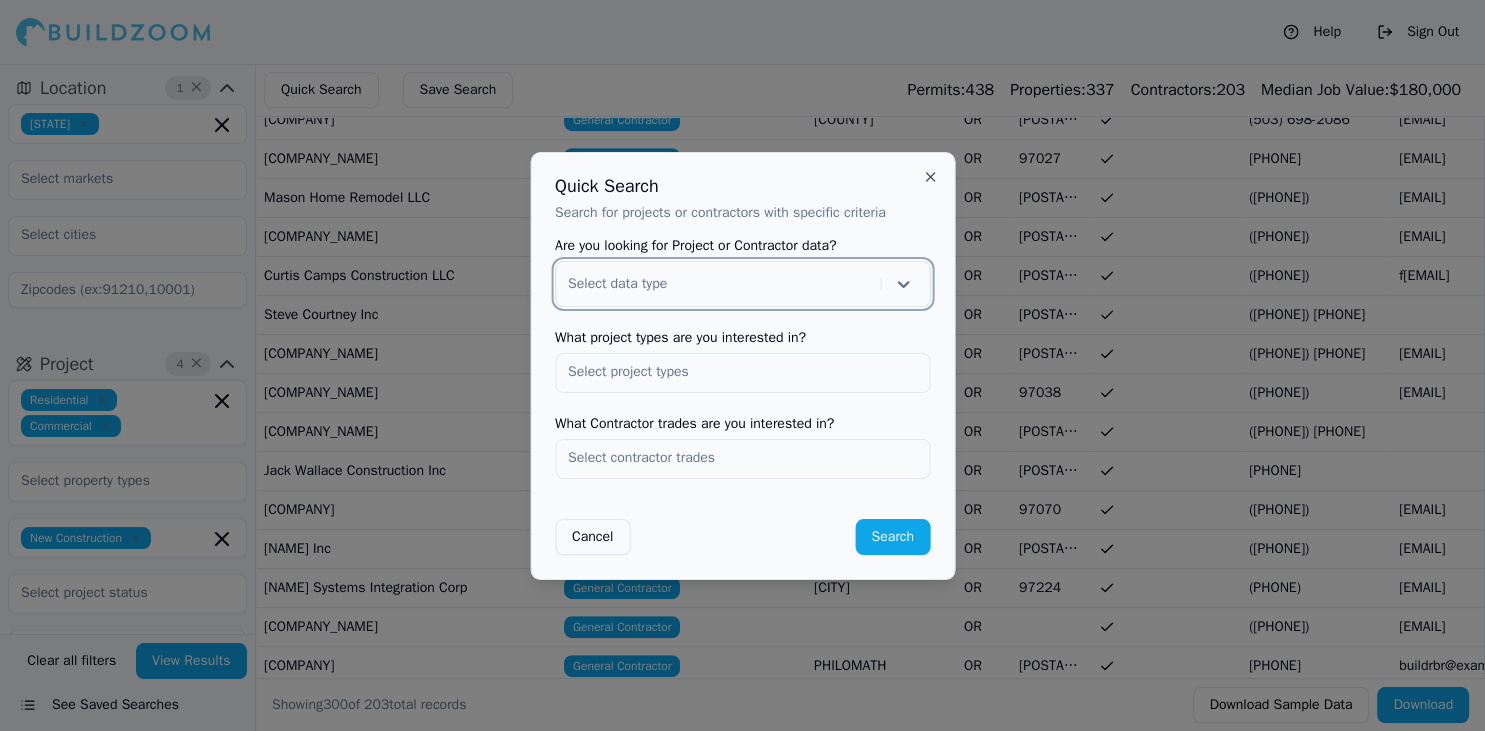 scroll, scrollTop: 8293, scrollLeft: 0, axis: vertical 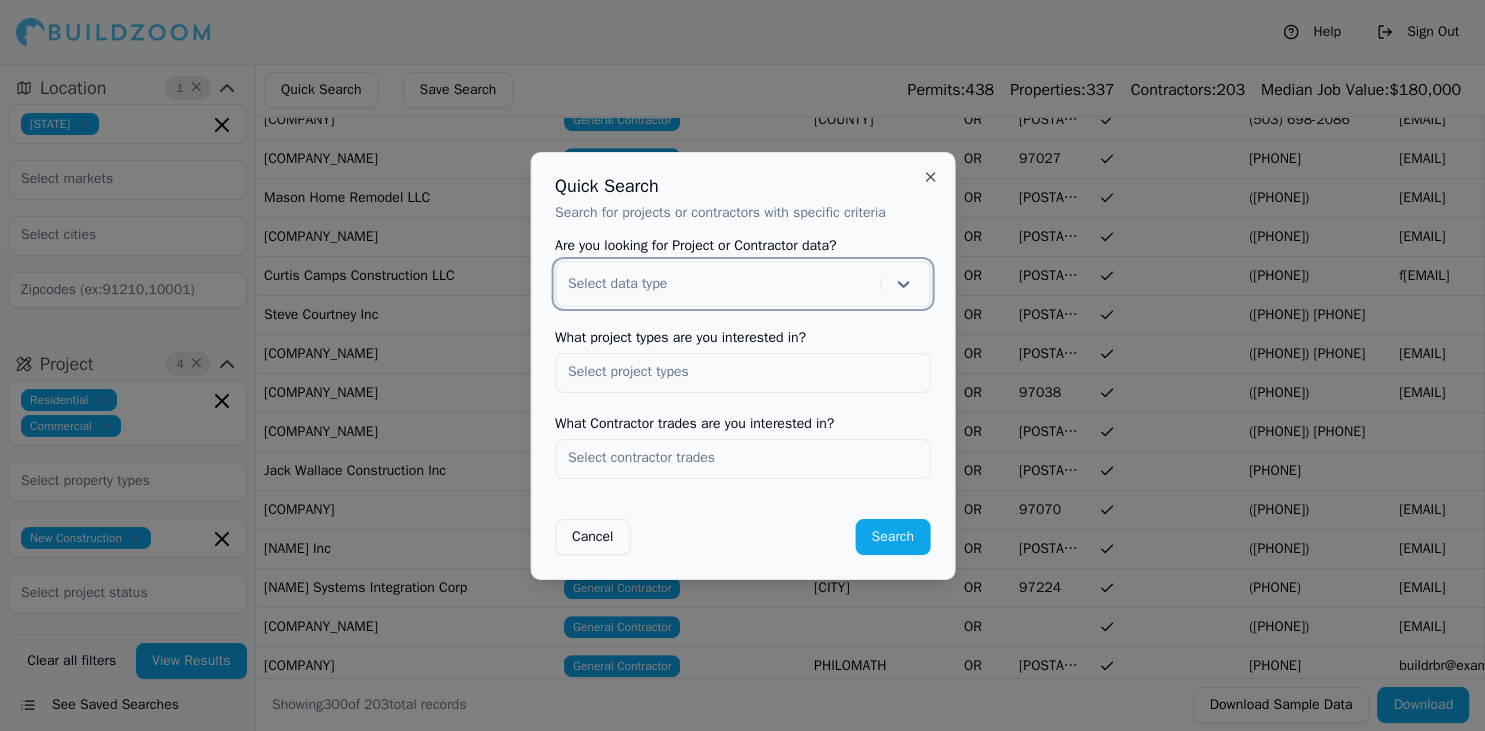 click on "Close" at bounding box center (930, 177) 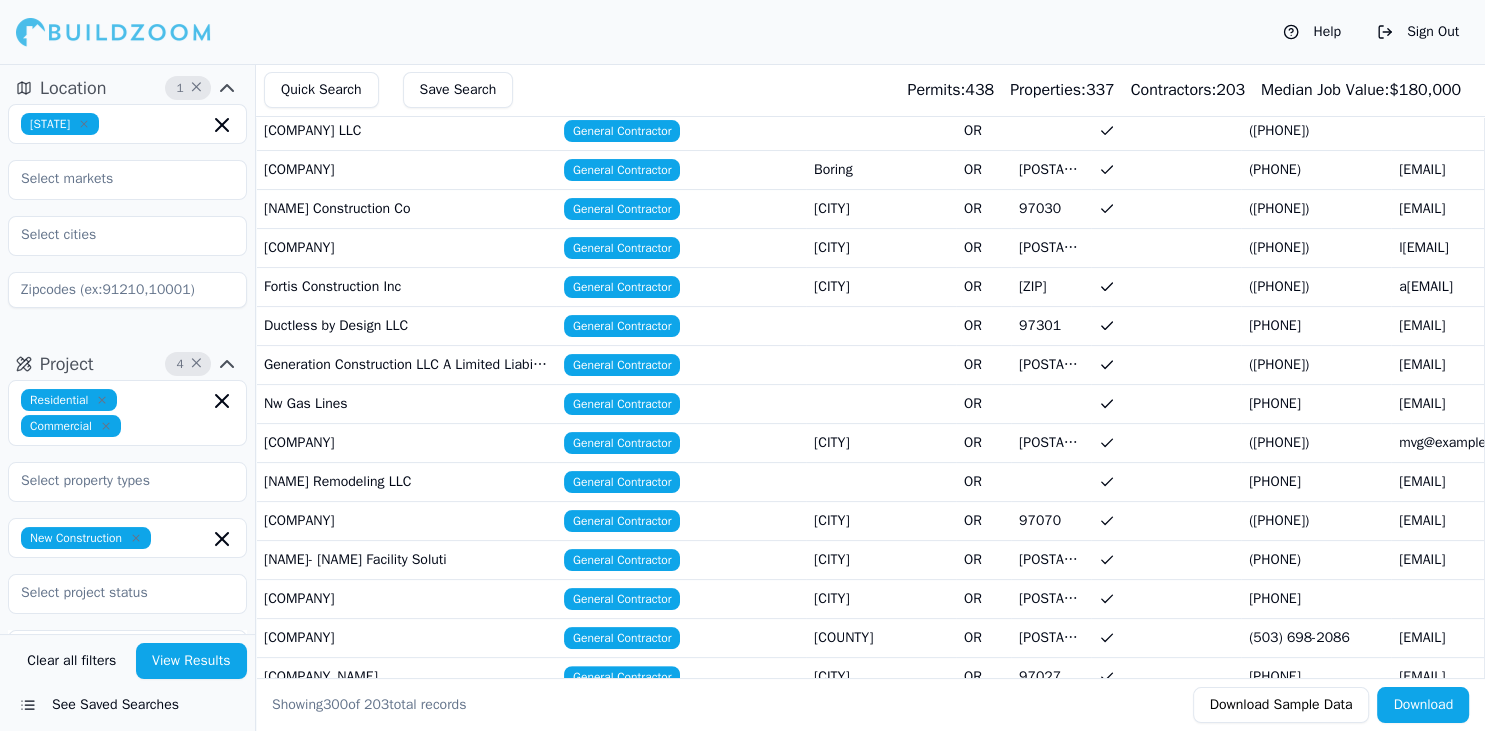 scroll, scrollTop: 7256, scrollLeft: 0, axis: vertical 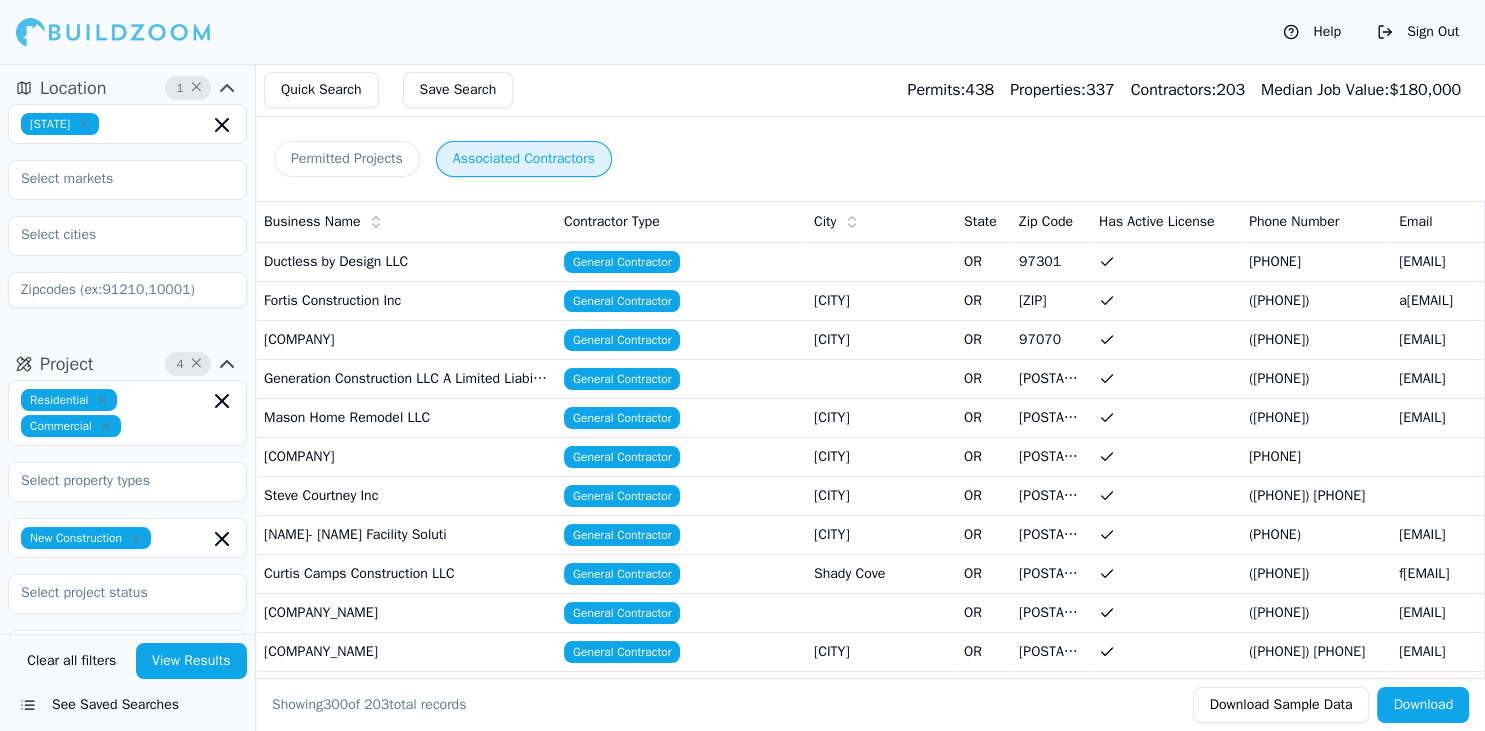 click on "Permitted Projects" at bounding box center [347, 159] 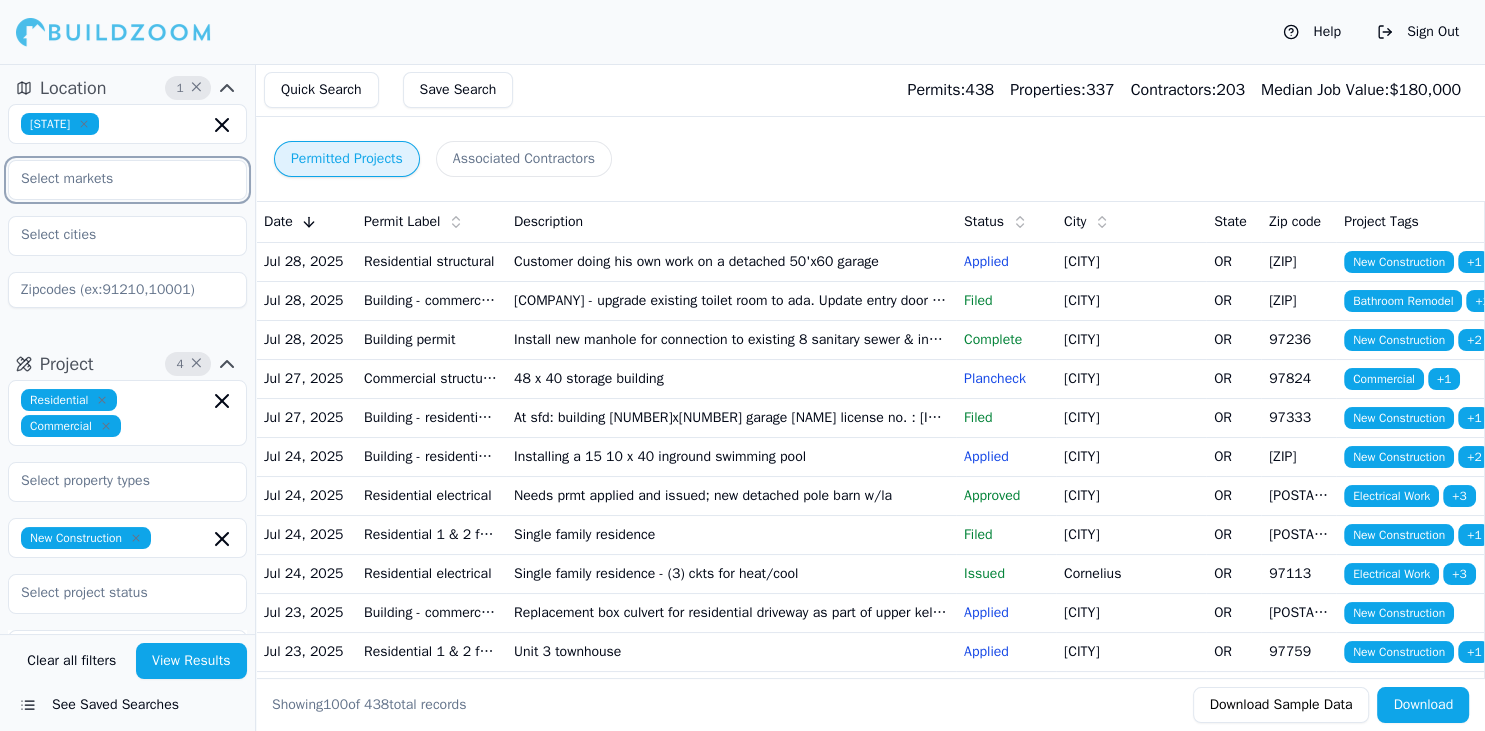 click at bounding box center [115, 179] 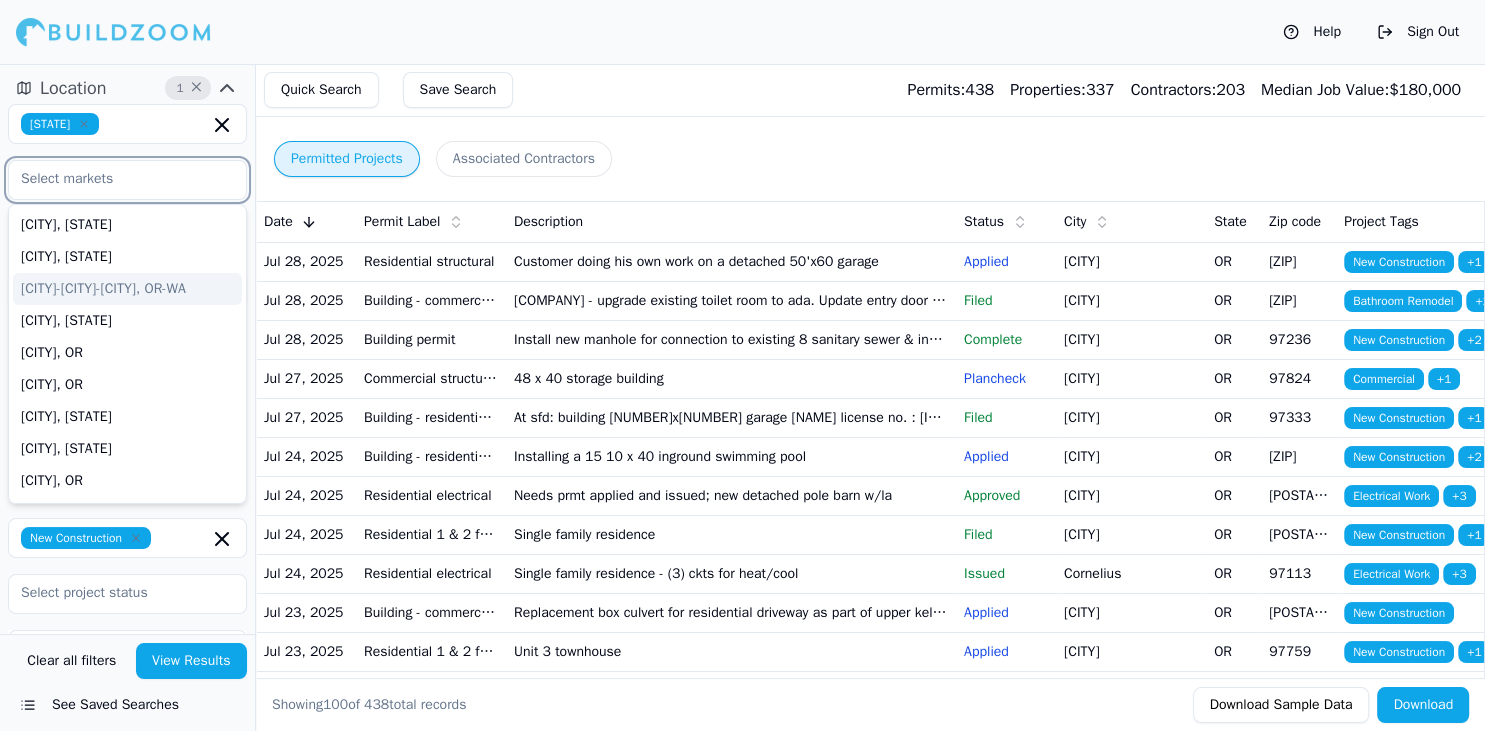 click on "[CITY]-[CITY]-[CITY], OR-WA" at bounding box center [127, 289] 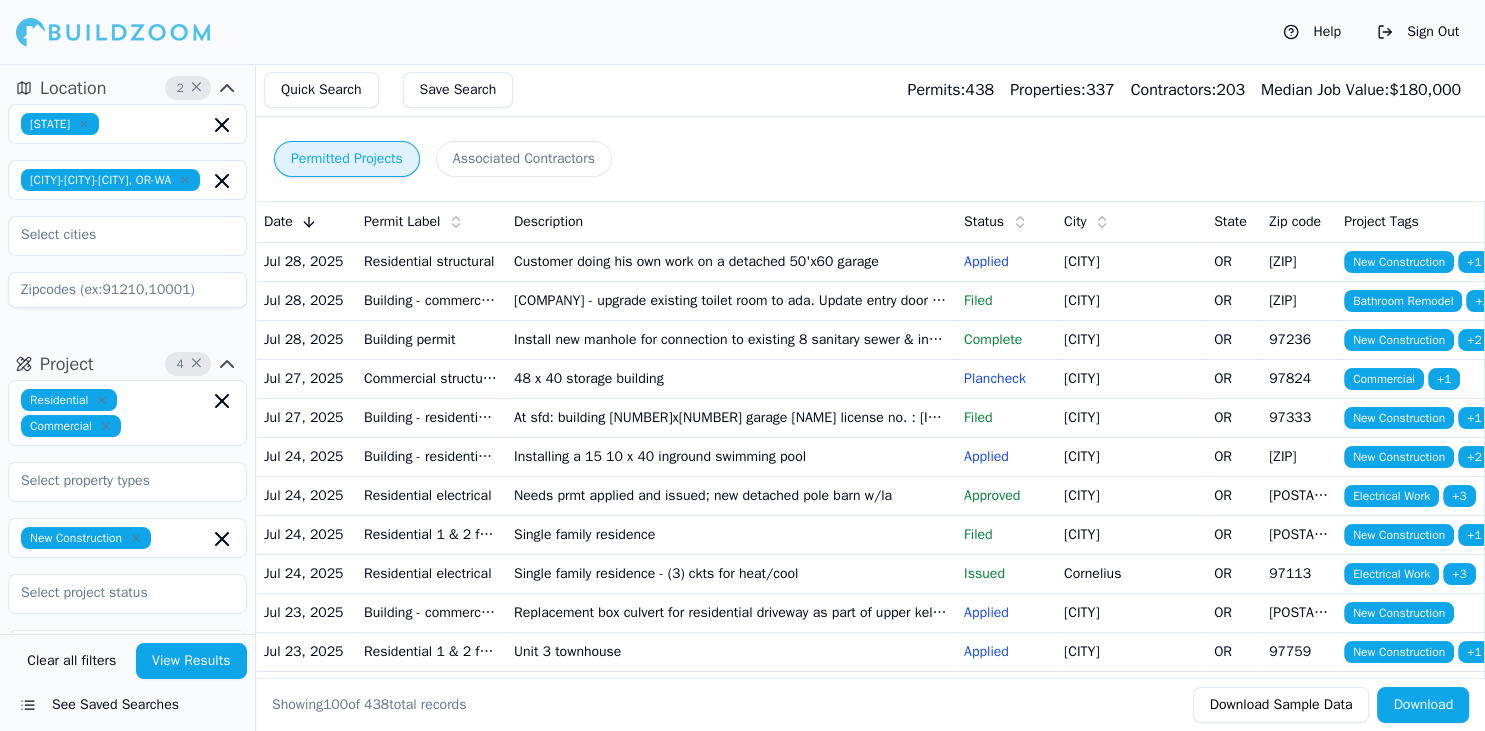 click on "View Results" at bounding box center (192, 661) 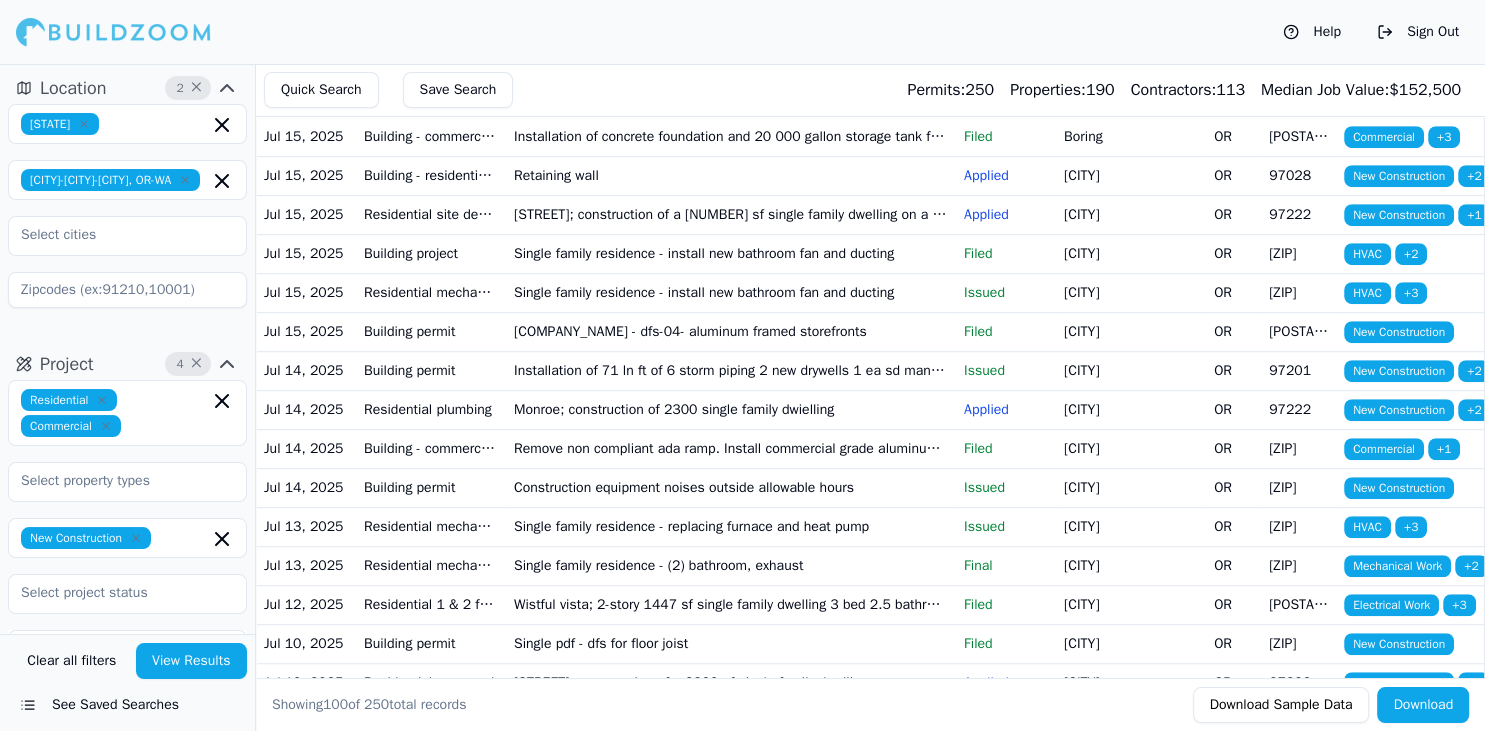 scroll, scrollTop: 1296, scrollLeft: 0, axis: vertical 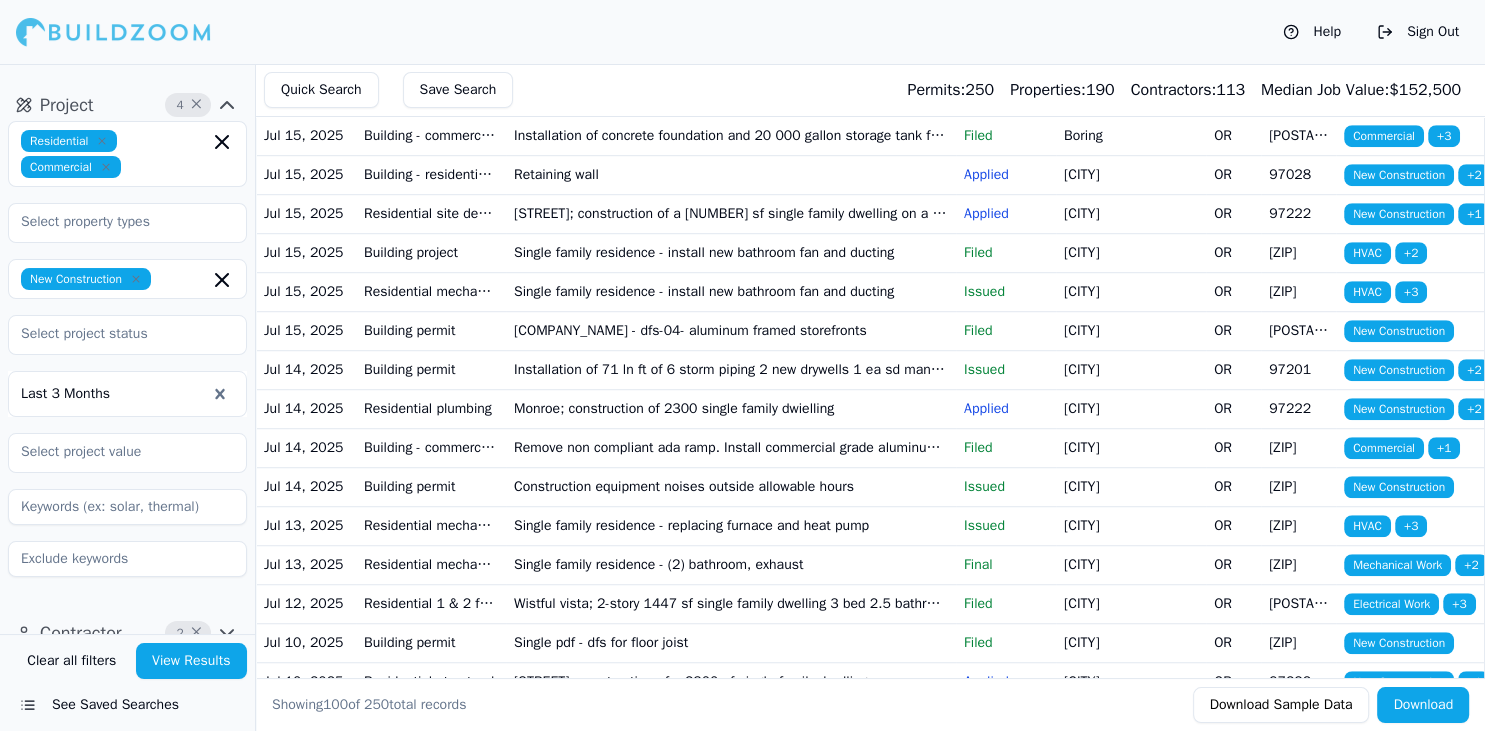click 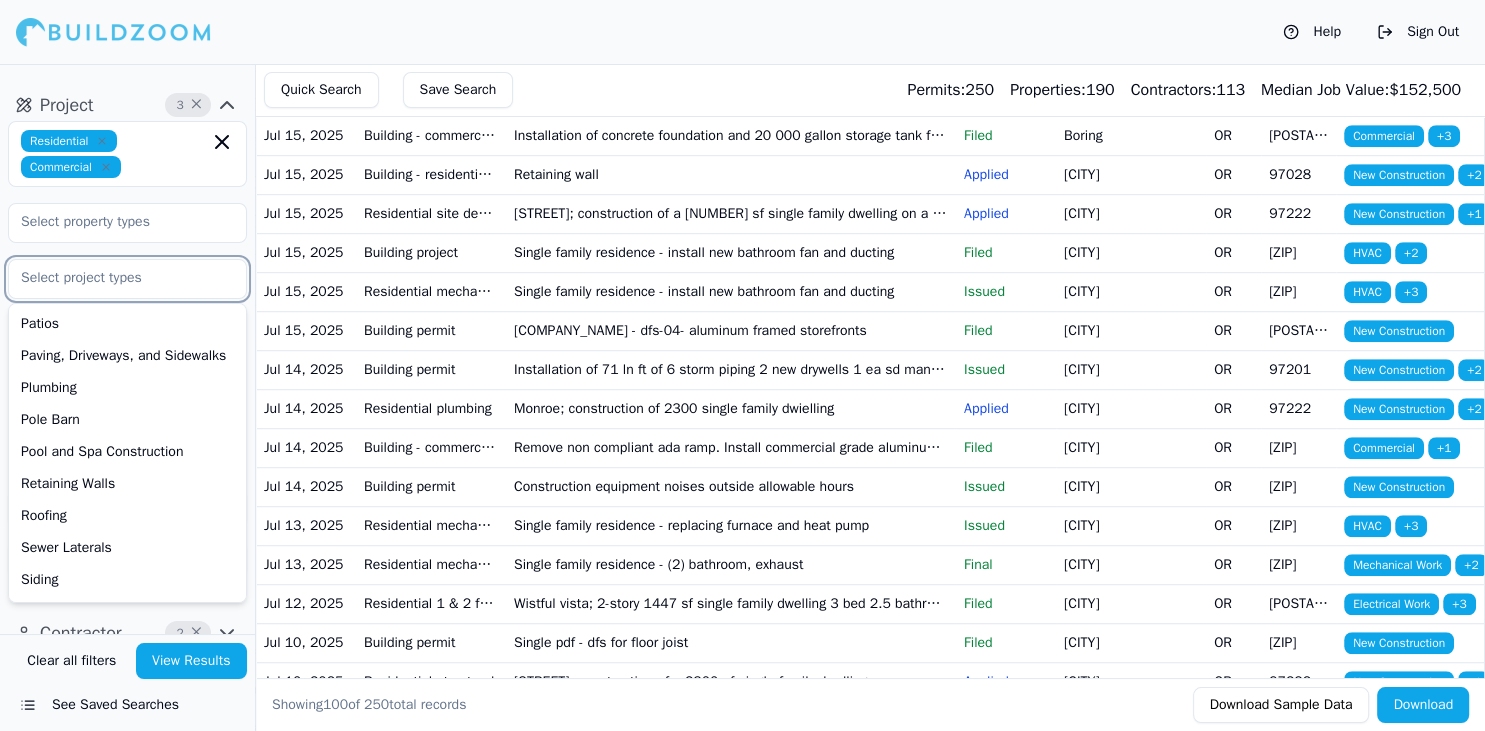 scroll, scrollTop: 733, scrollLeft: 0, axis: vertical 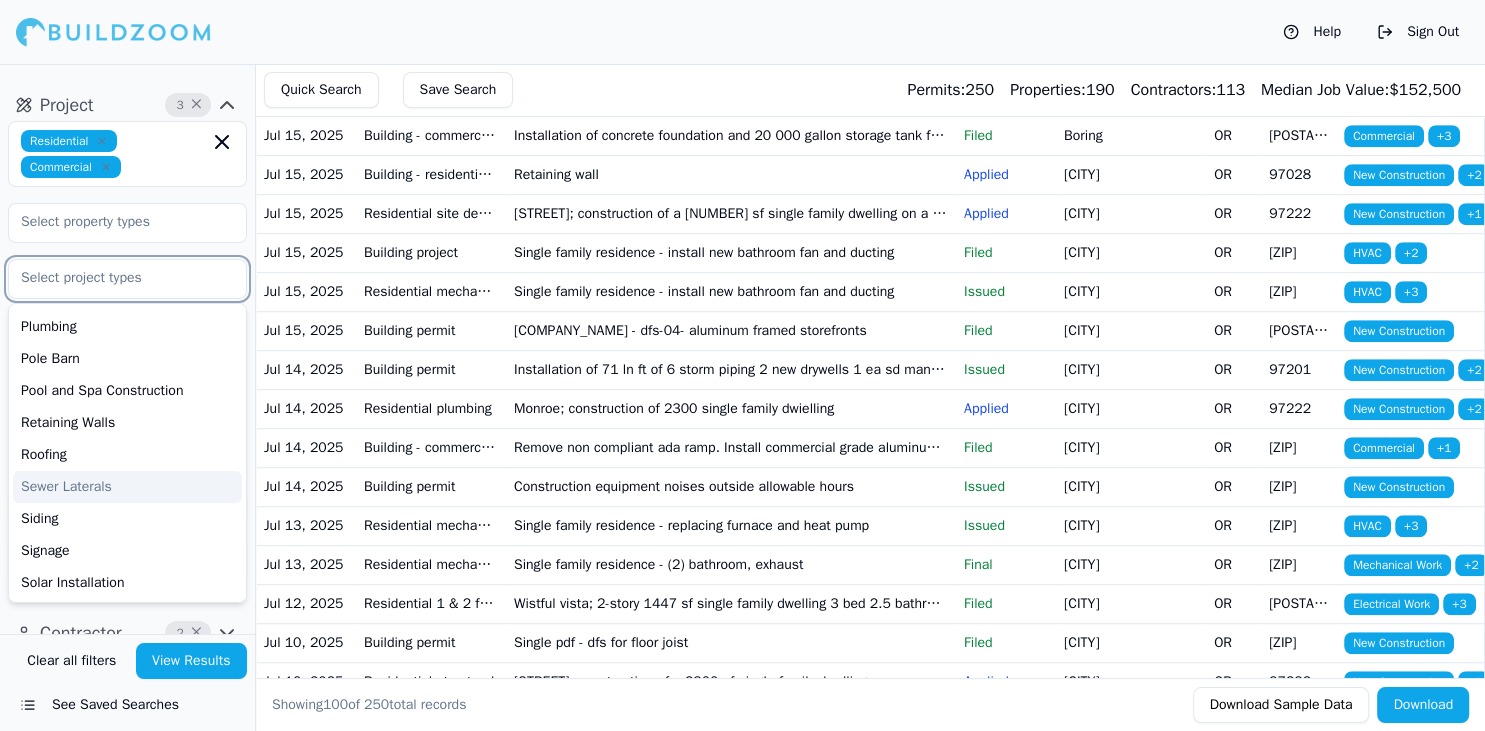 click on "Sewer Laterals" at bounding box center (127, 487) 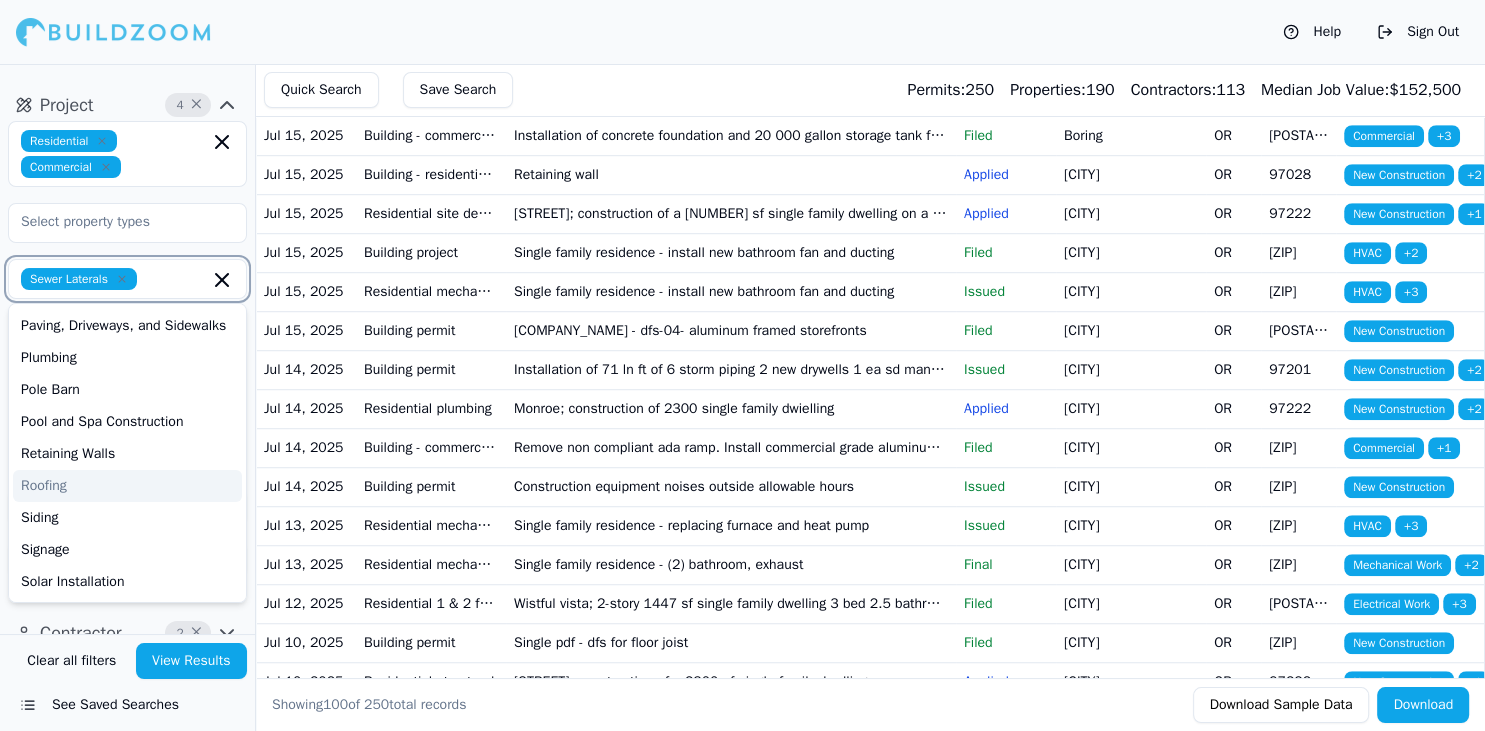 scroll, scrollTop: 701, scrollLeft: 0, axis: vertical 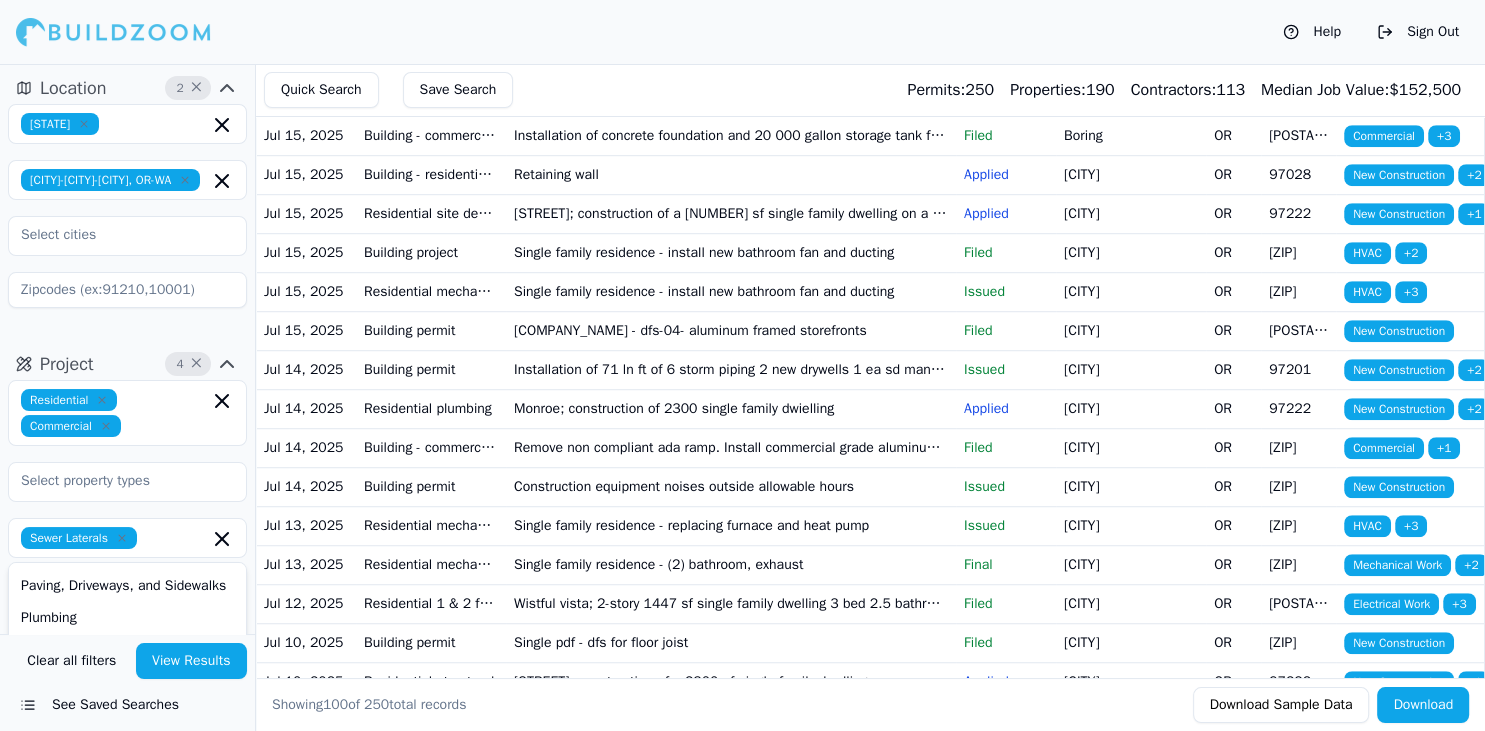 click on "Project 4 × Residential Commercial Sewer Laterals ADU Bathroom Remodel Commercial Renovation Decks and Porches Demolition Docks Doors and Windows Electrical Work Excavation and Grading Fences Flatwork Concrete Foundations Garage Construction Home Addition HVAC Kitchen Remodel Landscape Mechanical Work Mobile Homes Multi-Room Remodel New Construction Patios Paving, Driveways, and Sidewalks Plumbing Pole Barn Pool and Spa Construction Retaining Walls Roofing Siding Signage Solar Installation Last 3 Months" at bounding box center [127, 600] 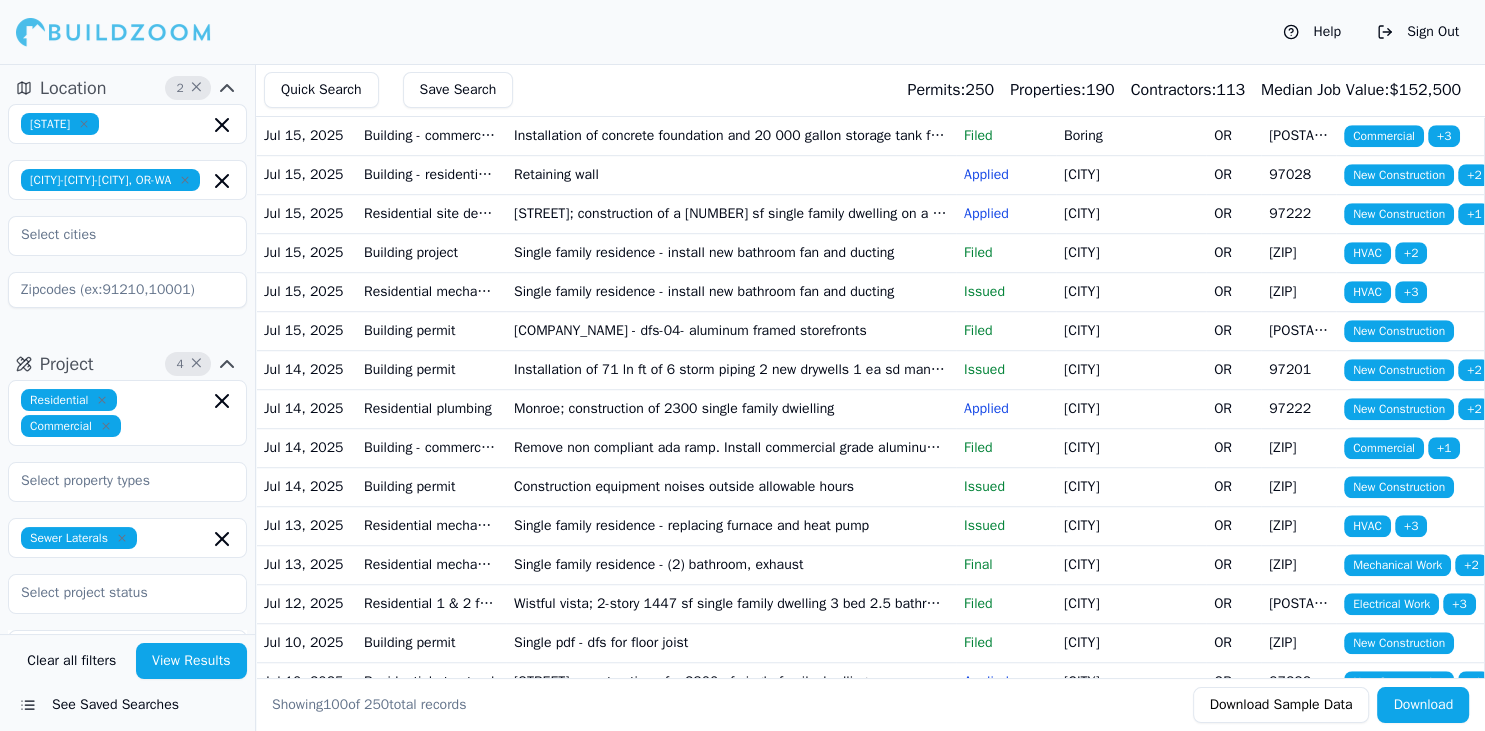 click on "View Results" at bounding box center [192, 661] 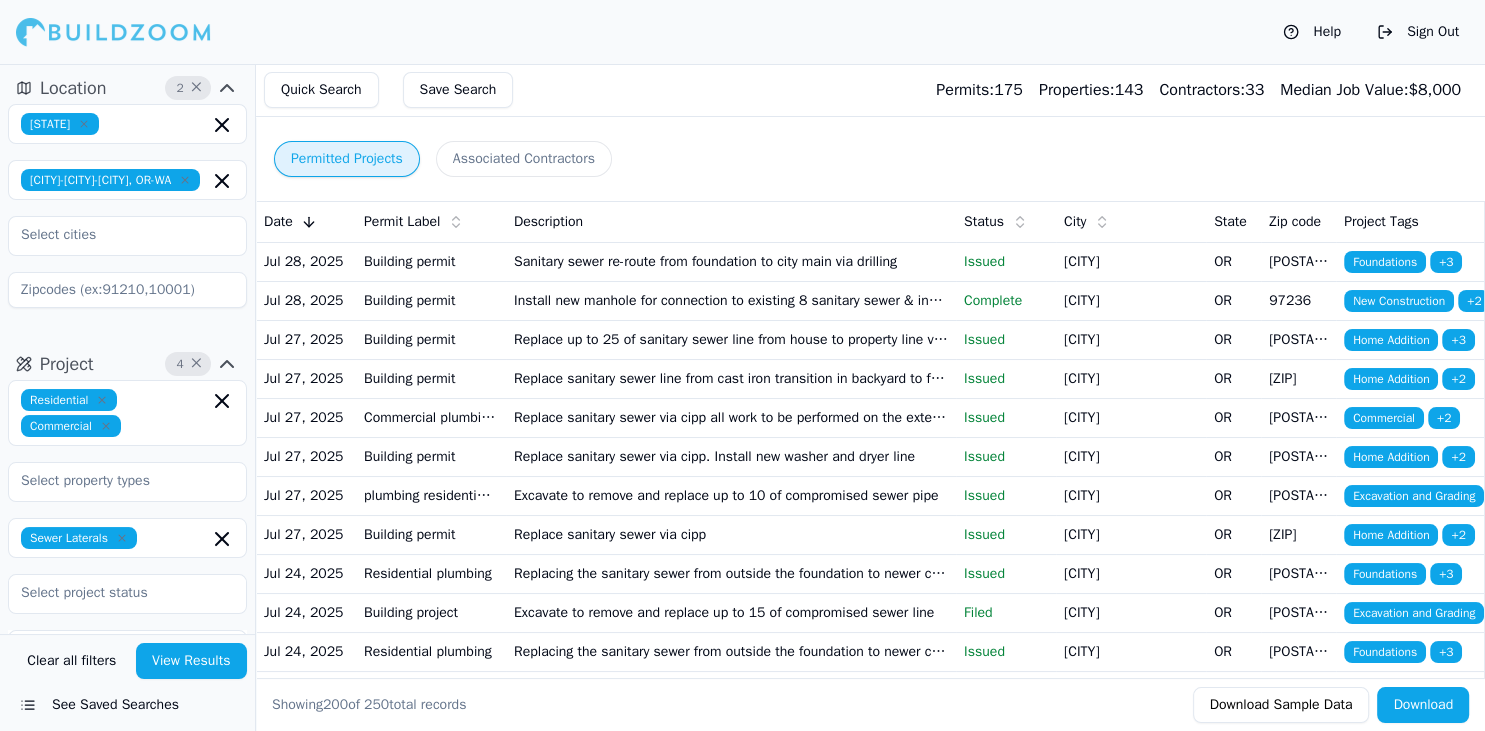 click on "+ 3" at bounding box center (1446, 262) 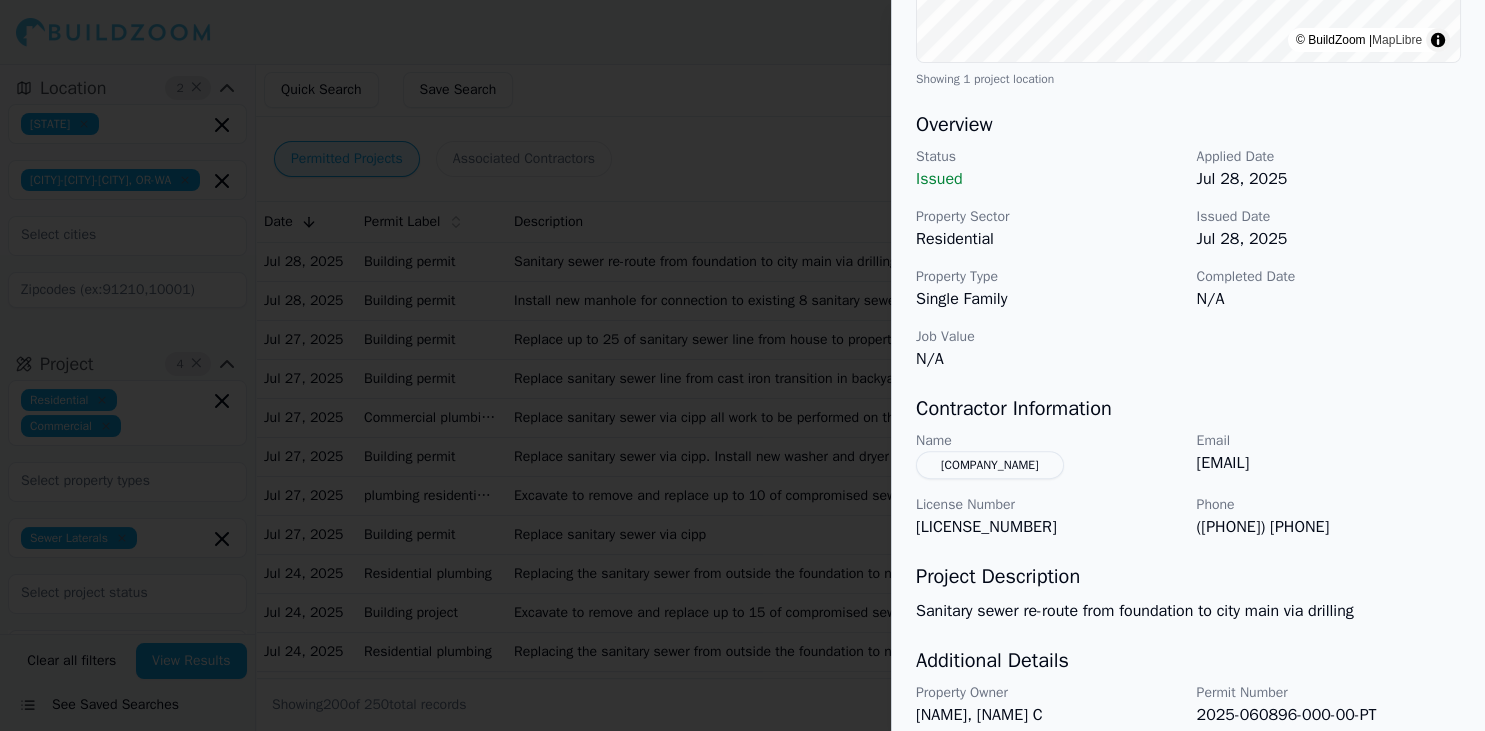 scroll, scrollTop: 597, scrollLeft: 0, axis: vertical 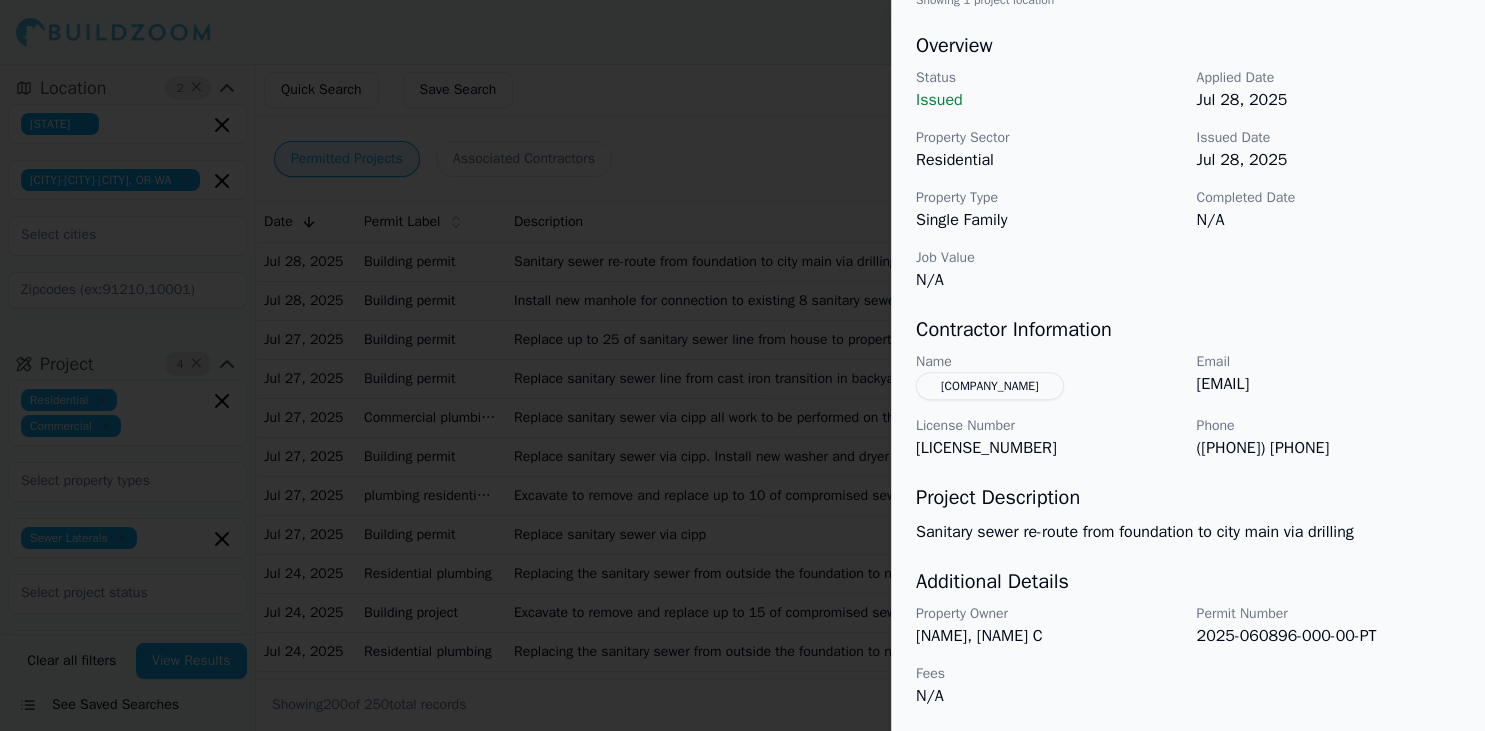 click on "[COMPANY_NAME]" at bounding box center [990, 386] 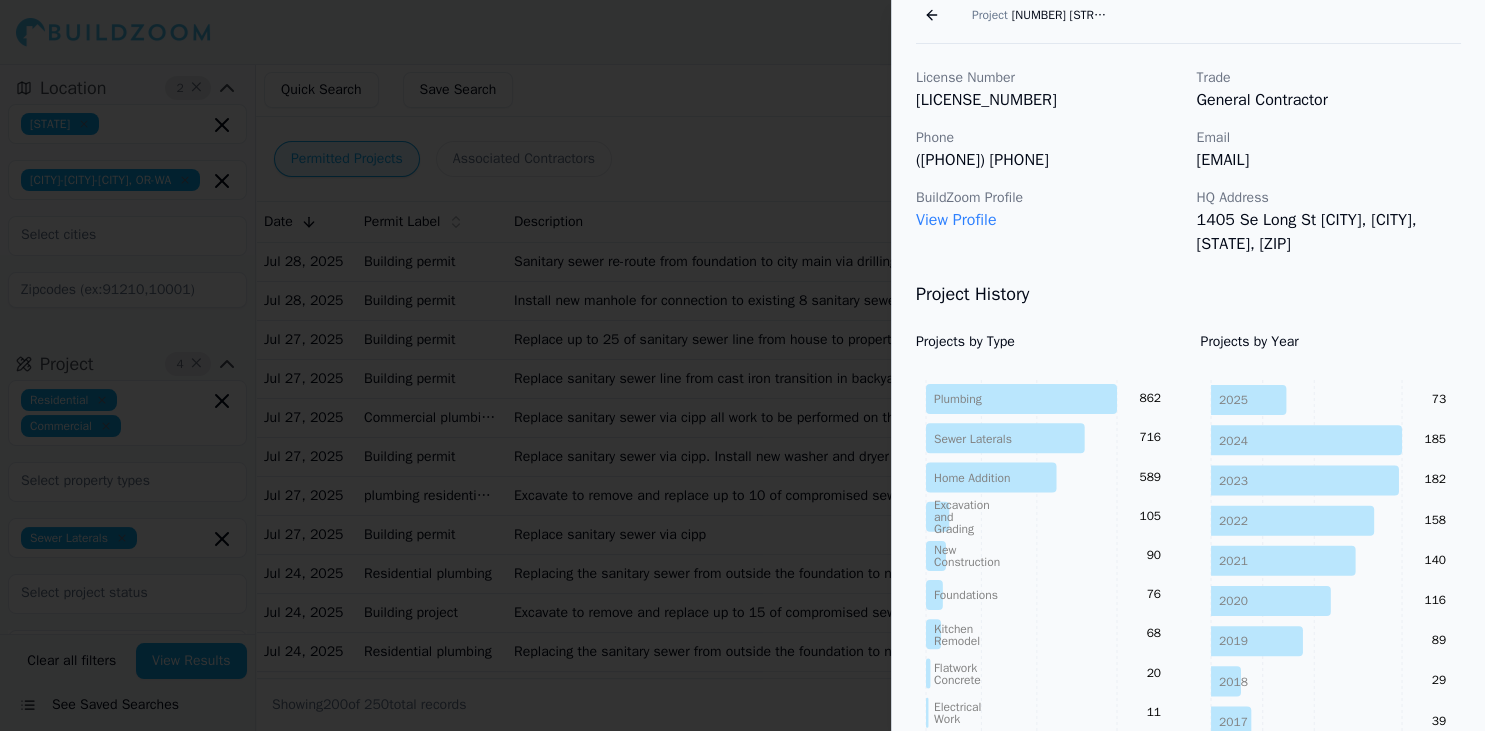 scroll, scrollTop: 0, scrollLeft: 0, axis: both 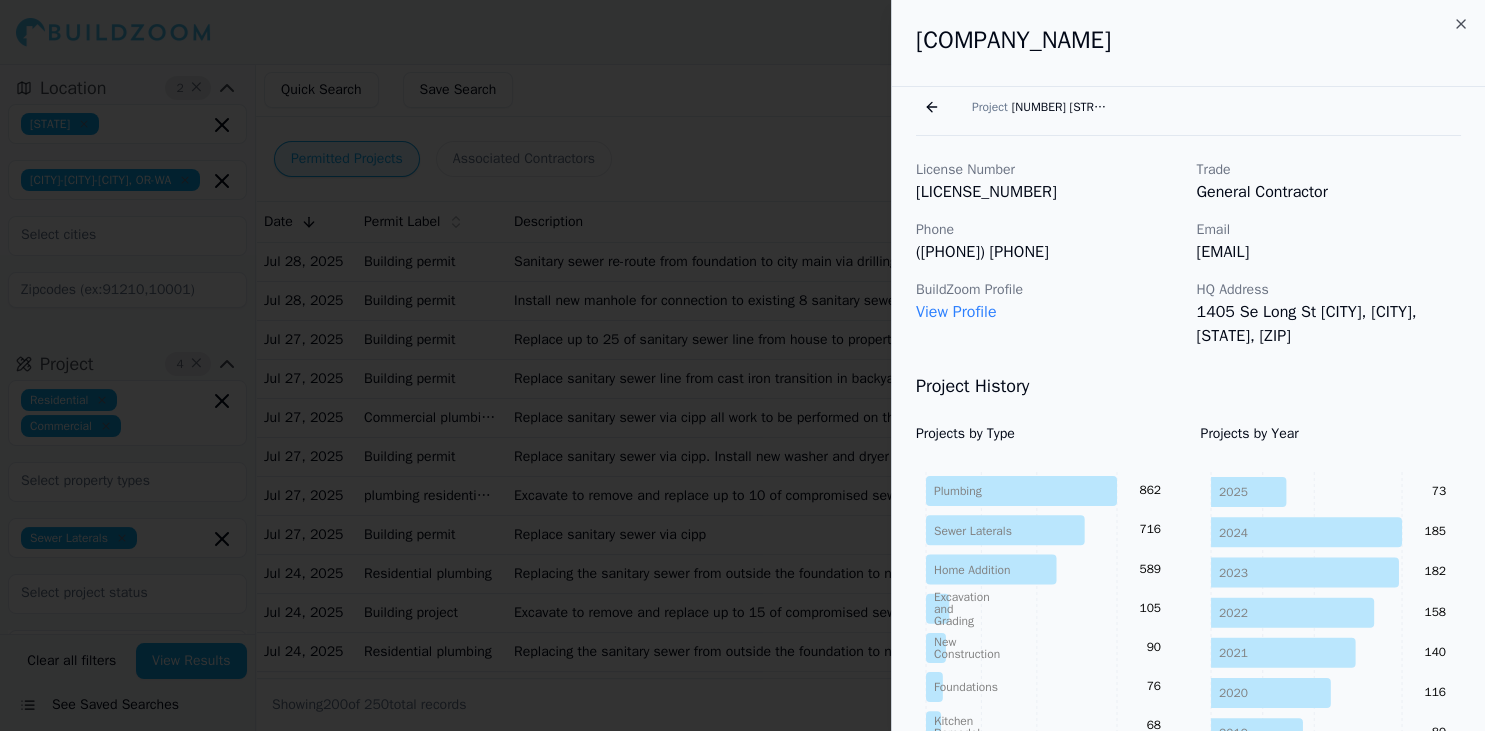 click on "View Profile" at bounding box center (956, 312) 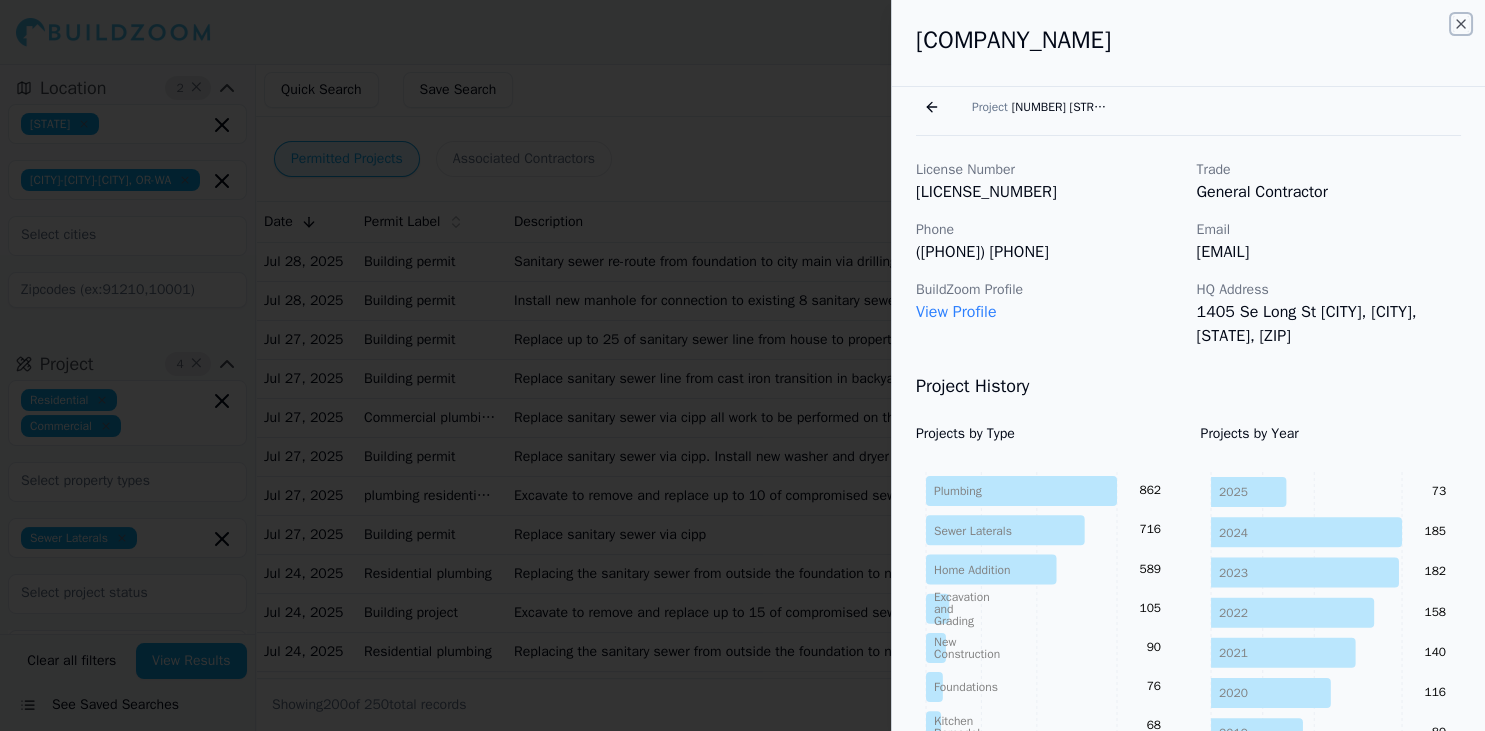 click 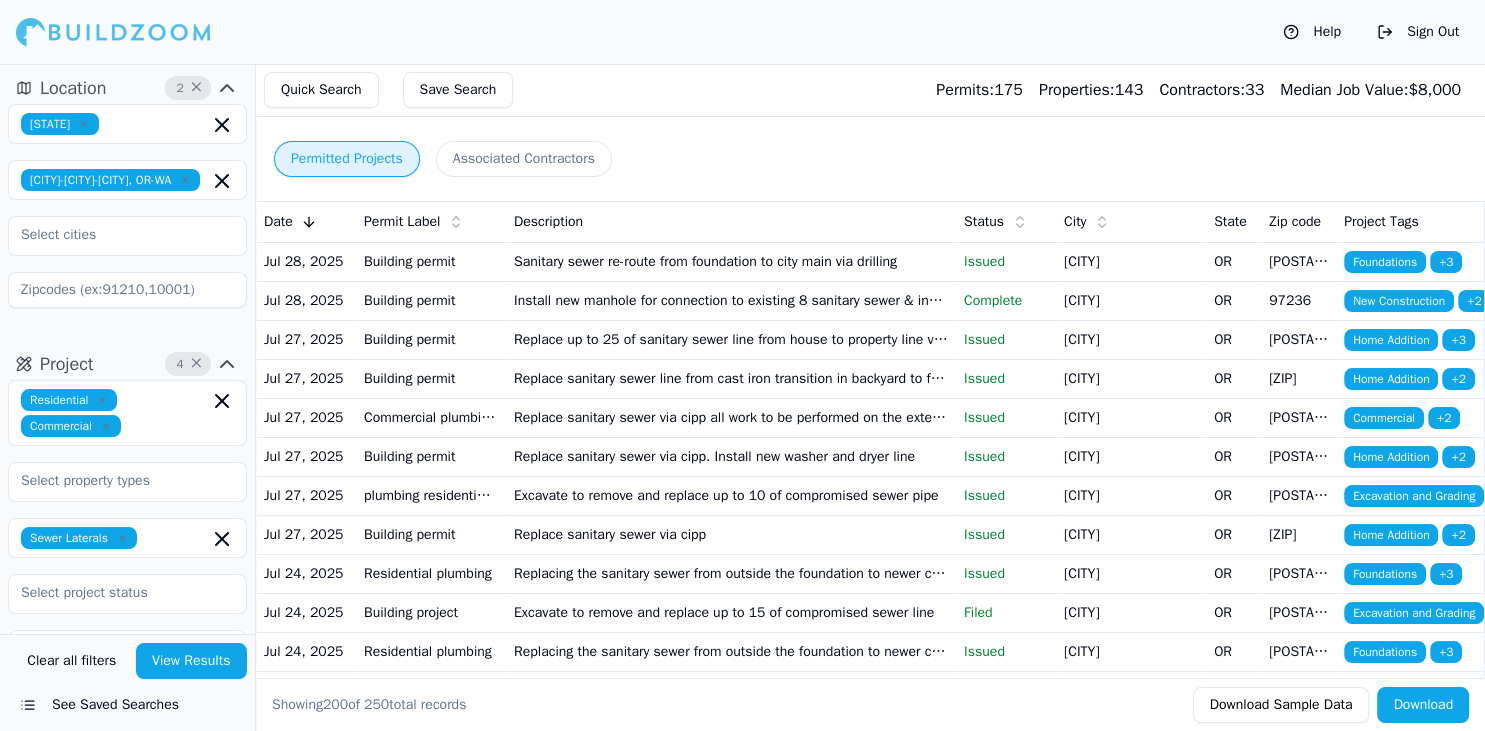 click on "Replacing the sanitary sewer from outside the foundation to newer city 3035 pipe on property. Pipe burst" at bounding box center [731, 651] 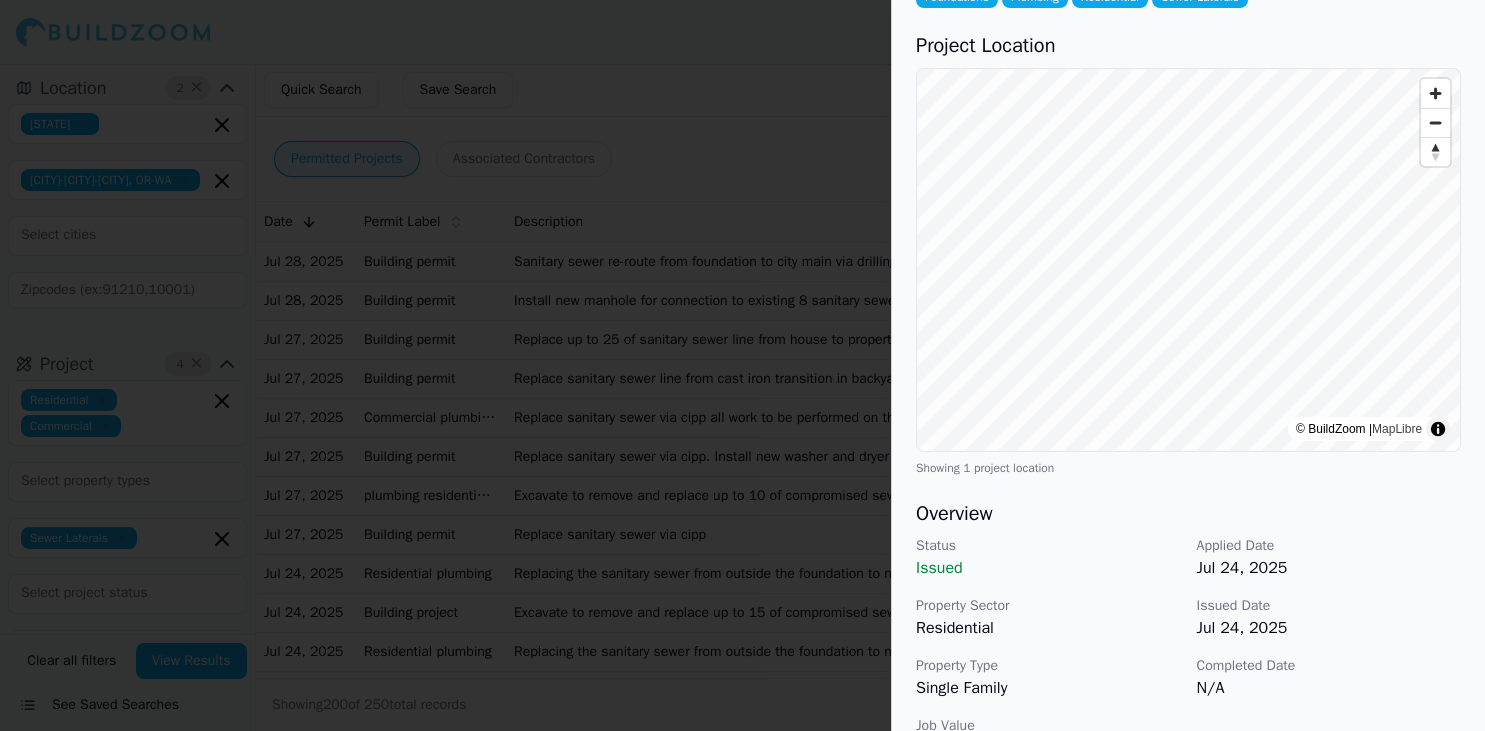 scroll, scrollTop: 0, scrollLeft: 0, axis: both 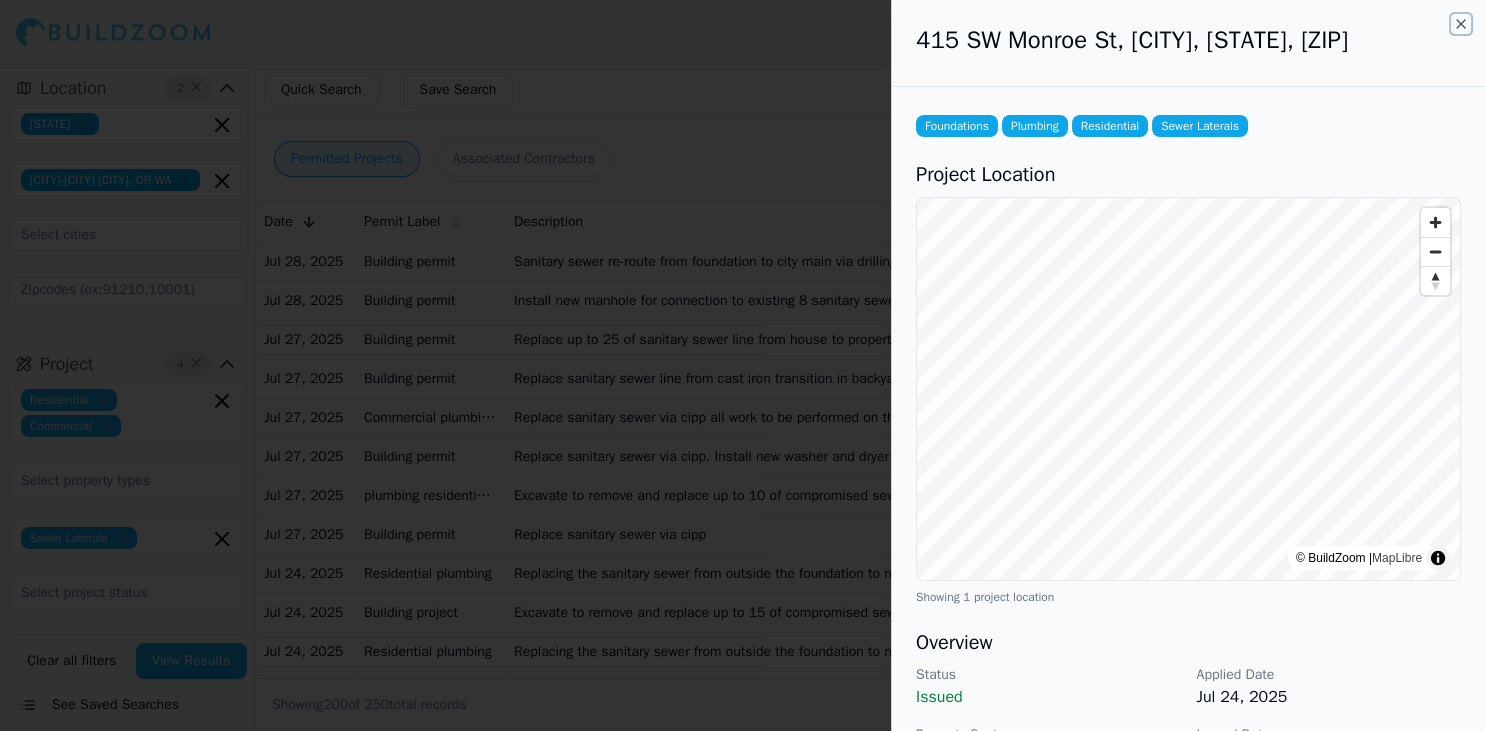 click 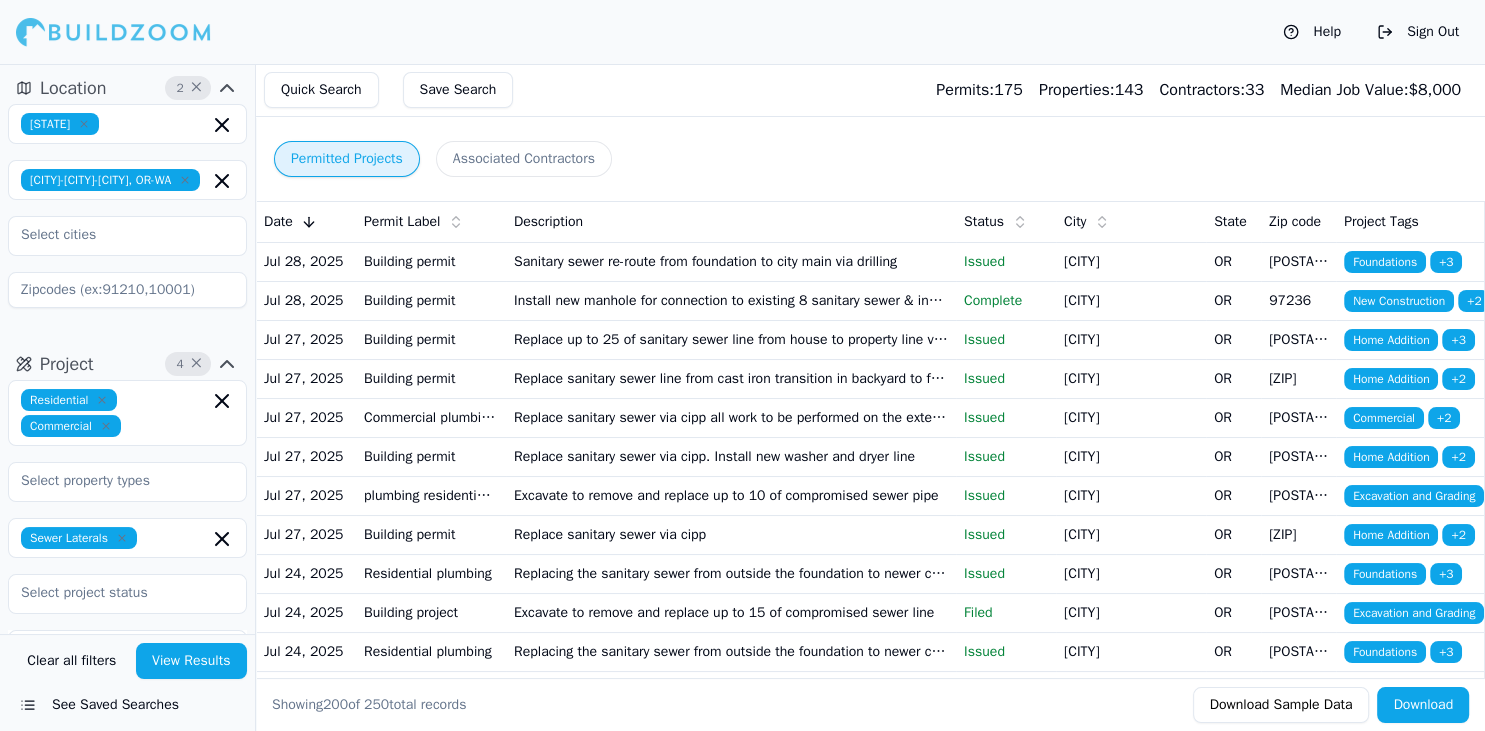 click on "Replacing the sanitary sewer from outside the foundation to newer city 3035 pipe on property. Pipe burst" at bounding box center [731, 573] 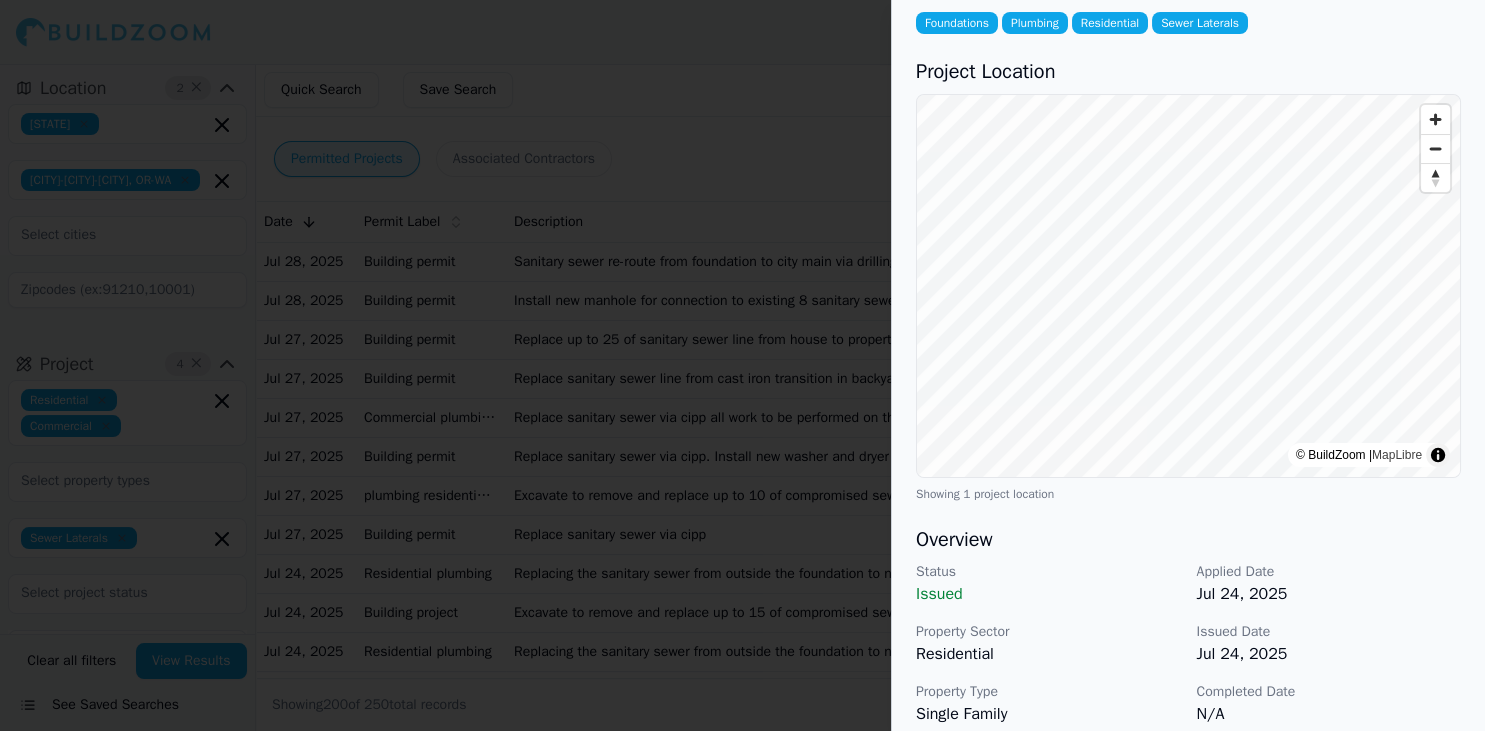 scroll, scrollTop: 362, scrollLeft: 0, axis: vertical 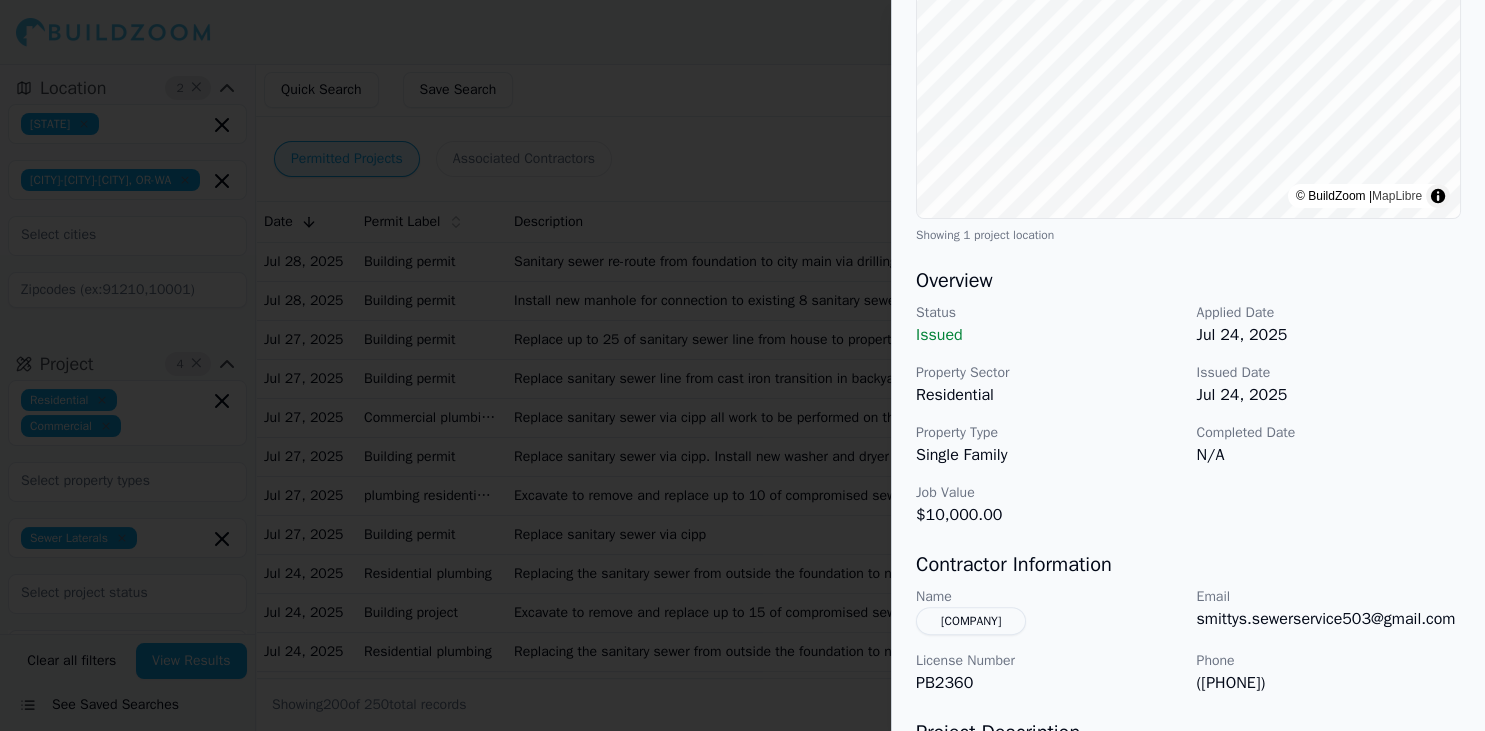 click on "[COMPANY]" at bounding box center (971, 621) 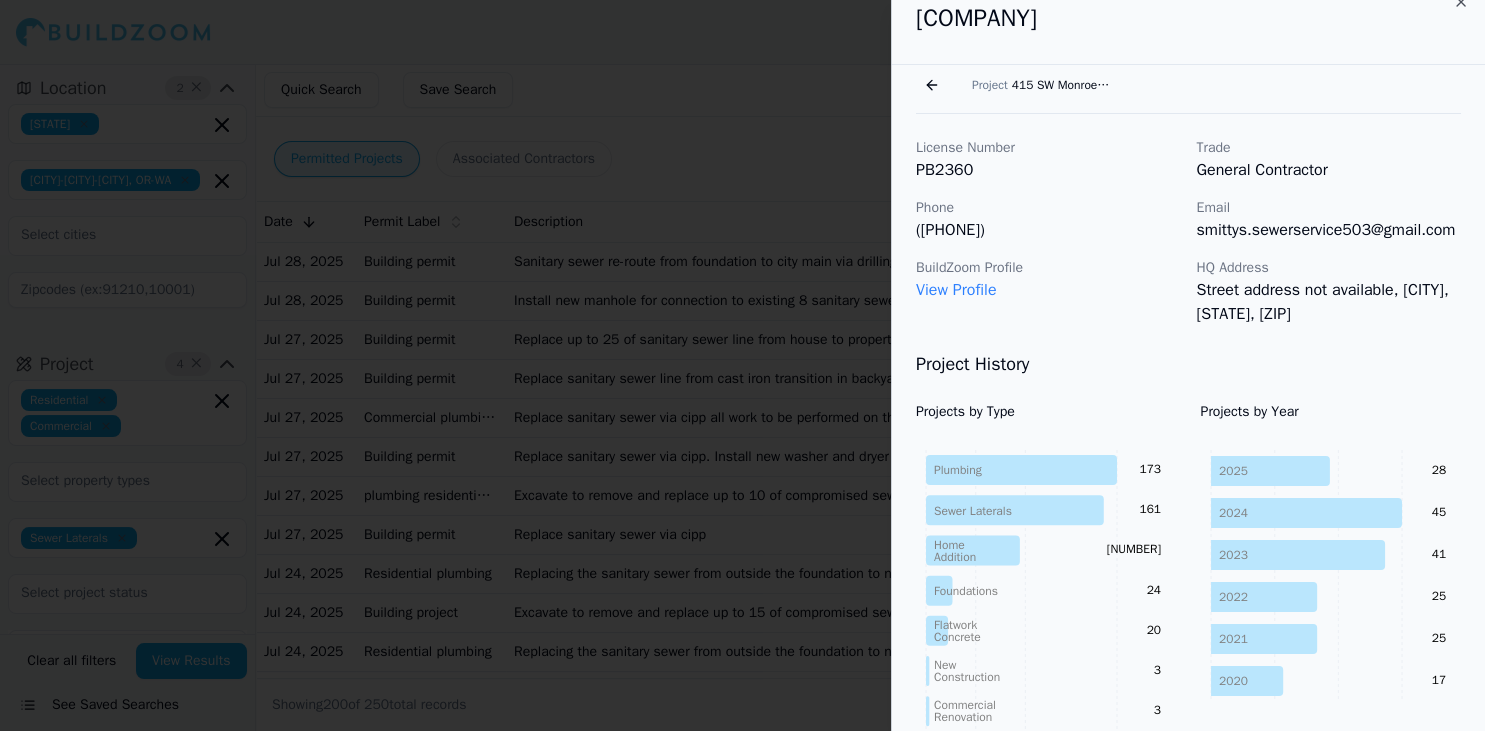 scroll, scrollTop: 0, scrollLeft: 0, axis: both 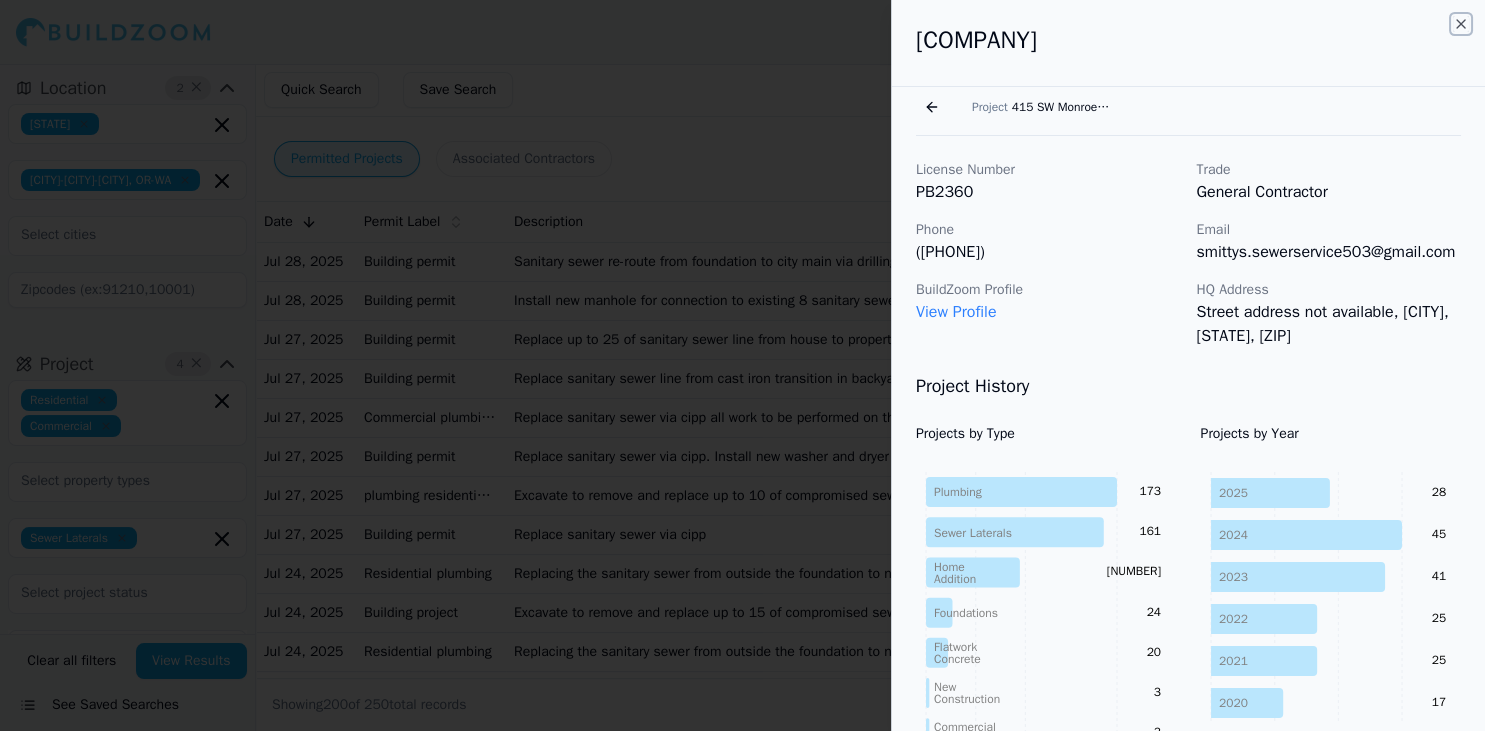 click 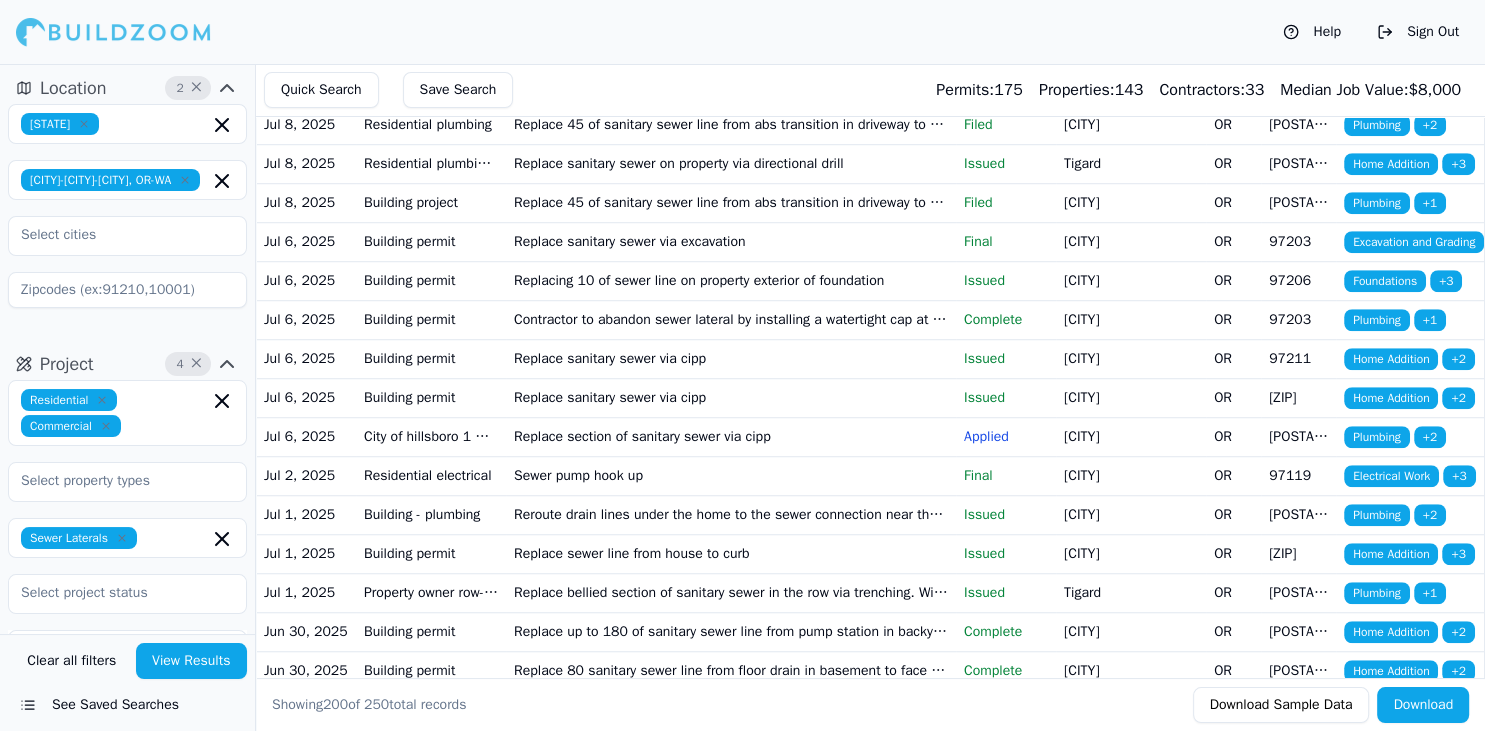 scroll, scrollTop: 1425, scrollLeft: 0, axis: vertical 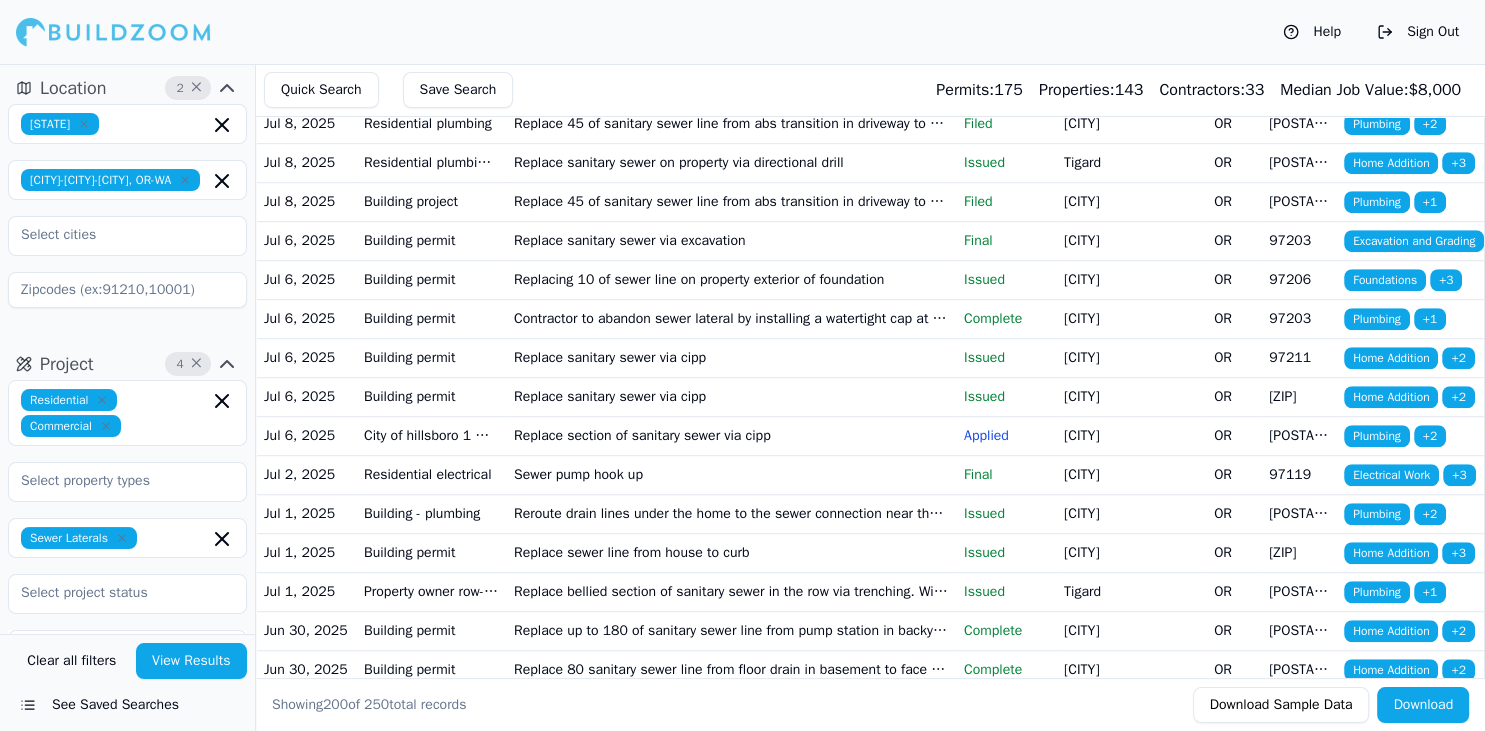 click on "Replace sanitary sewer via excavation" at bounding box center [731, 240] 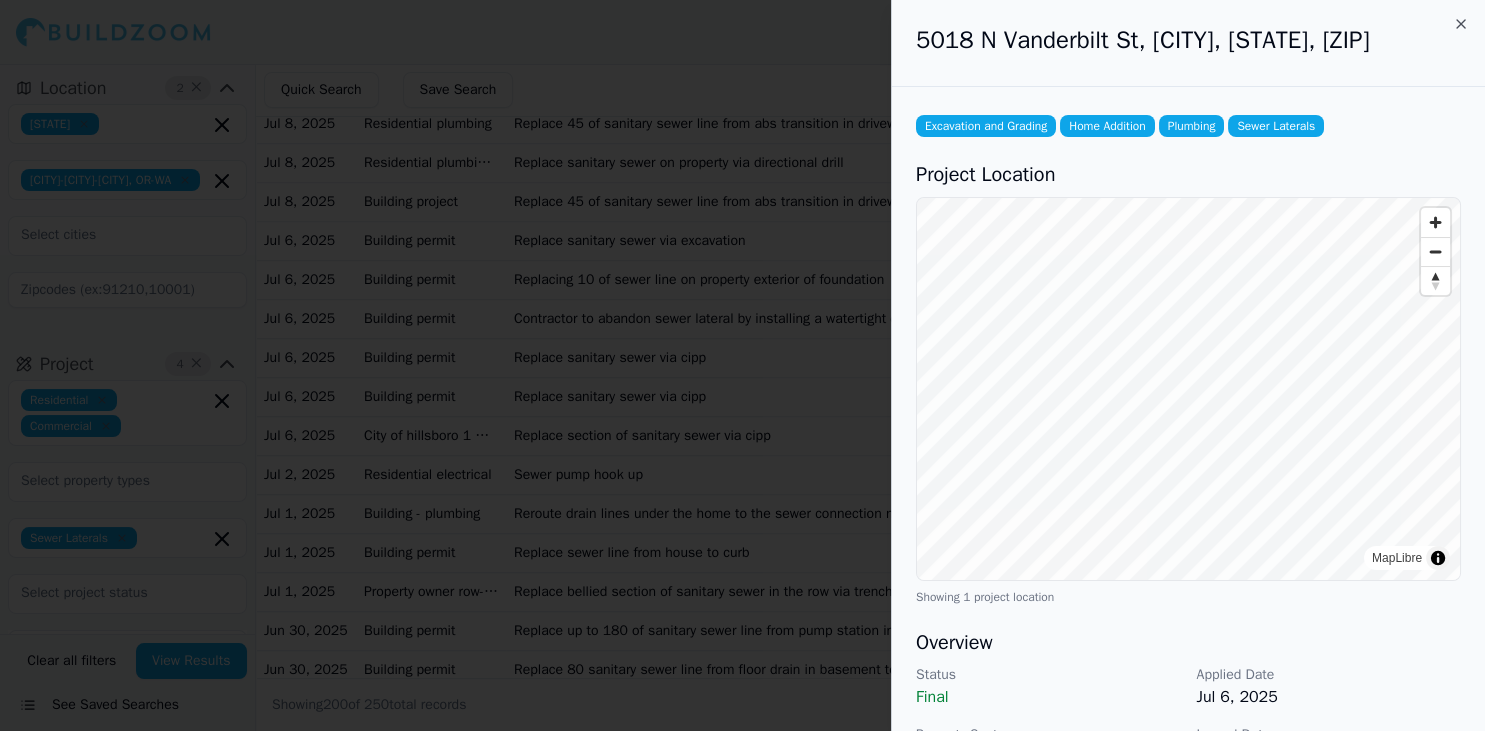 scroll, scrollTop: 1425, scrollLeft: 0, axis: vertical 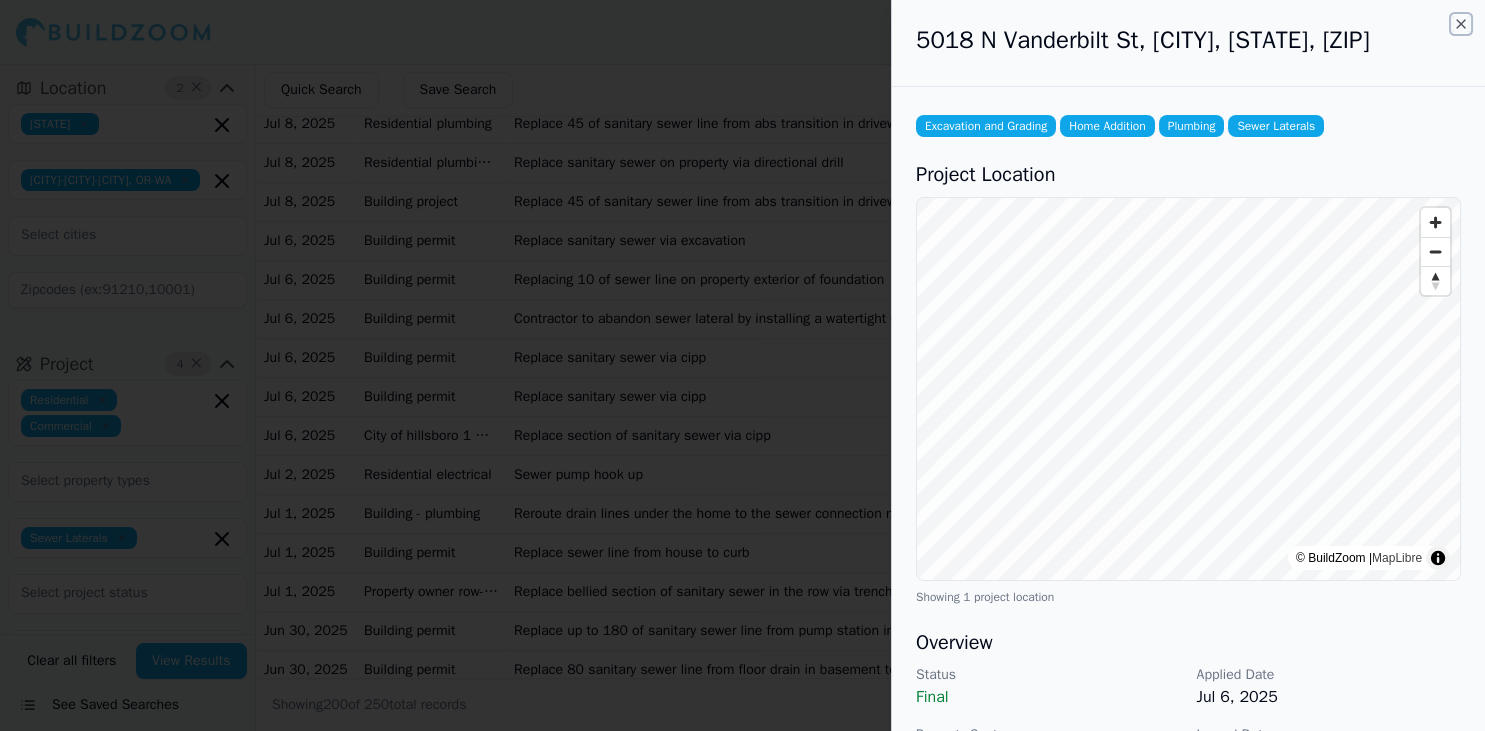 click 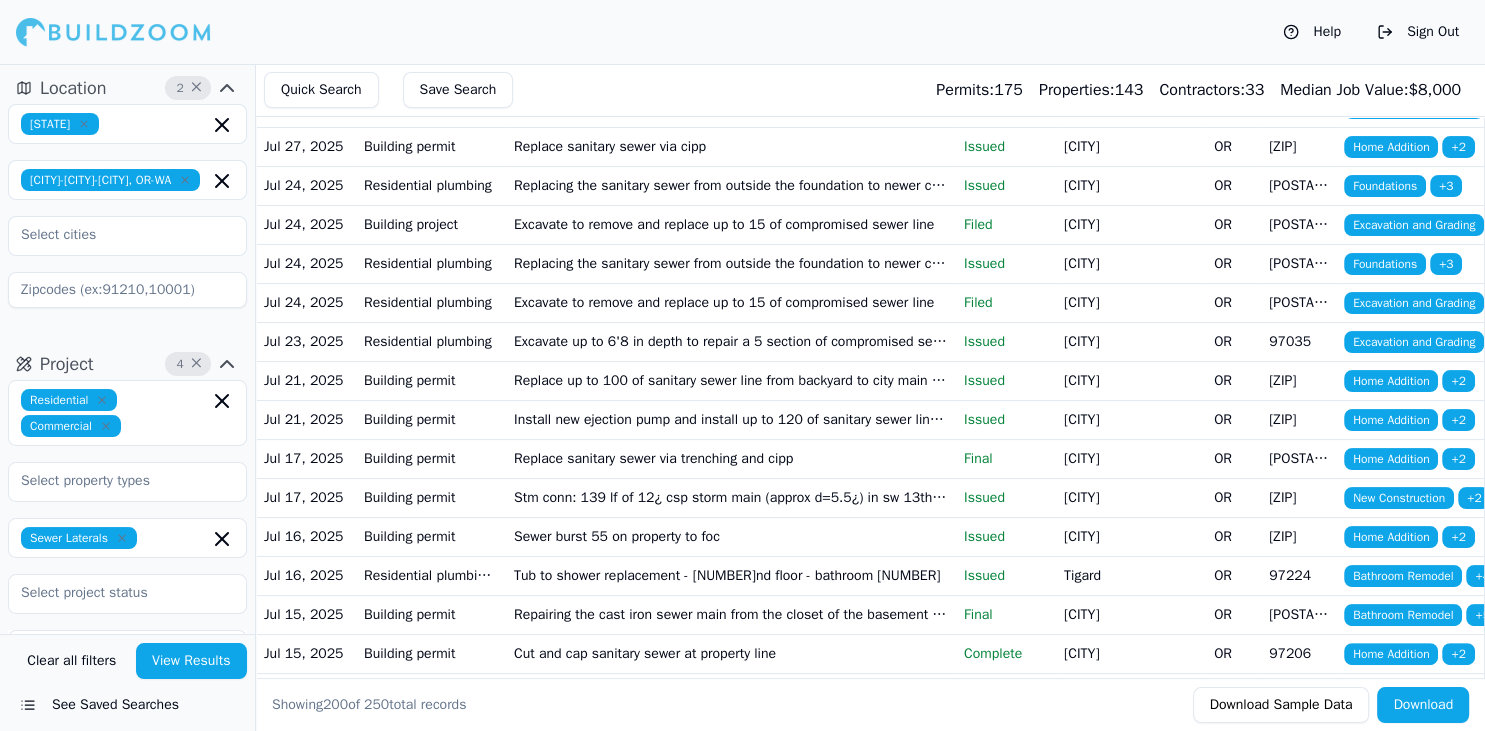 scroll, scrollTop: 0, scrollLeft: 0, axis: both 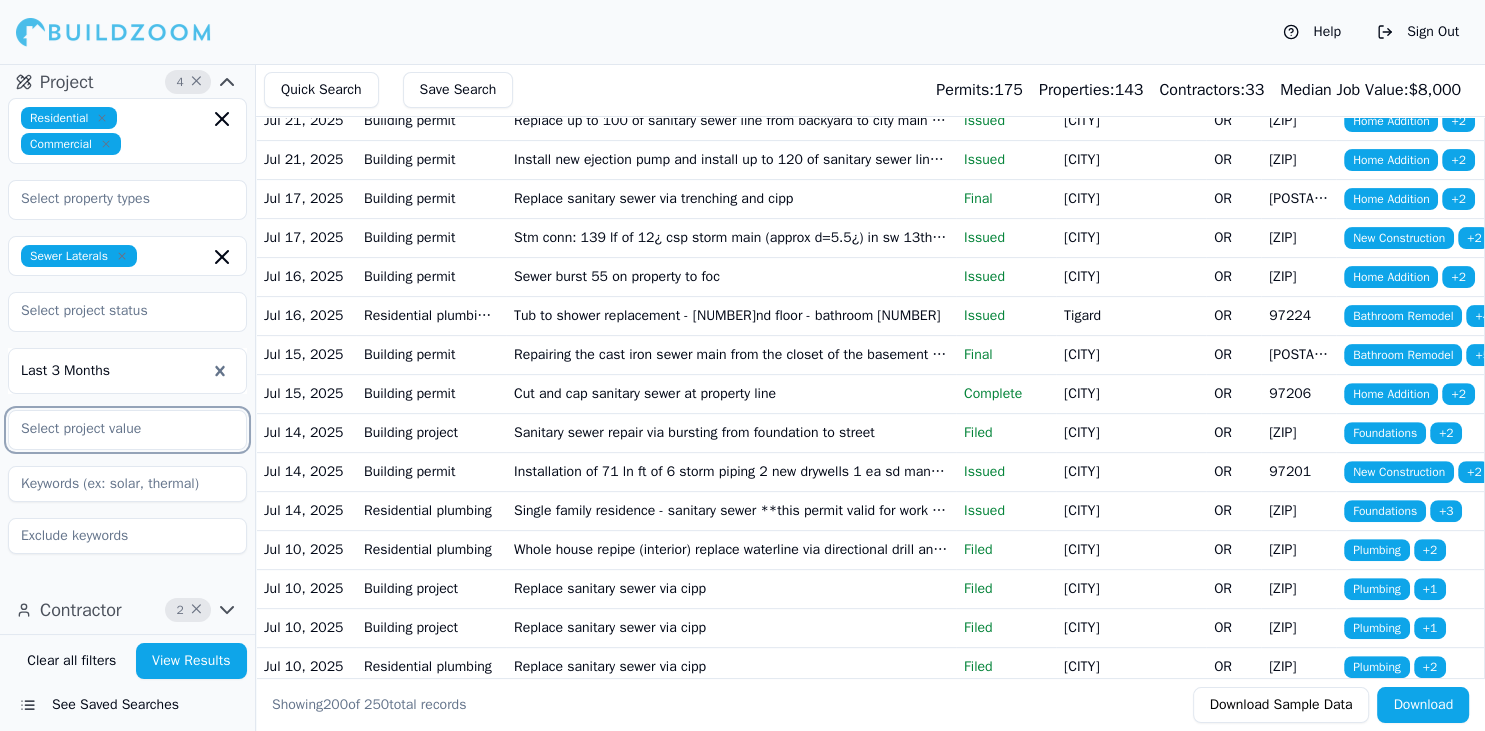 click at bounding box center (115, 429) 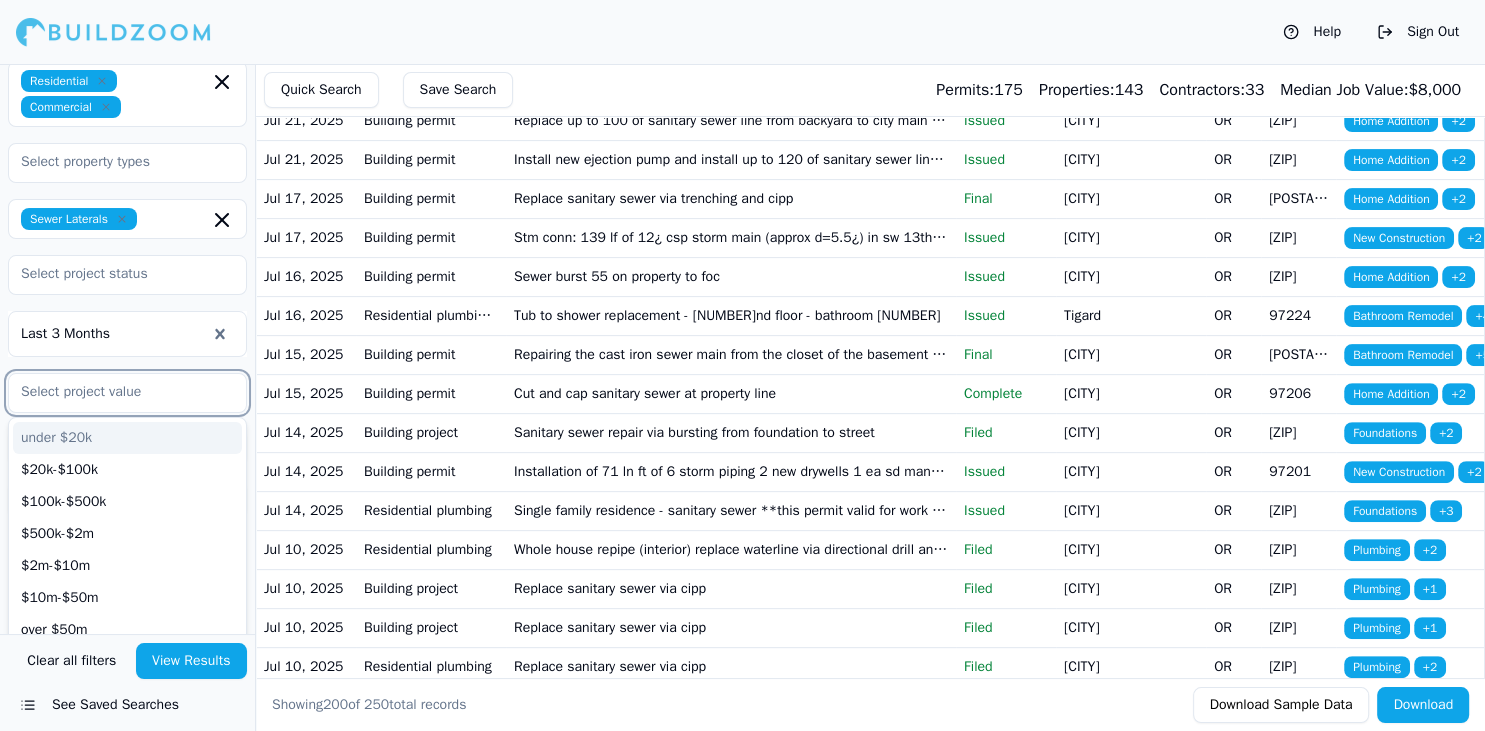 click at bounding box center [115, 392] 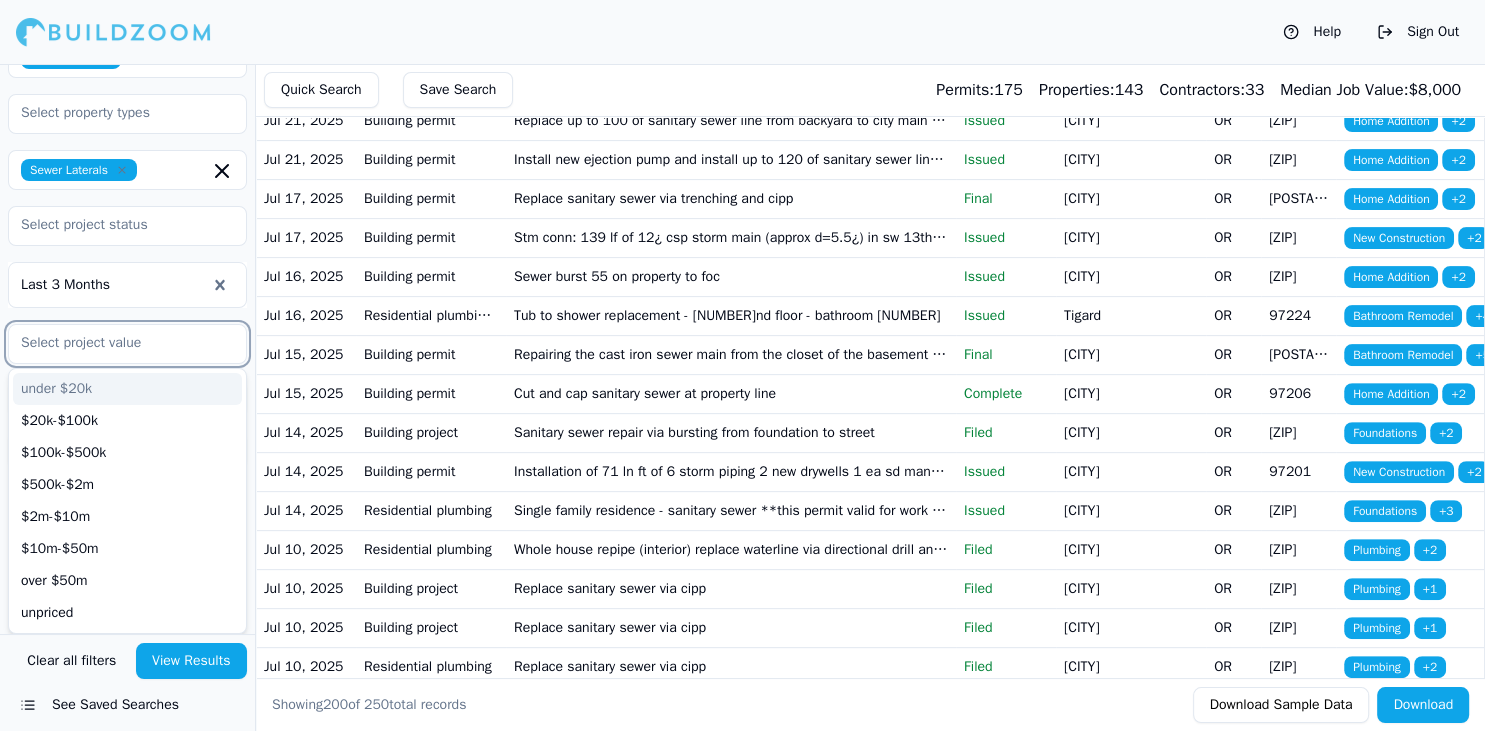scroll, scrollTop: 404, scrollLeft: 0, axis: vertical 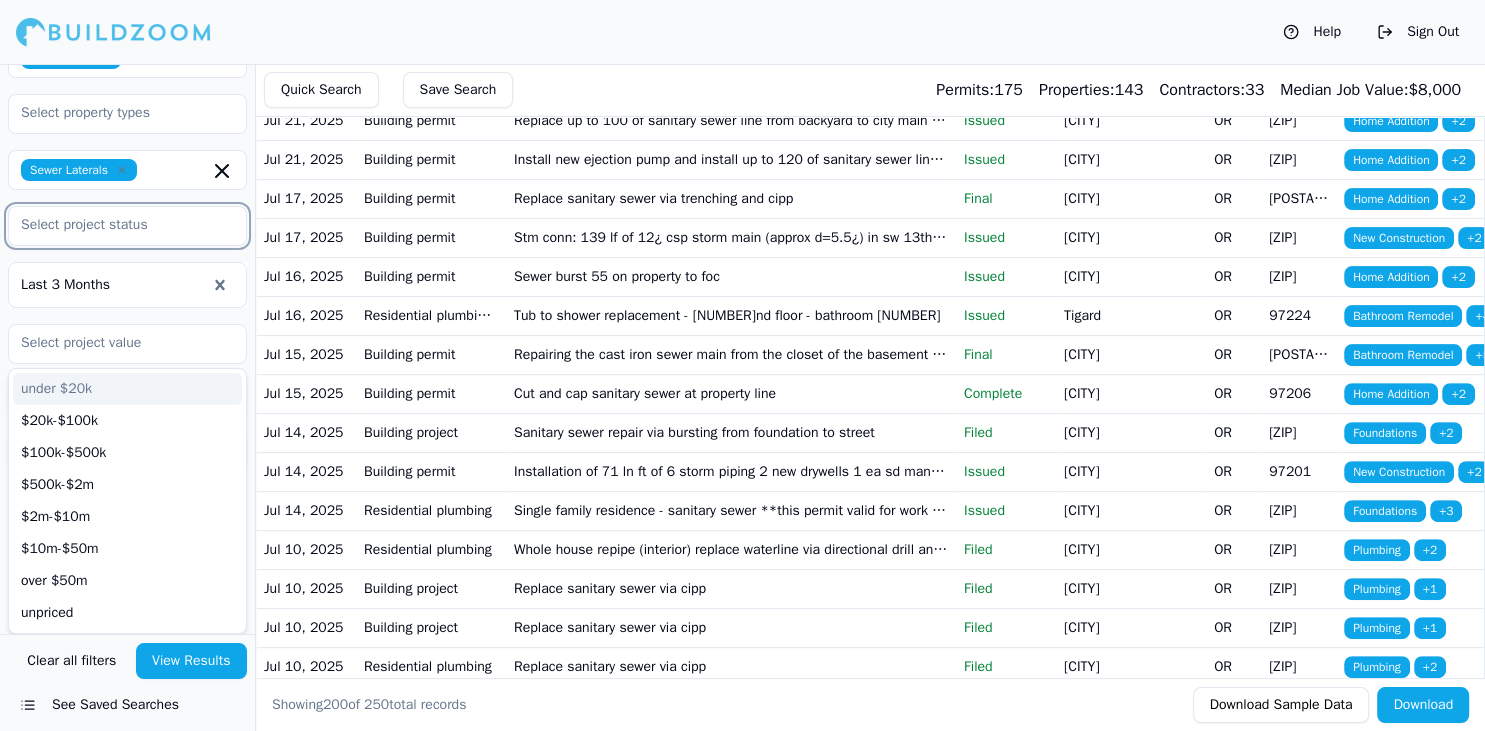 click at bounding box center (115, 225) 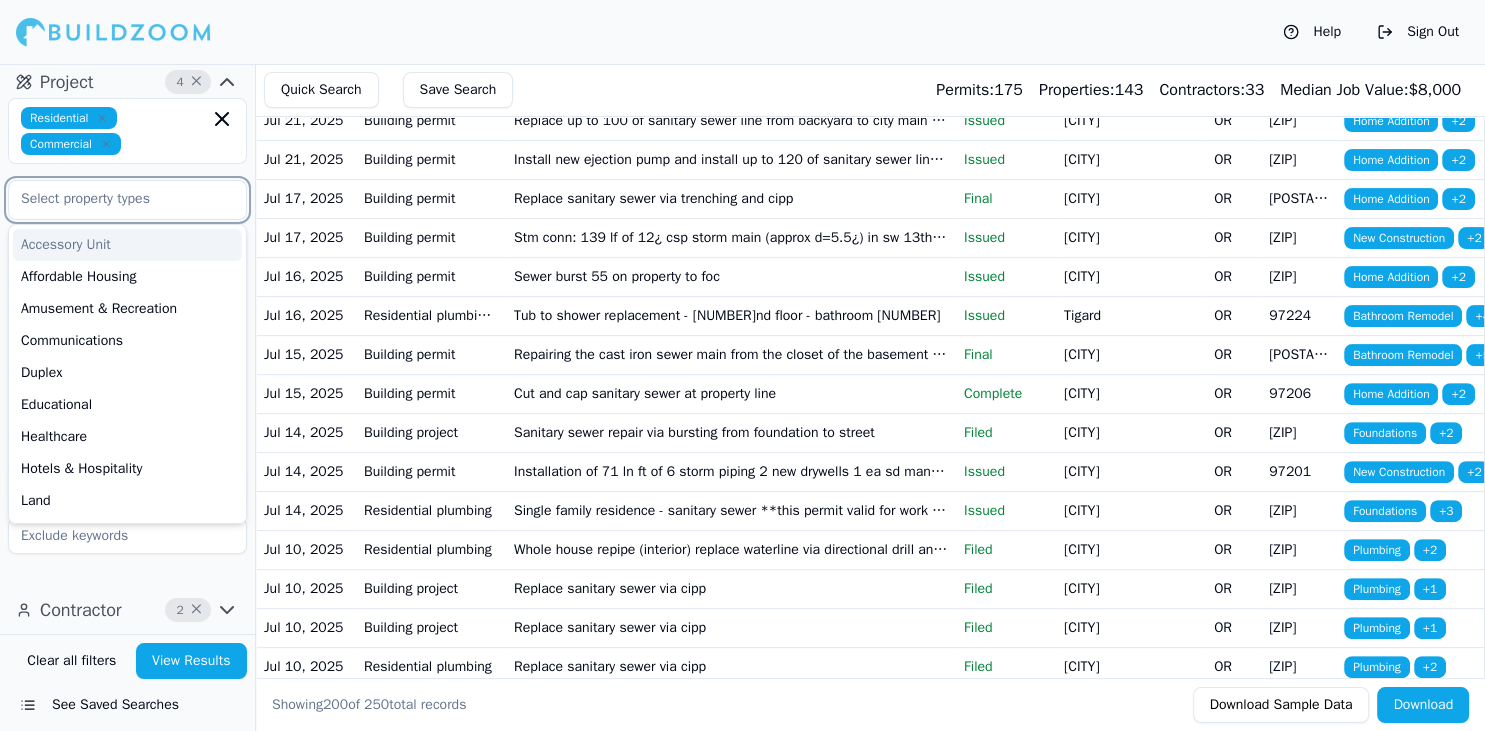 click at bounding box center [115, 199] 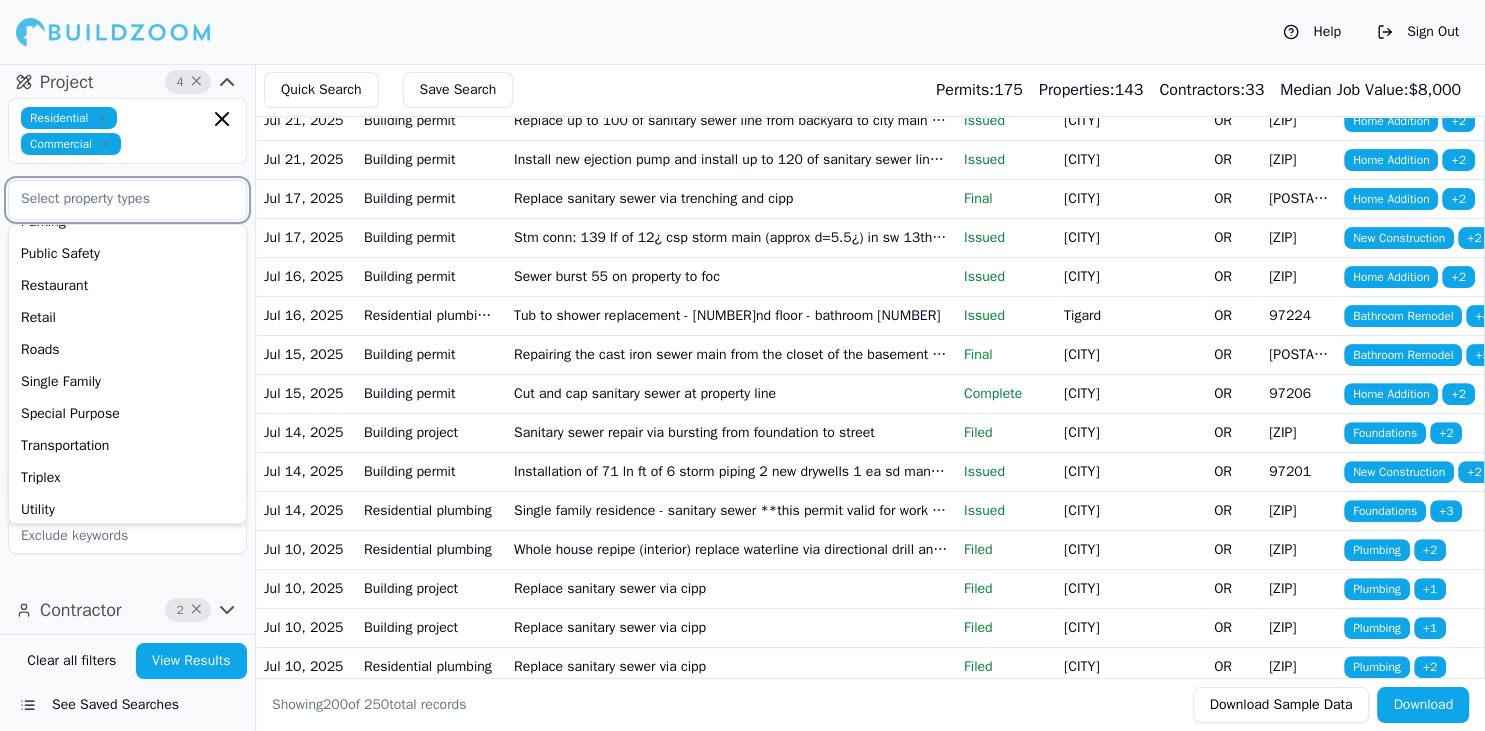 scroll, scrollTop: 541, scrollLeft: 0, axis: vertical 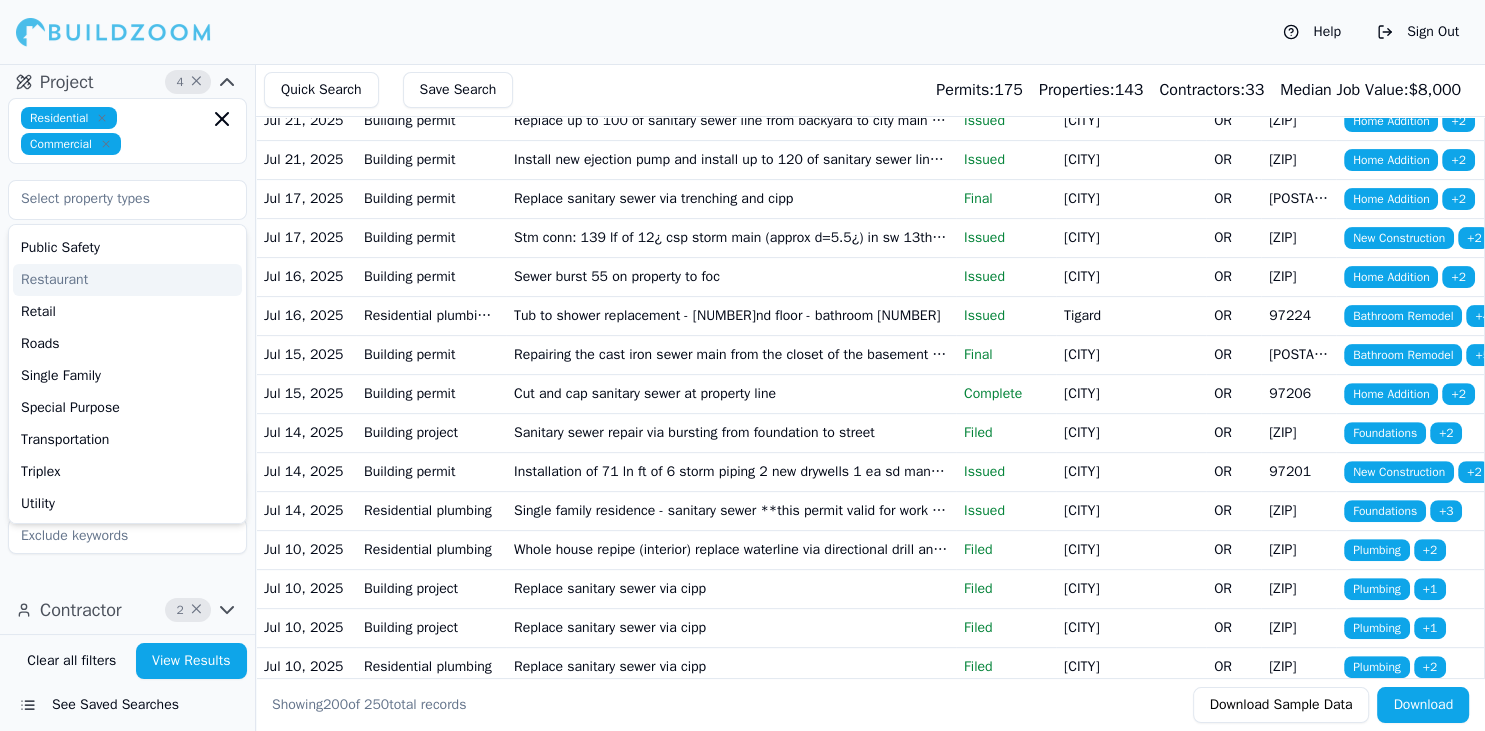 click on "Residential Commercial Accessory Unit Affordable Housing Amusement & Recreation Communications Duplex Educational Healthcare Hotels & Hospitality Land Marine Miscellaneous Mixed Use Multifamily Multifamily (Apartment) Multifamily (Condominium) Office Parking Public Safety Restaurant Retail Roads Single Family Special Purpose Transportation Triplex Utility Sewer Laterals Last 3 Months" at bounding box center [127, 334] 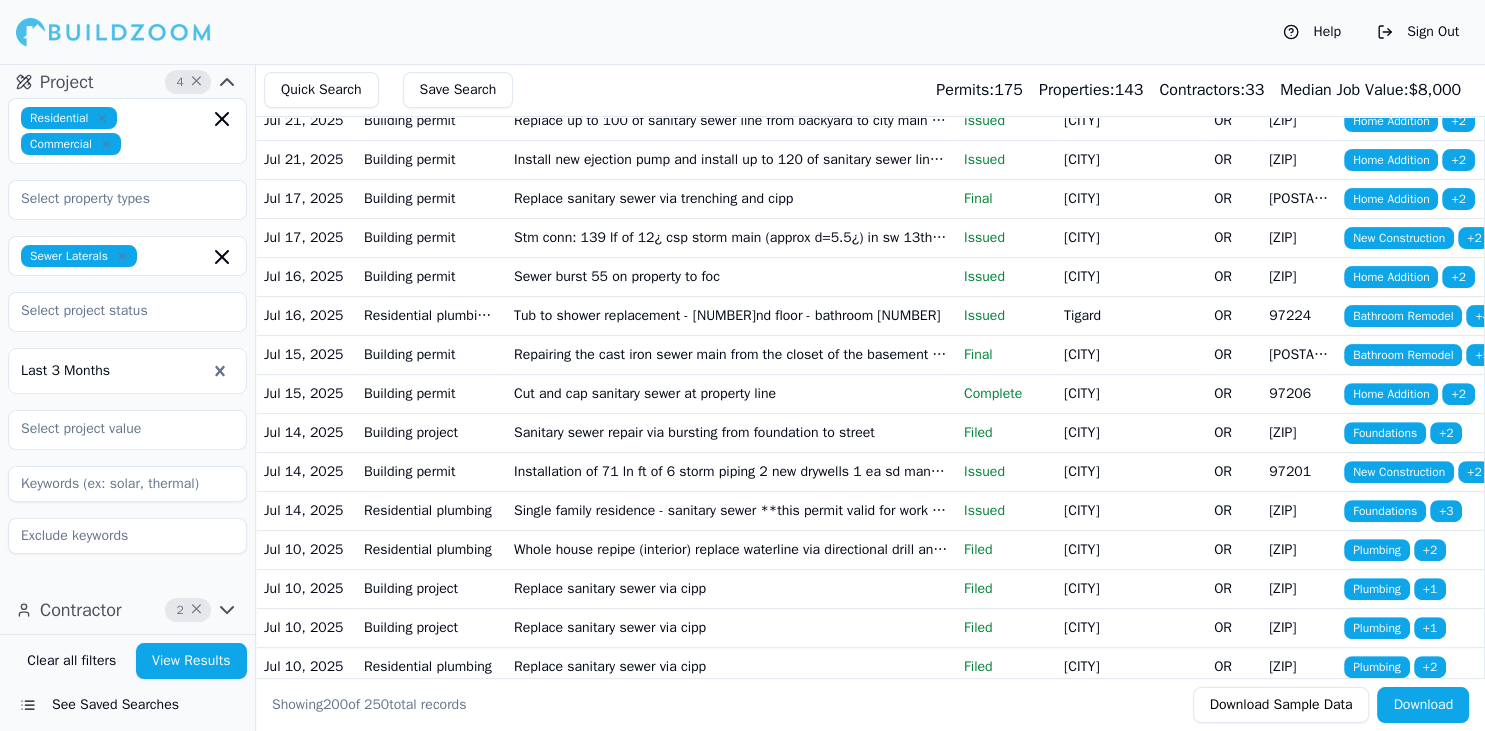 click on "×" at bounding box center (198, 610) 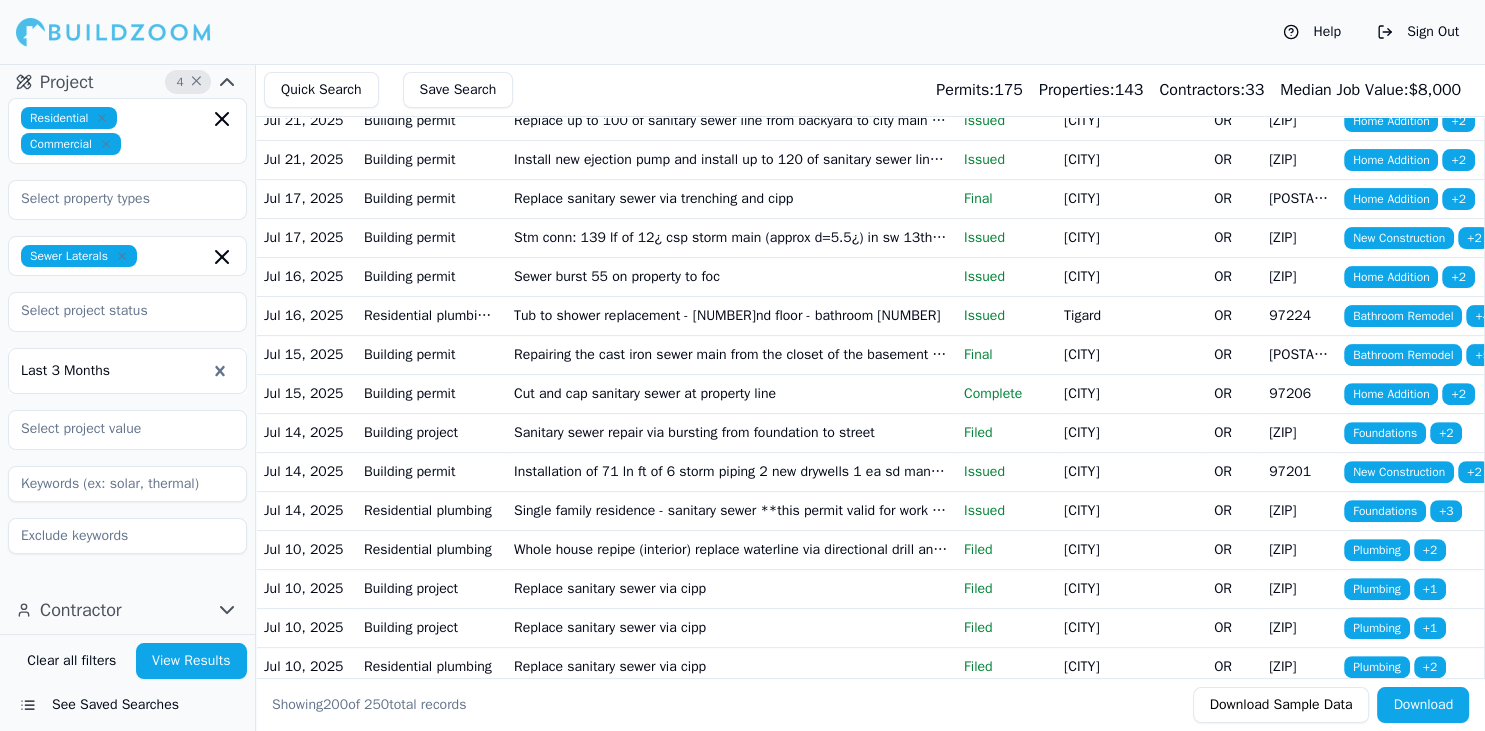 click on "View Results" at bounding box center (192, 661) 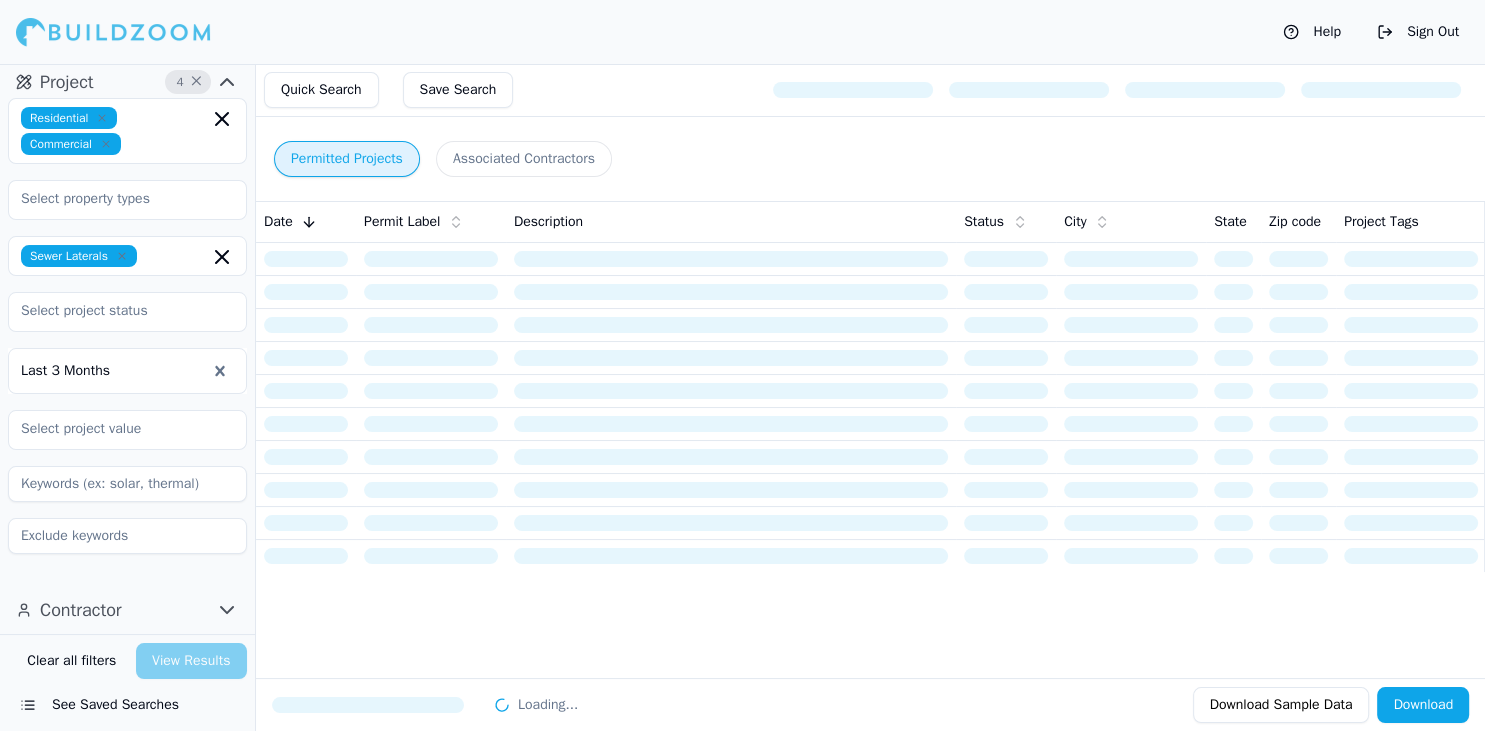 scroll, scrollTop: 0, scrollLeft: 0, axis: both 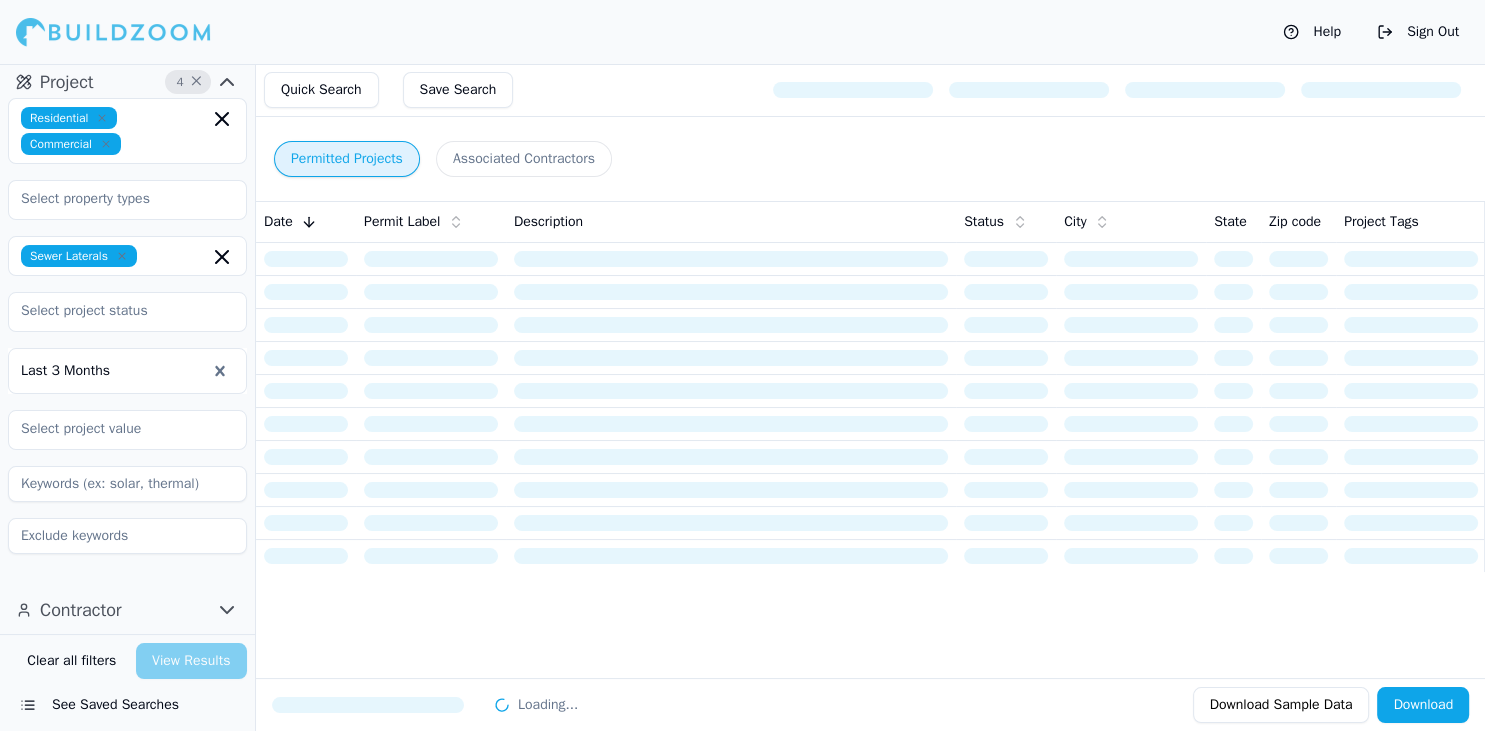 click at bounding box center (113, 371) 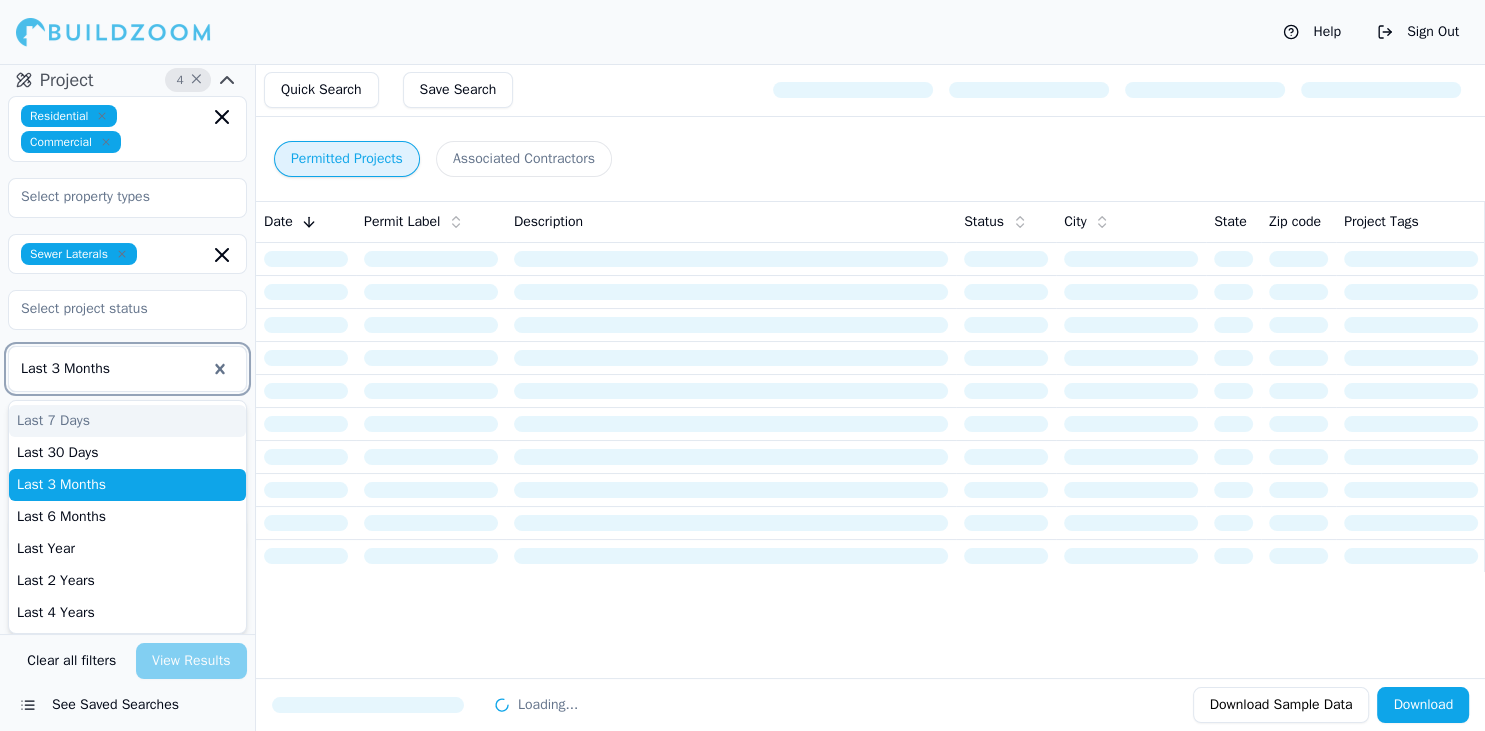 click on "Last 7 Days" at bounding box center [127, 421] 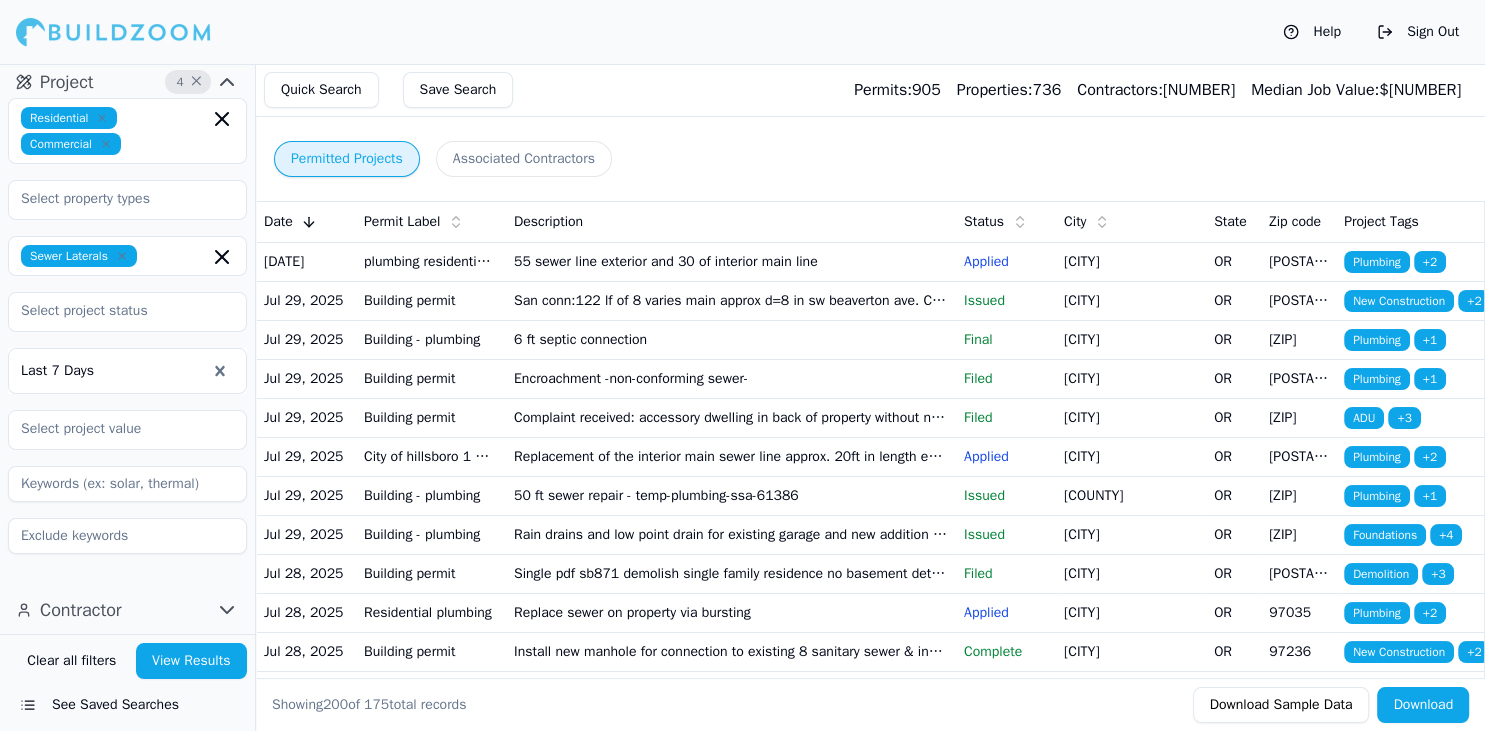 click 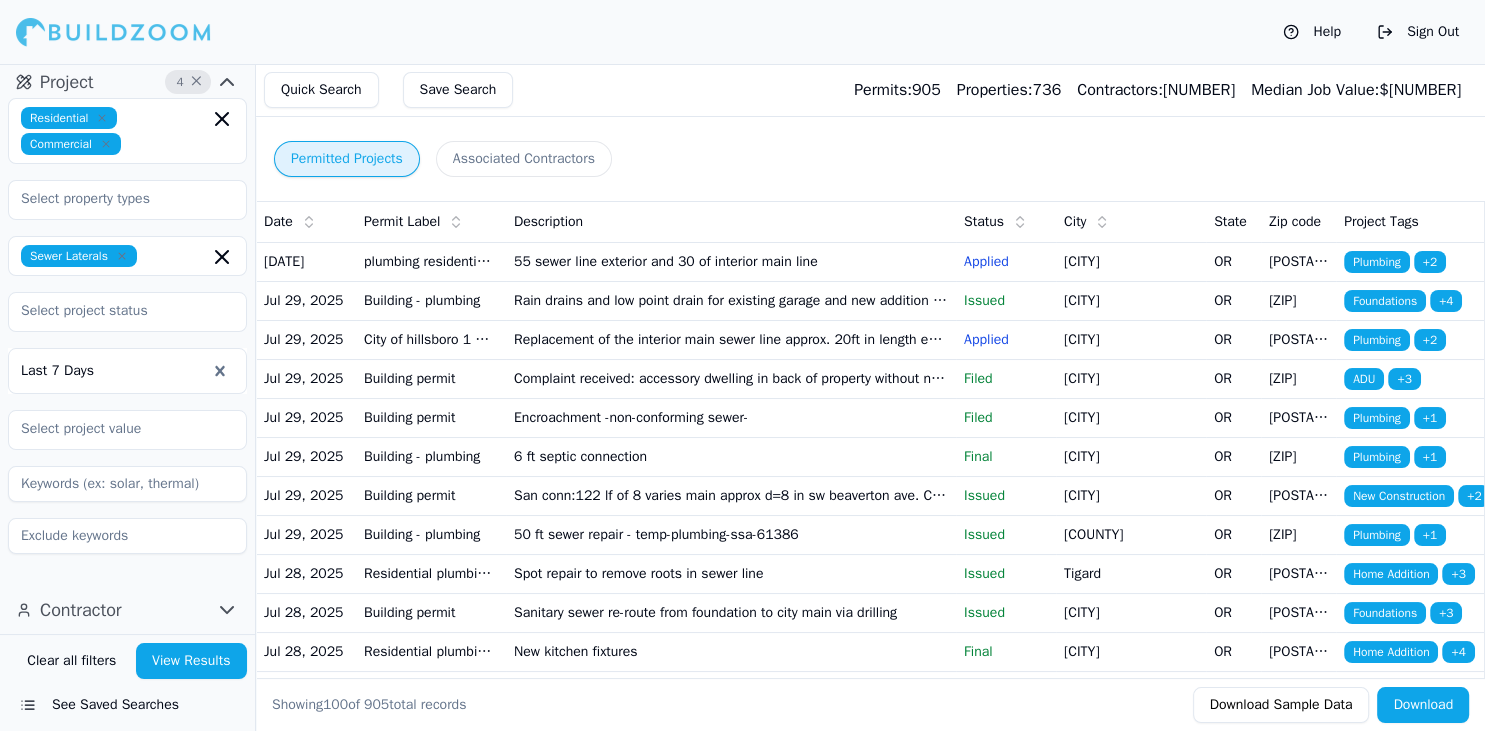 click on "Complaint received: accessory dwelling in back of property without necessary sanitary sewer connections people living in units urinating and defecating in backyard" at bounding box center [731, 378] 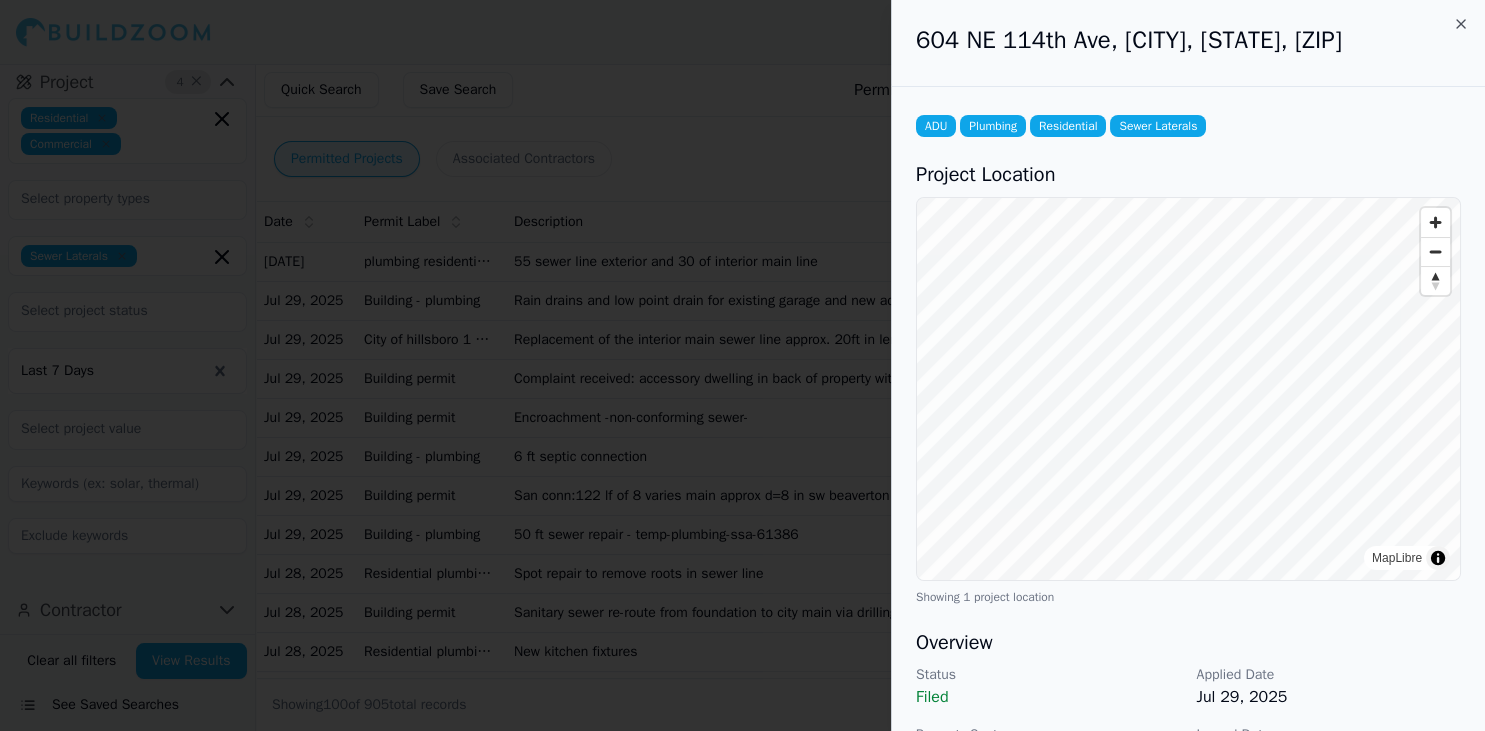 scroll, scrollTop: 319, scrollLeft: 0, axis: vertical 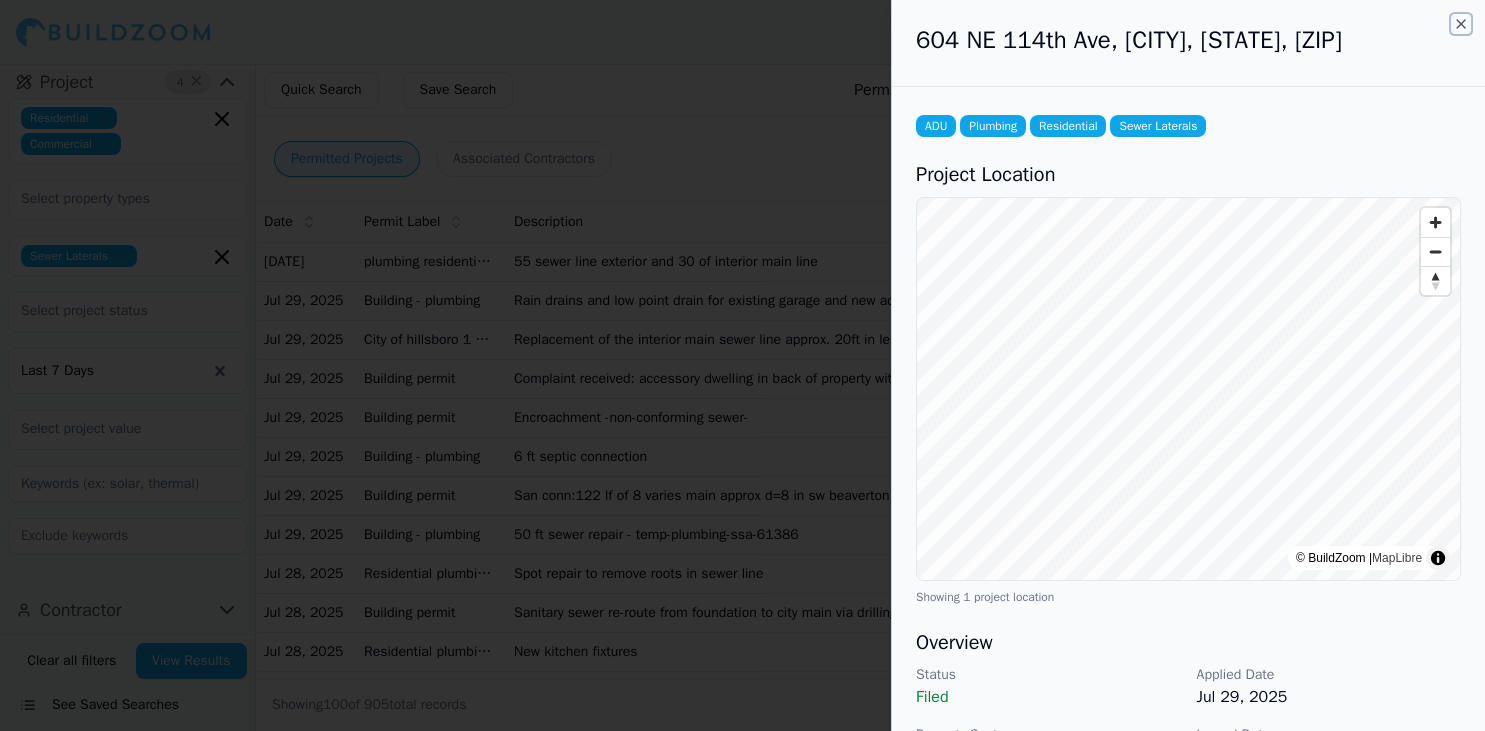 click 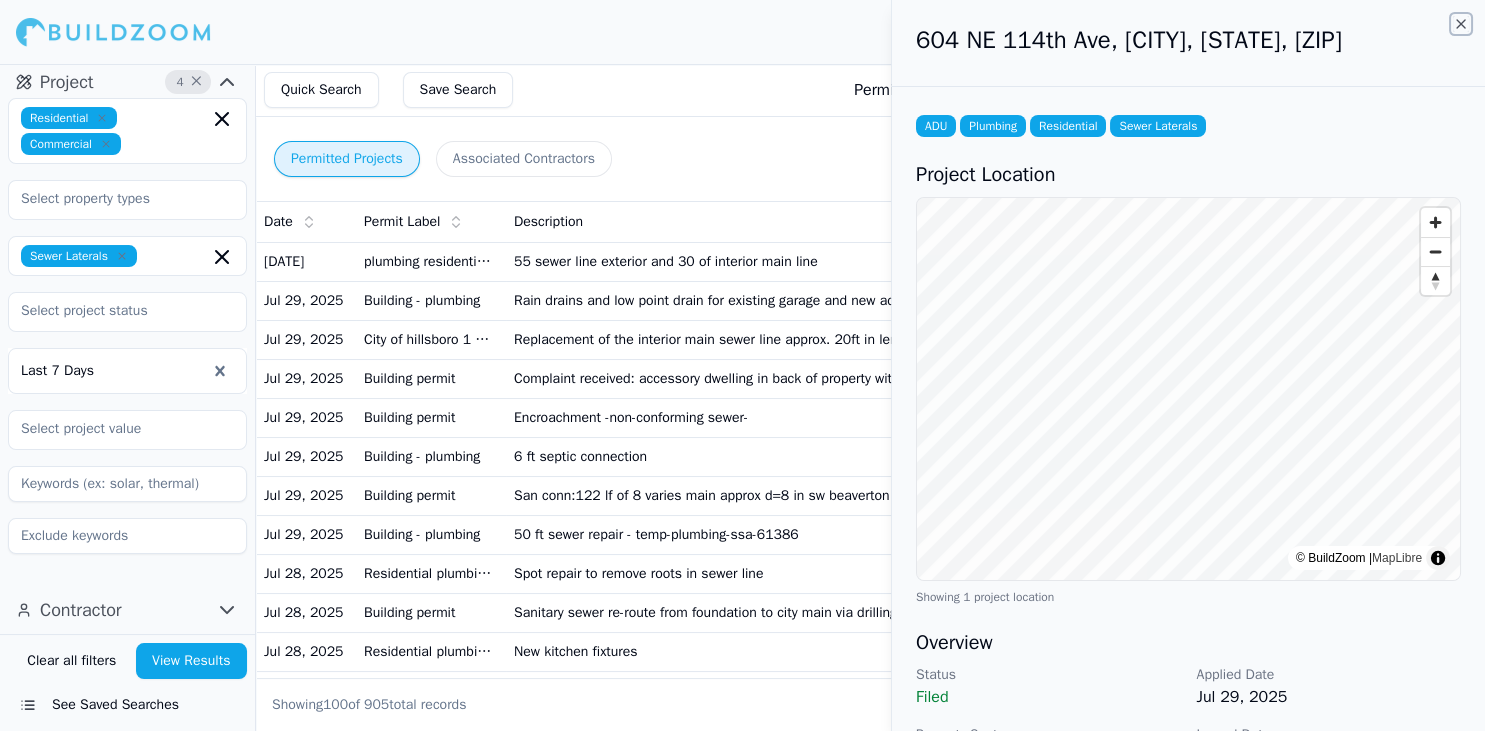 scroll, scrollTop: 319, scrollLeft: 0, axis: vertical 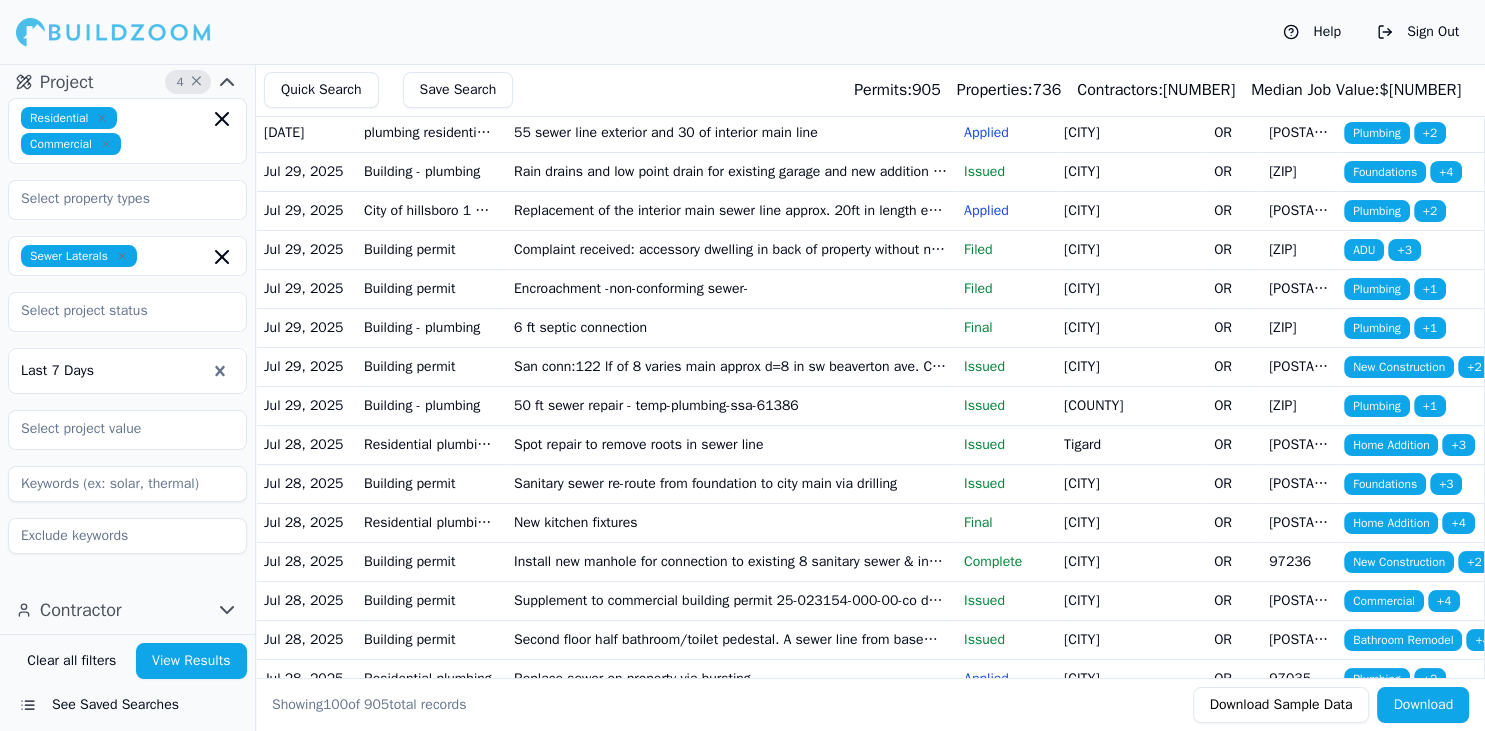 click on "Spot repair to remove roots in sewer line" at bounding box center [731, 444] 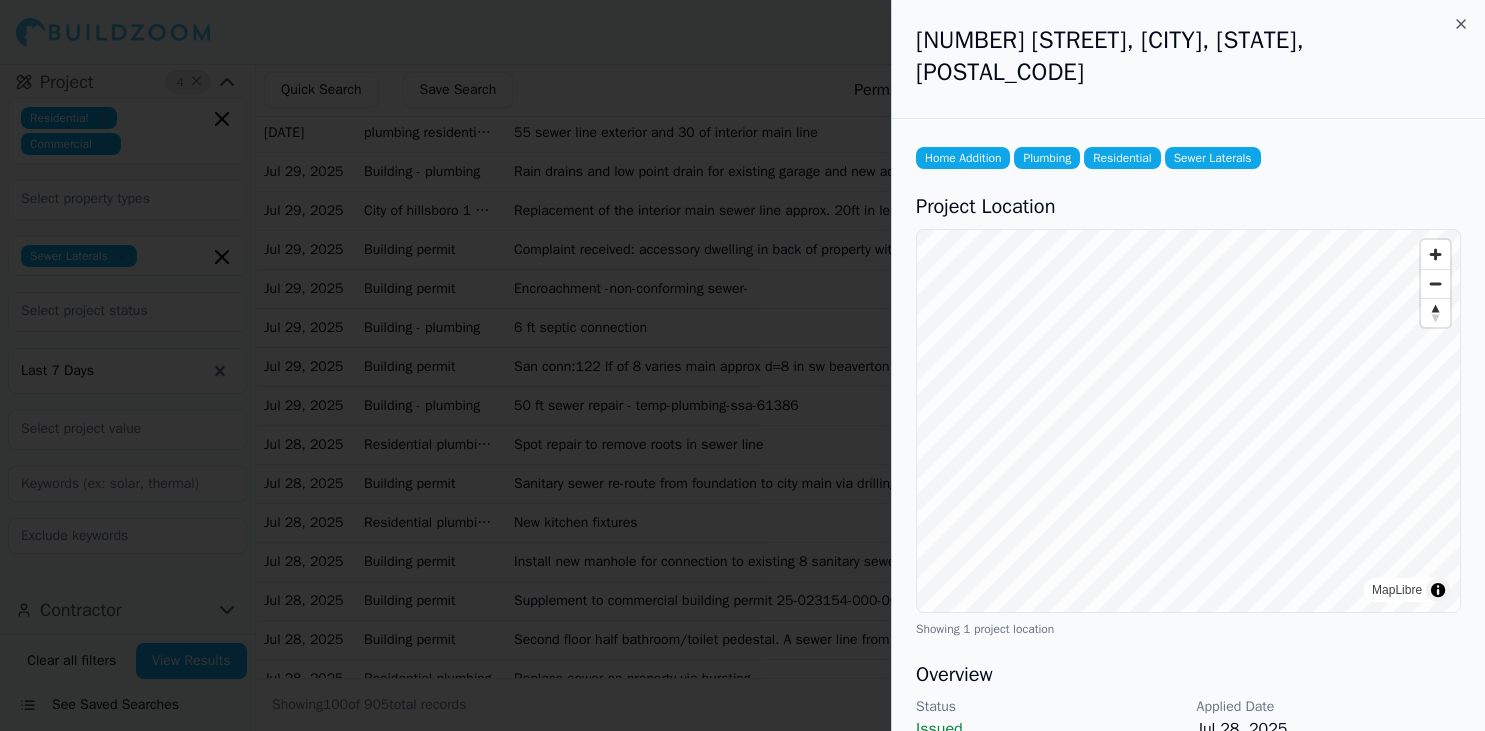 scroll, scrollTop: 129, scrollLeft: 0, axis: vertical 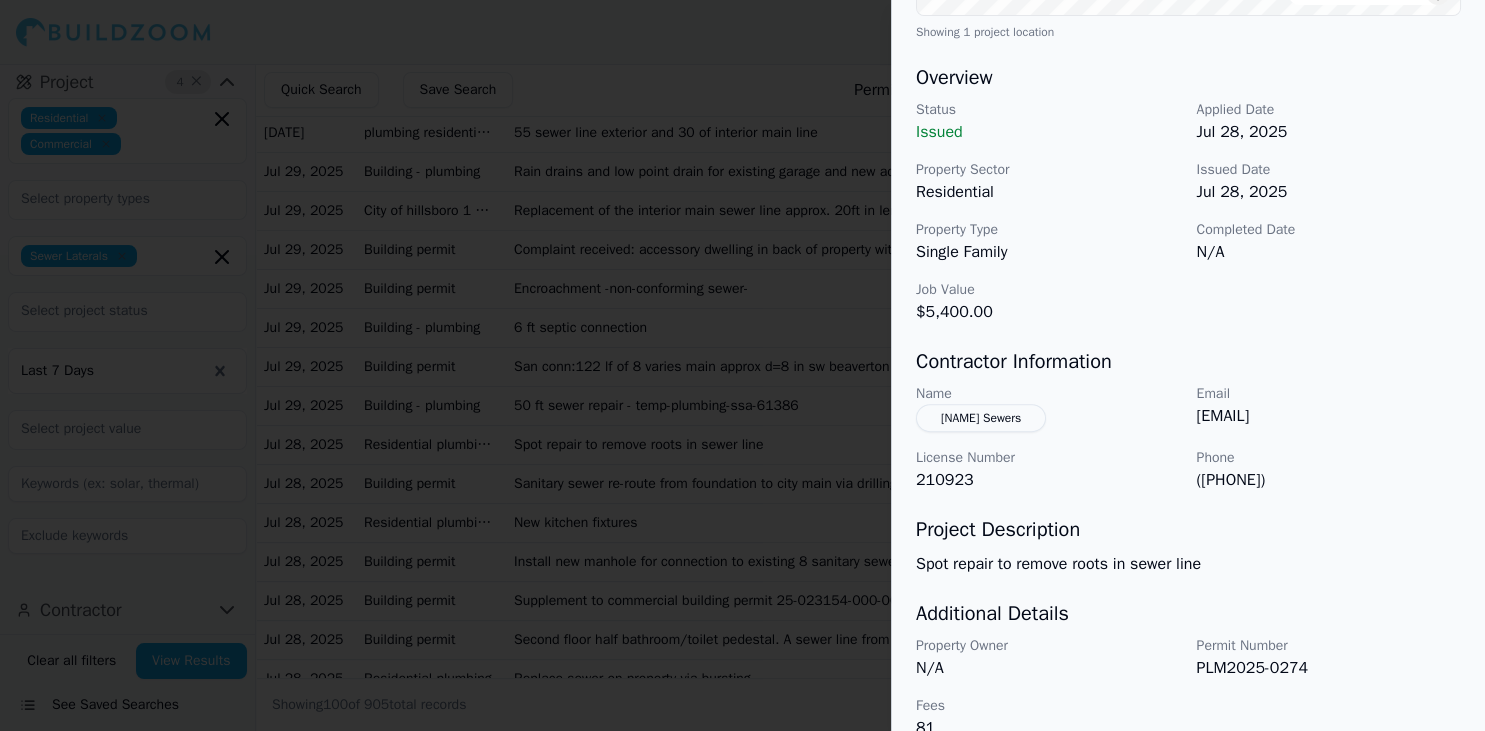 click on "[NAME] Sewers" at bounding box center (981, 418) 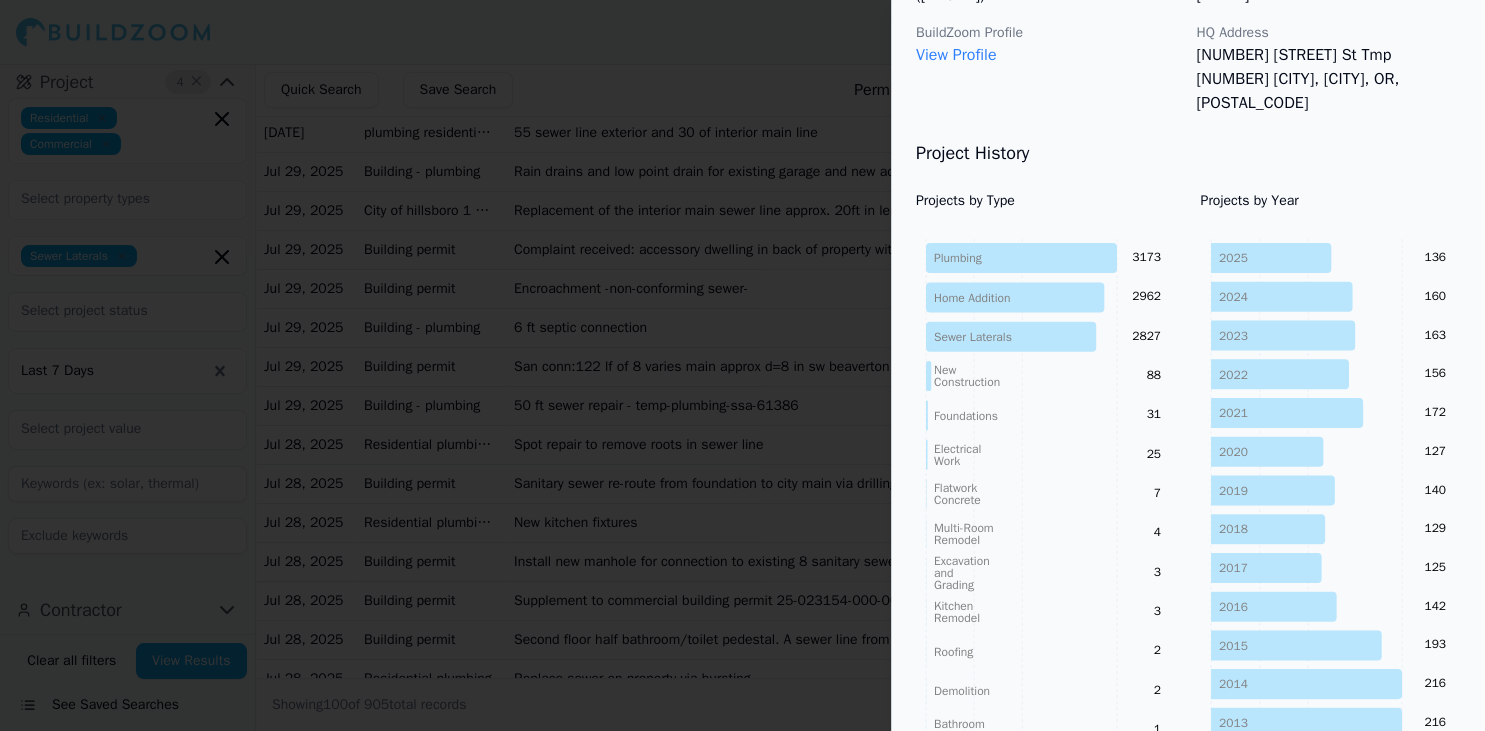 scroll, scrollTop: 0, scrollLeft: 0, axis: both 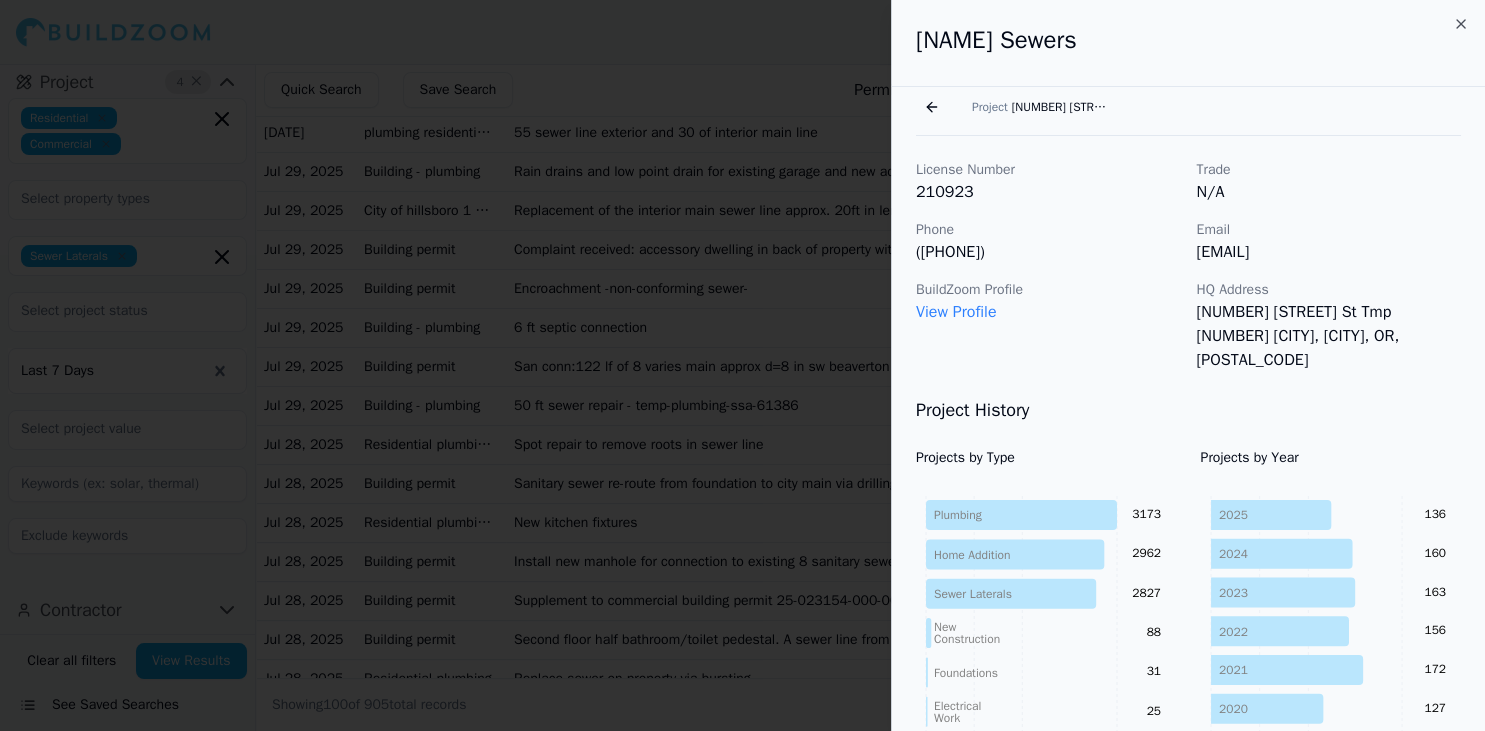 click on "View Profile" at bounding box center [956, 312] 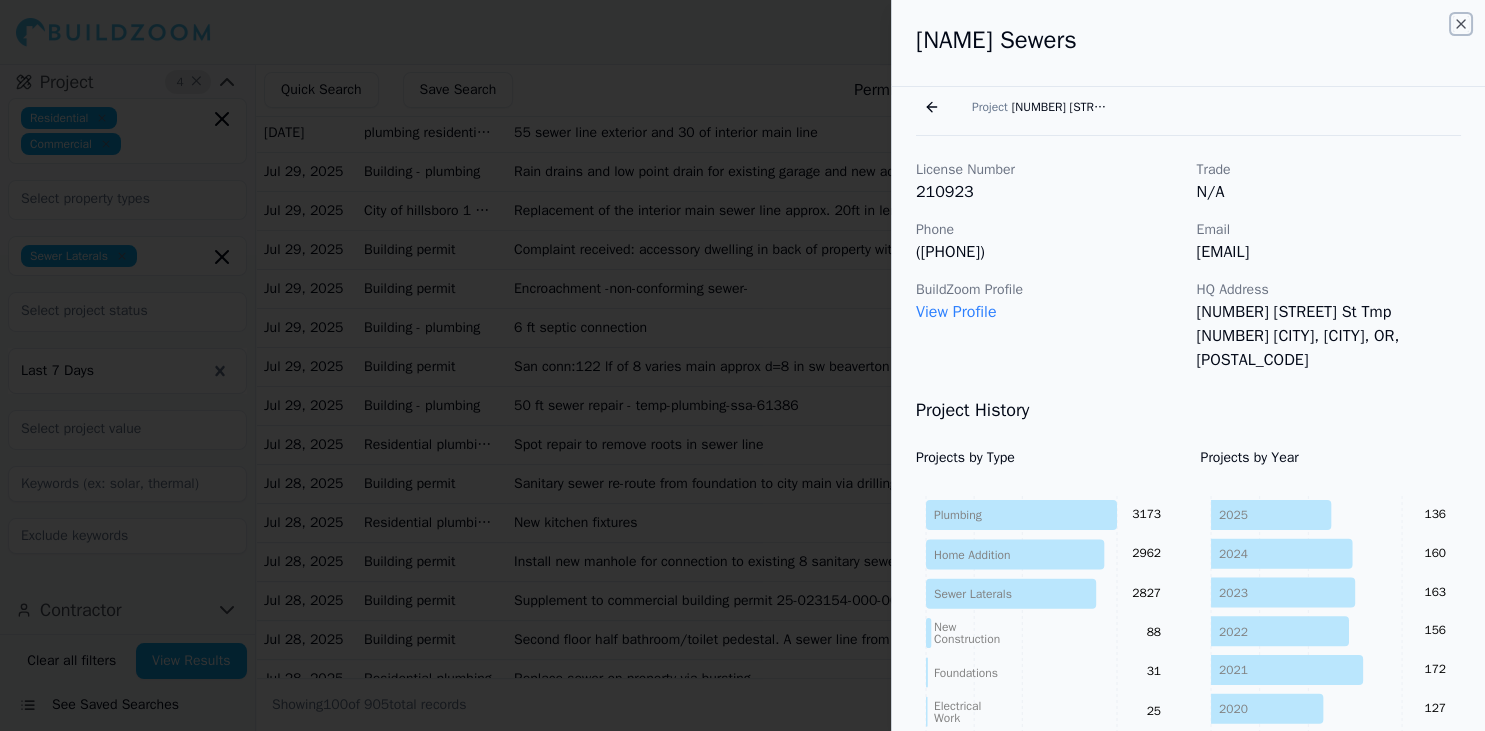 click 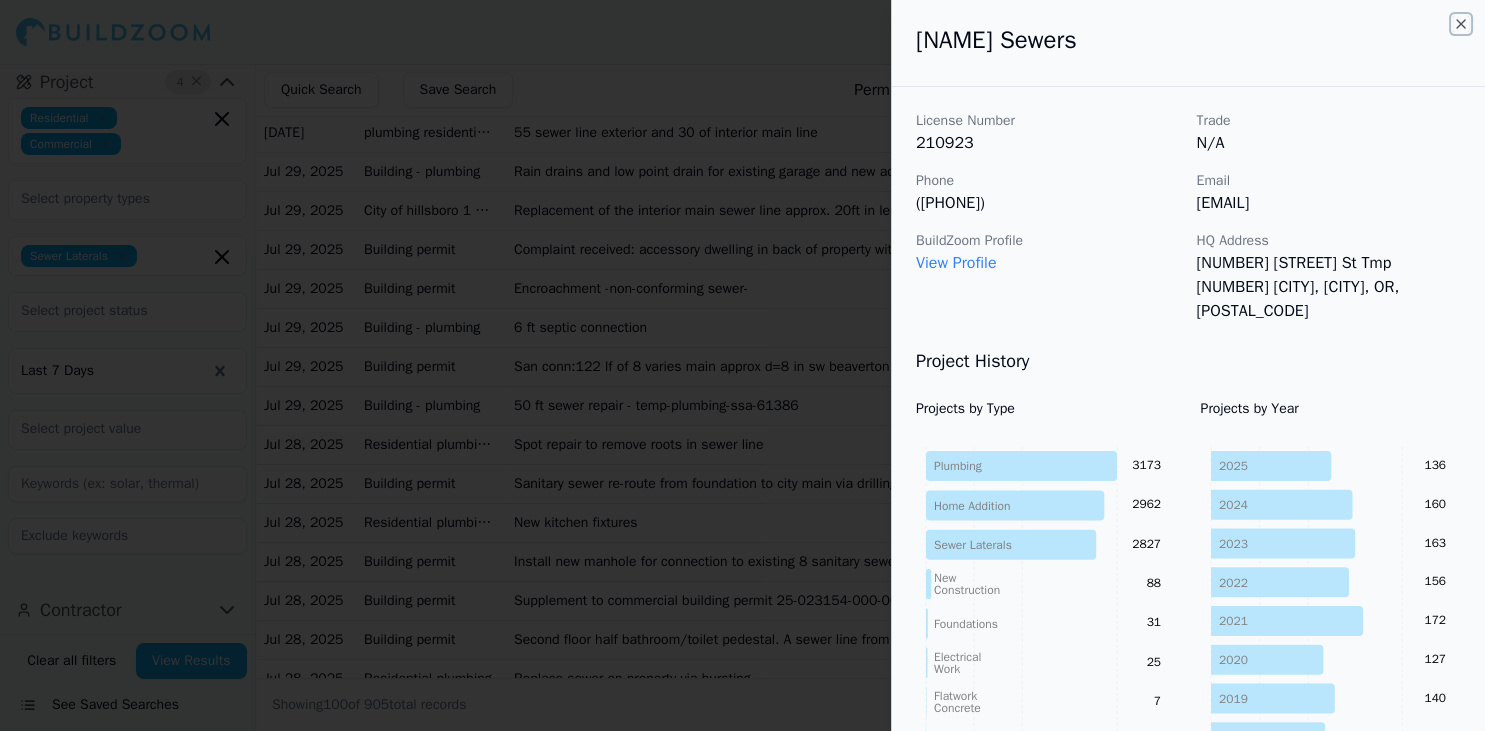 scroll, scrollTop: 129, scrollLeft: 0, axis: vertical 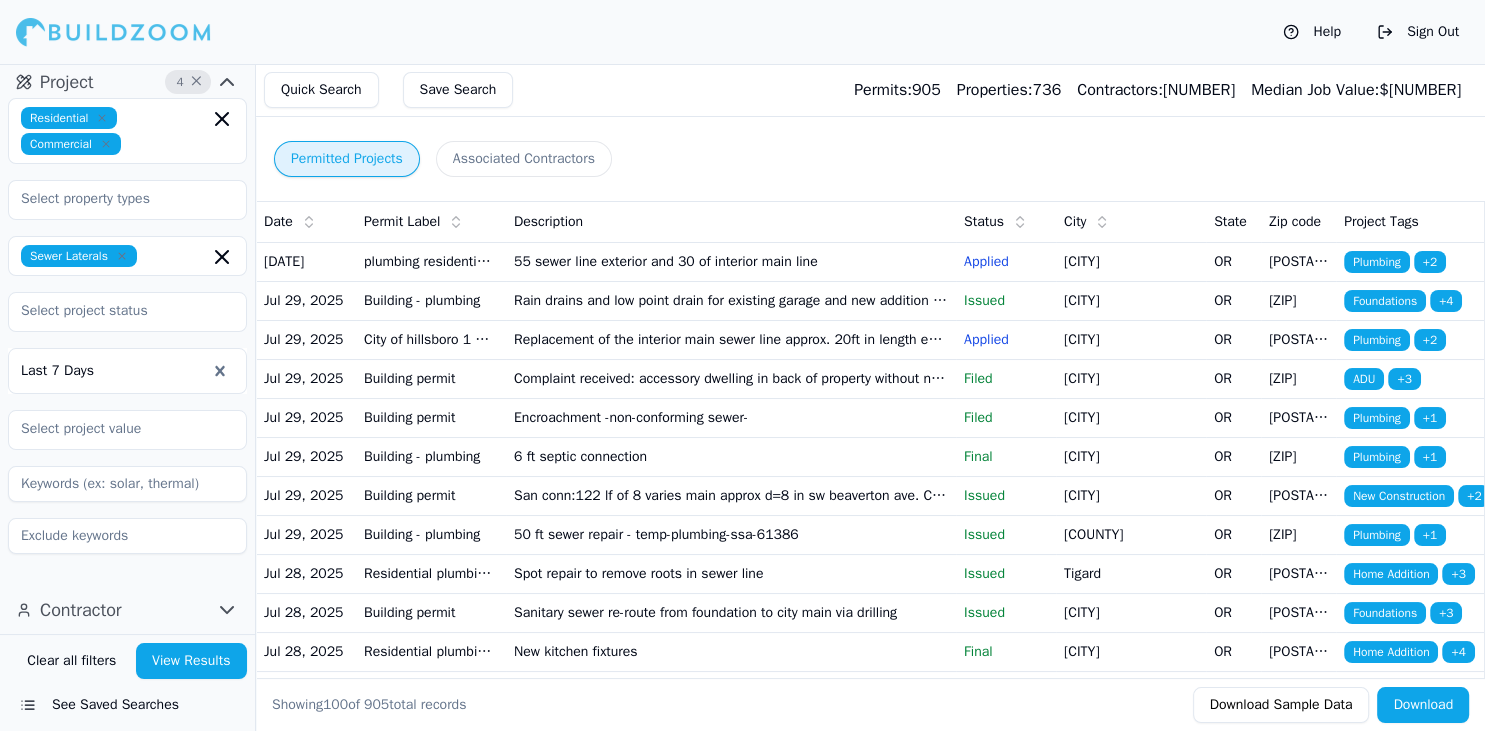 click on "Help" at bounding box center (1312, 32) 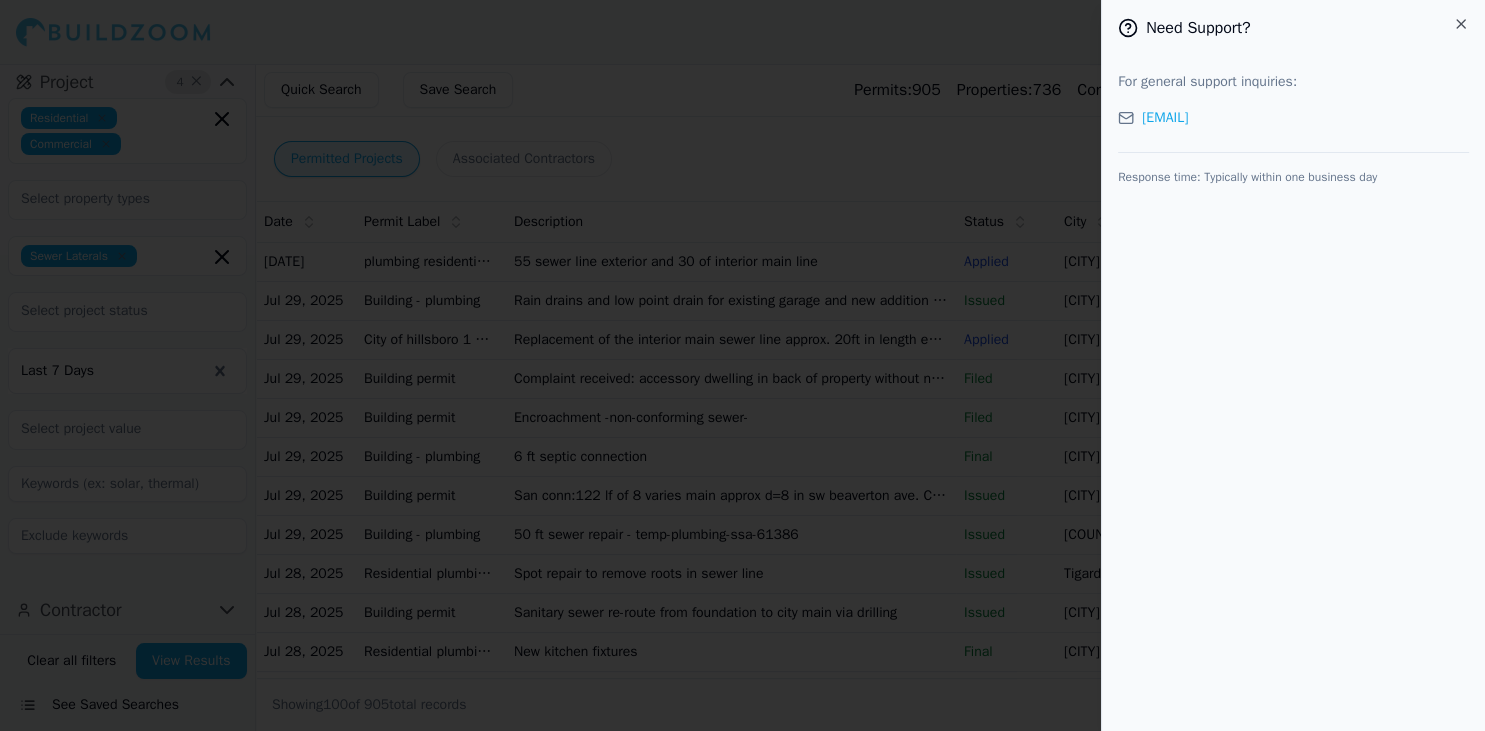 click 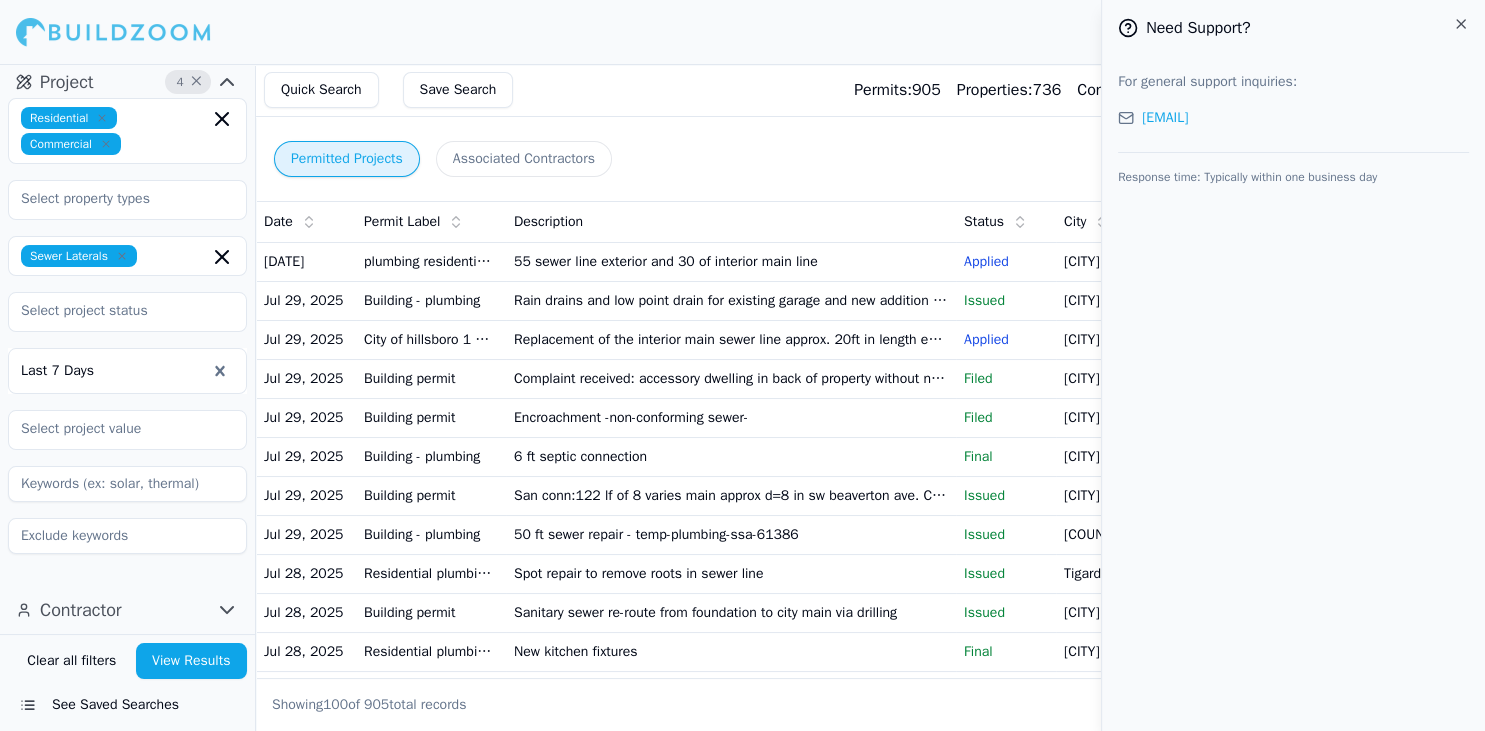 scroll, scrollTop: 319, scrollLeft: 0, axis: vertical 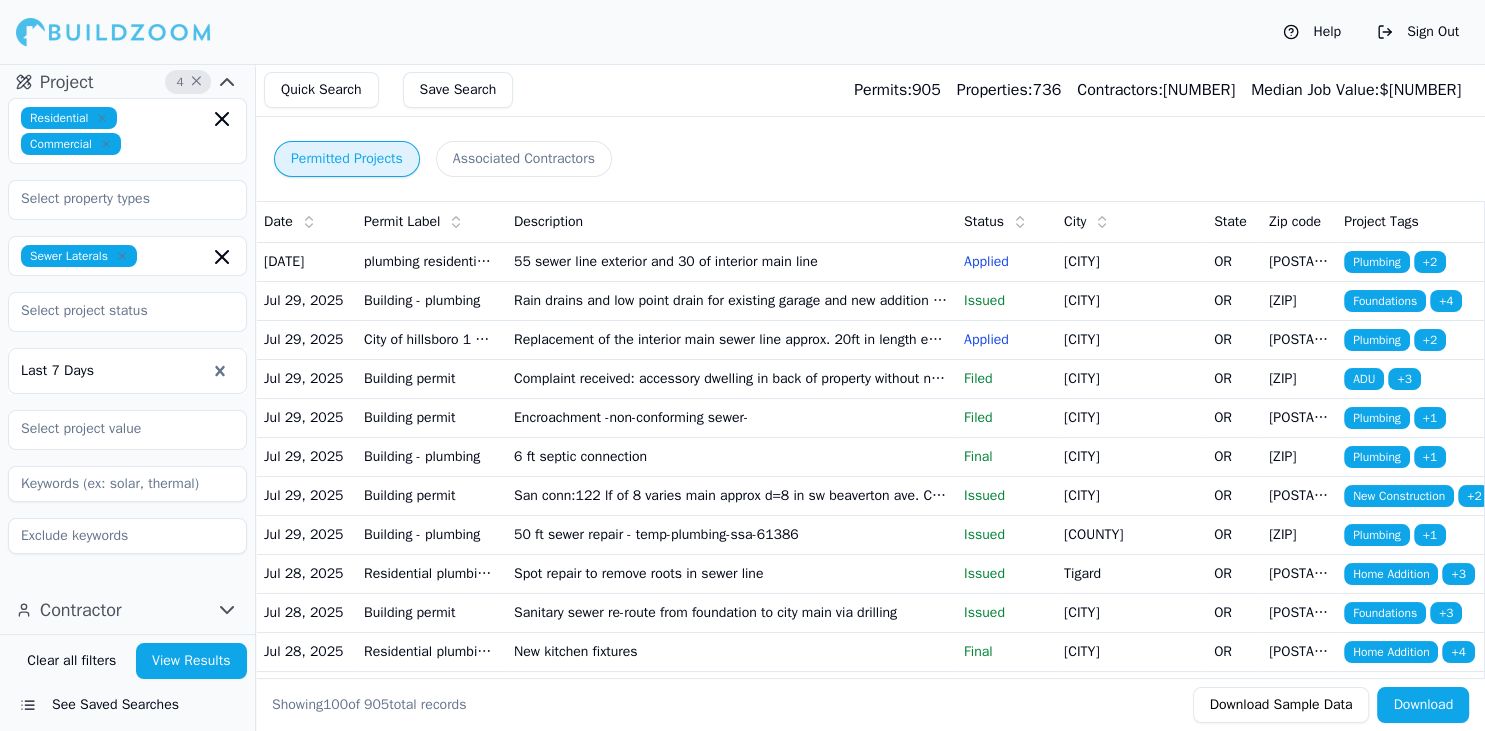 click on "Showing  100  of   905  total records Download Sample Data Download" at bounding box center [870, 704] 